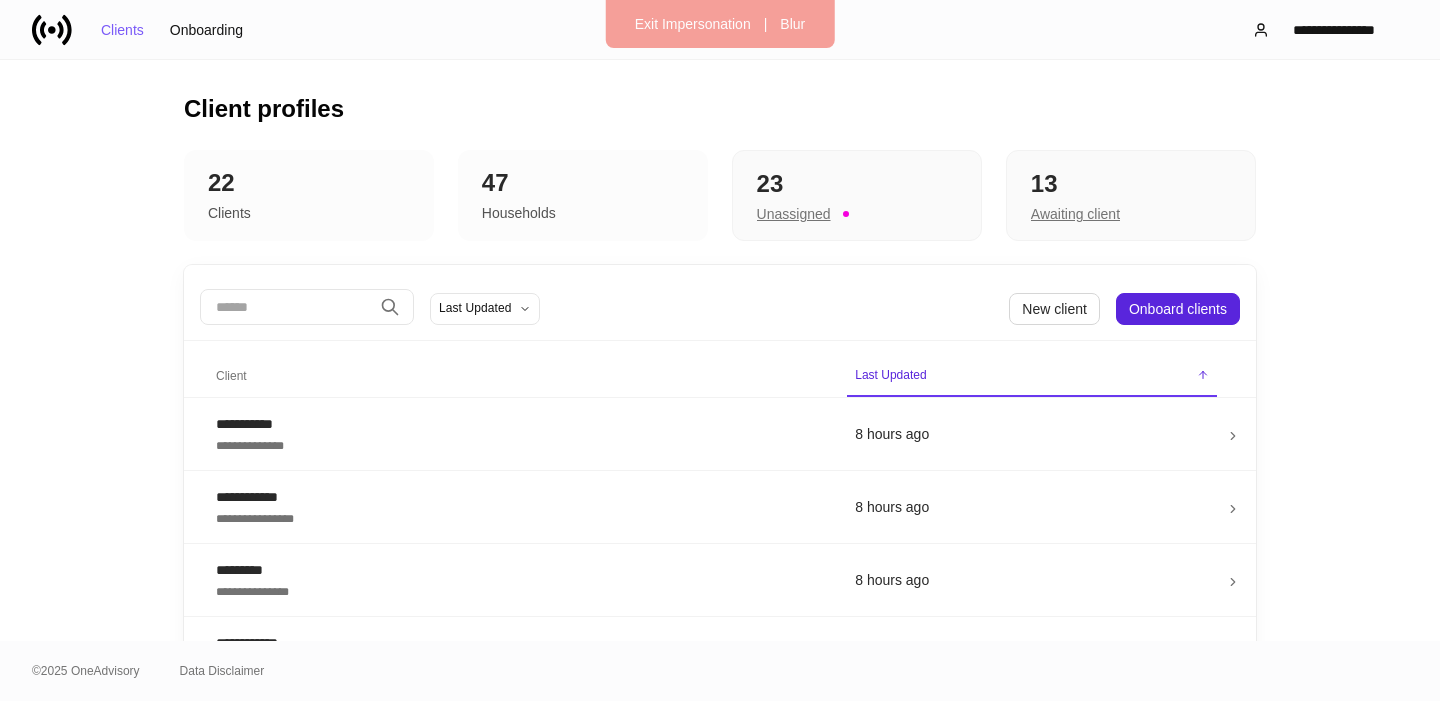 scroll, scrollTop: 0, scrollLeft: 0, axis: both 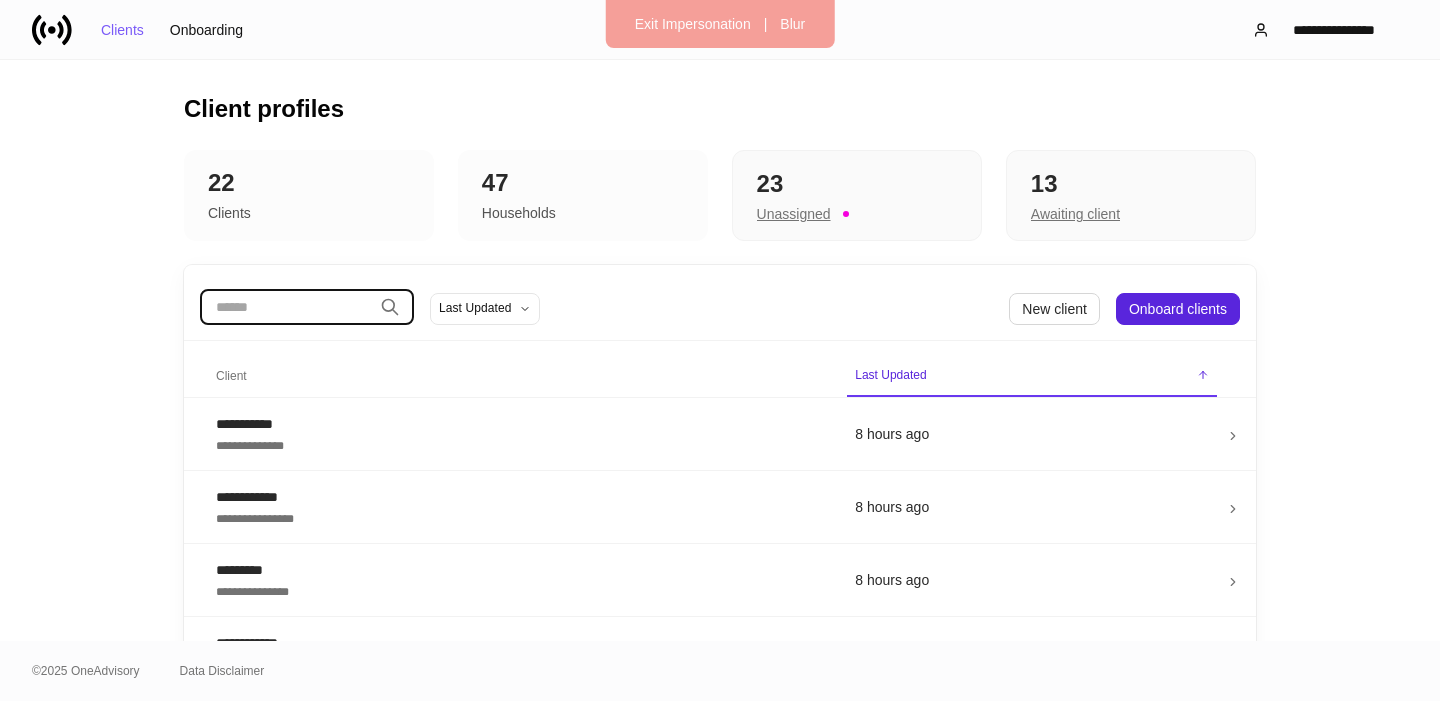 click at bounding box center (286, 307) 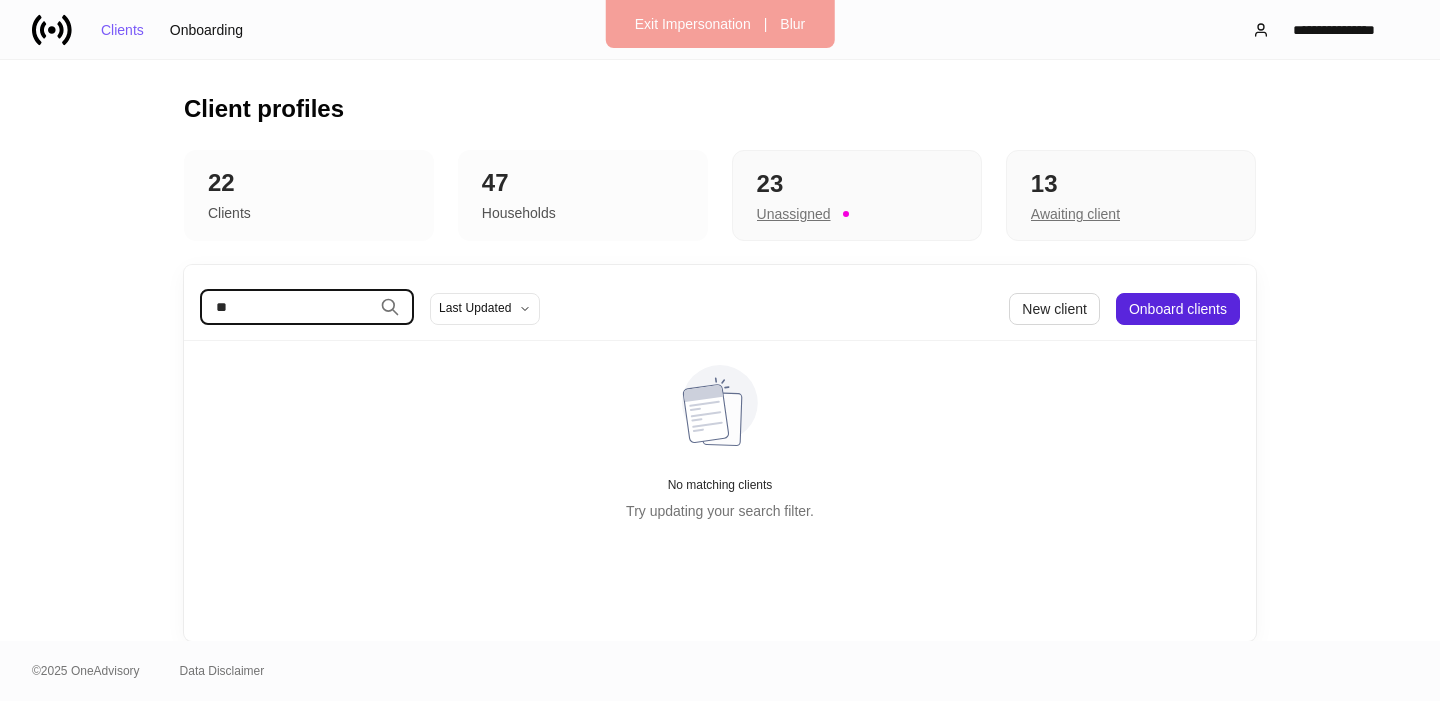 type on "*" 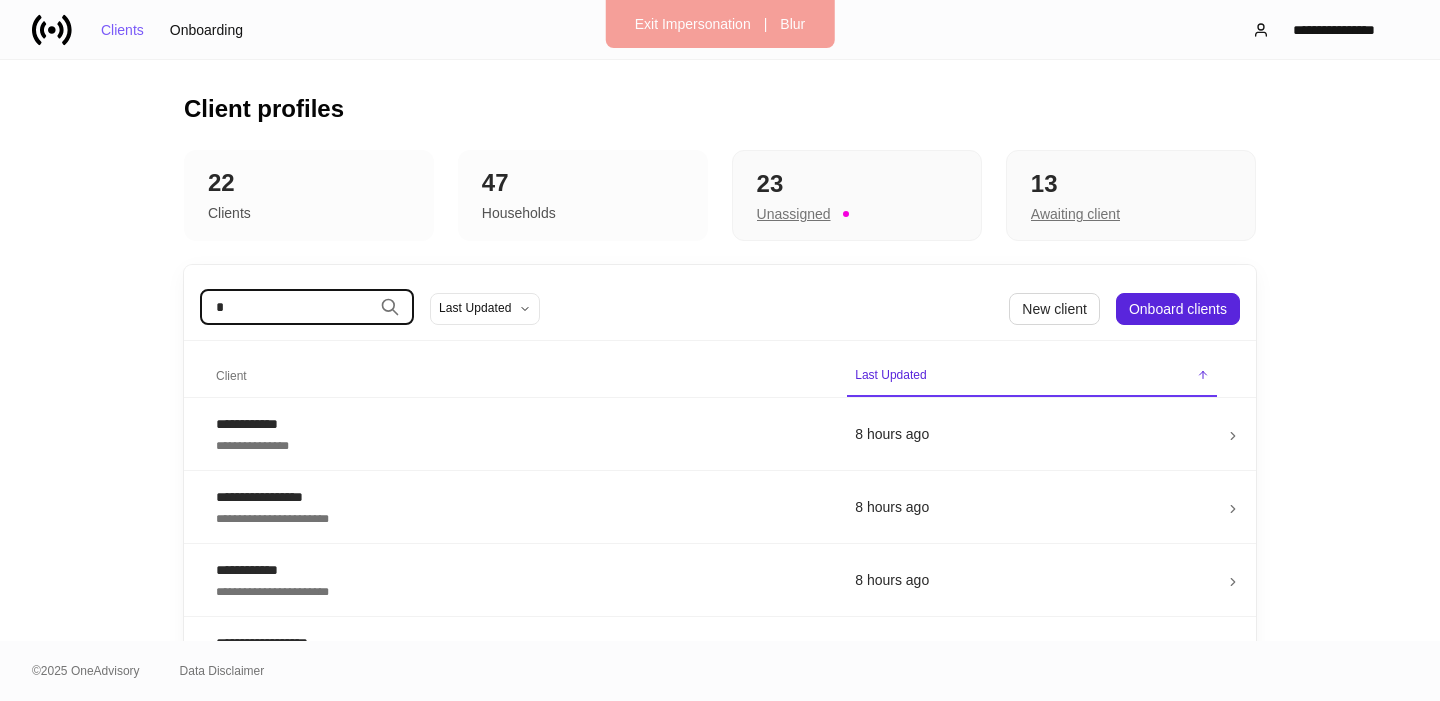 type 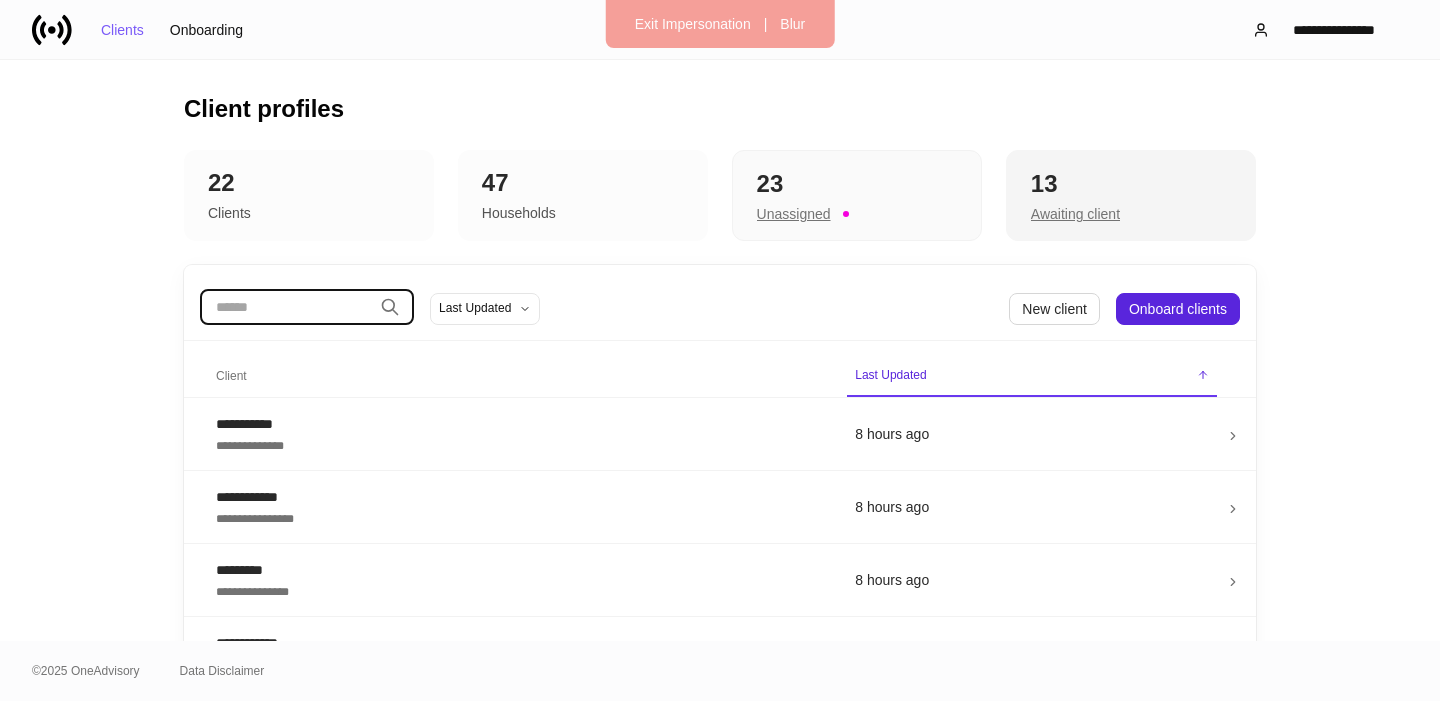 click on "Awaiting client" at bounding box center [1131, 212] 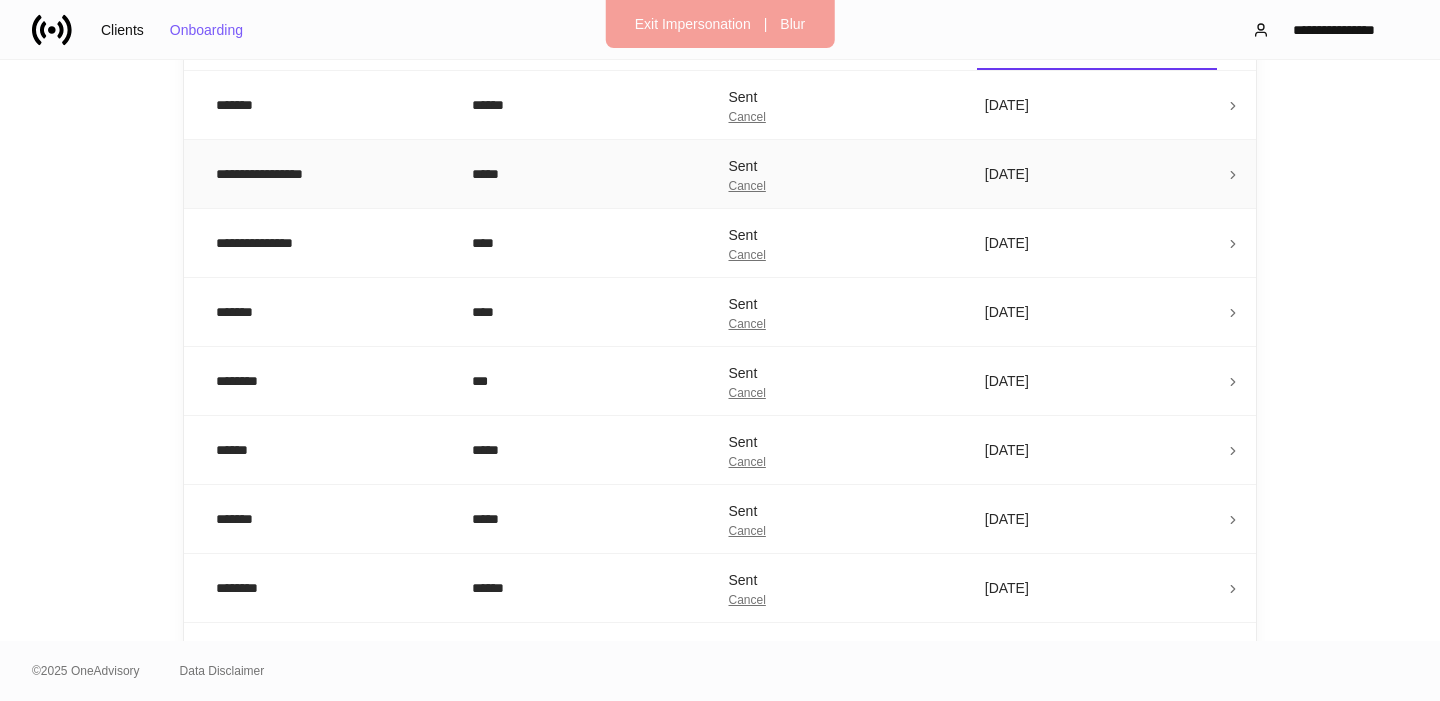 scroll, scrollTop: 134, scrollLeft: 0, axis: vertical 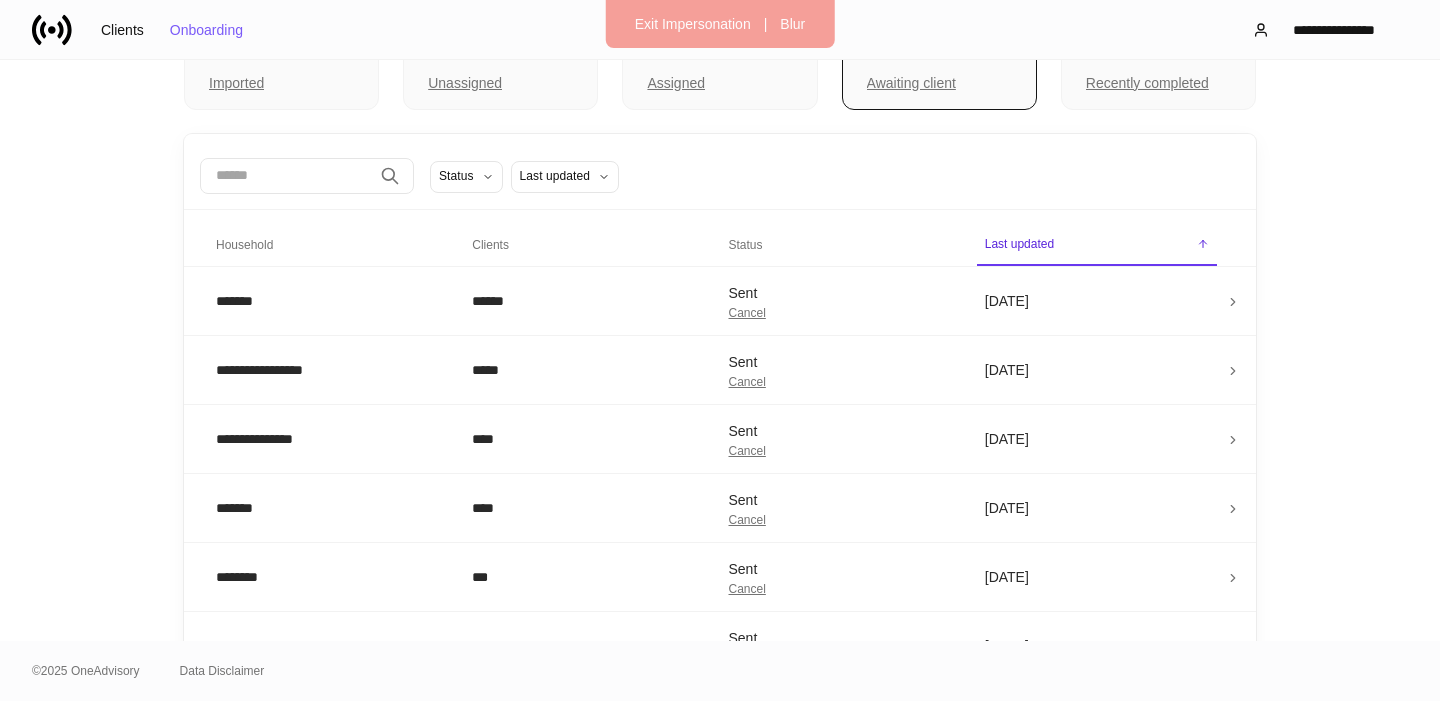 click at bounding box center (286, 176) 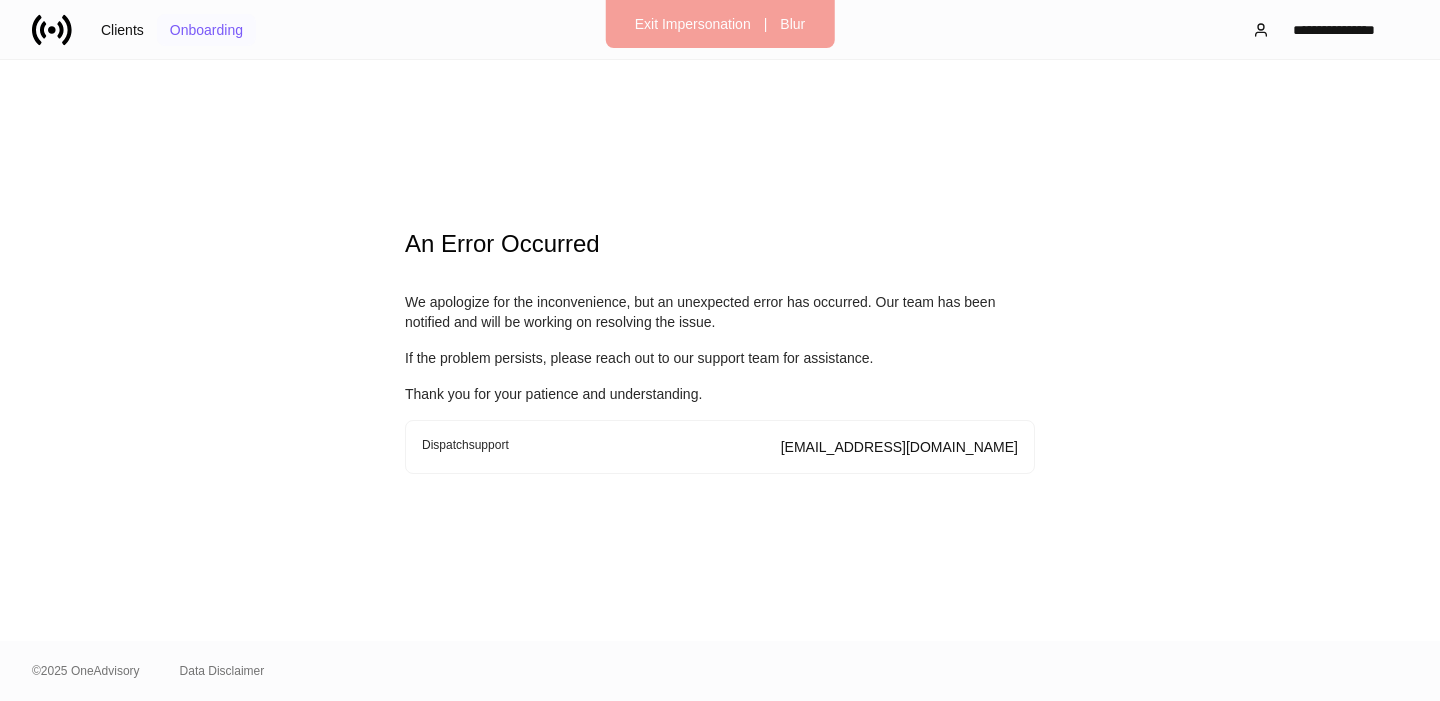 click on "Onboarding" at bounding box center (206, 30) 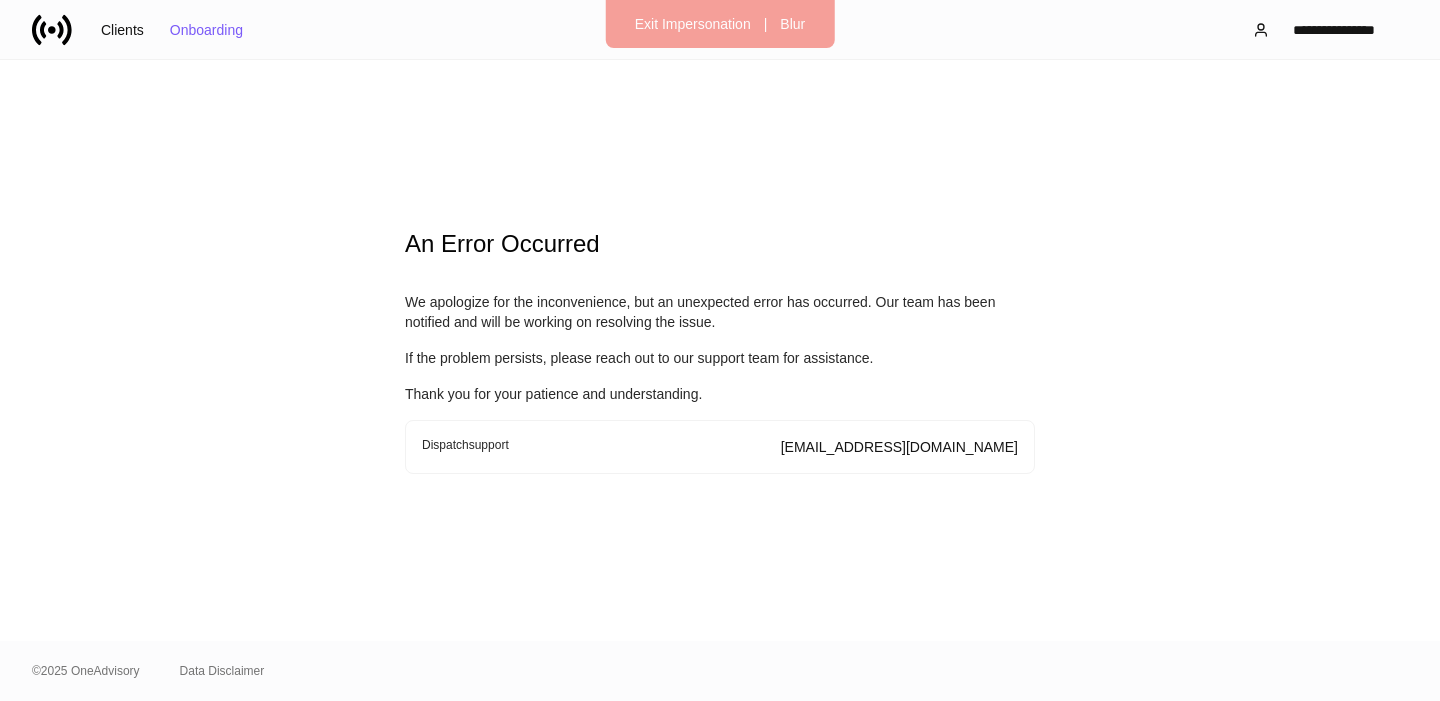 click 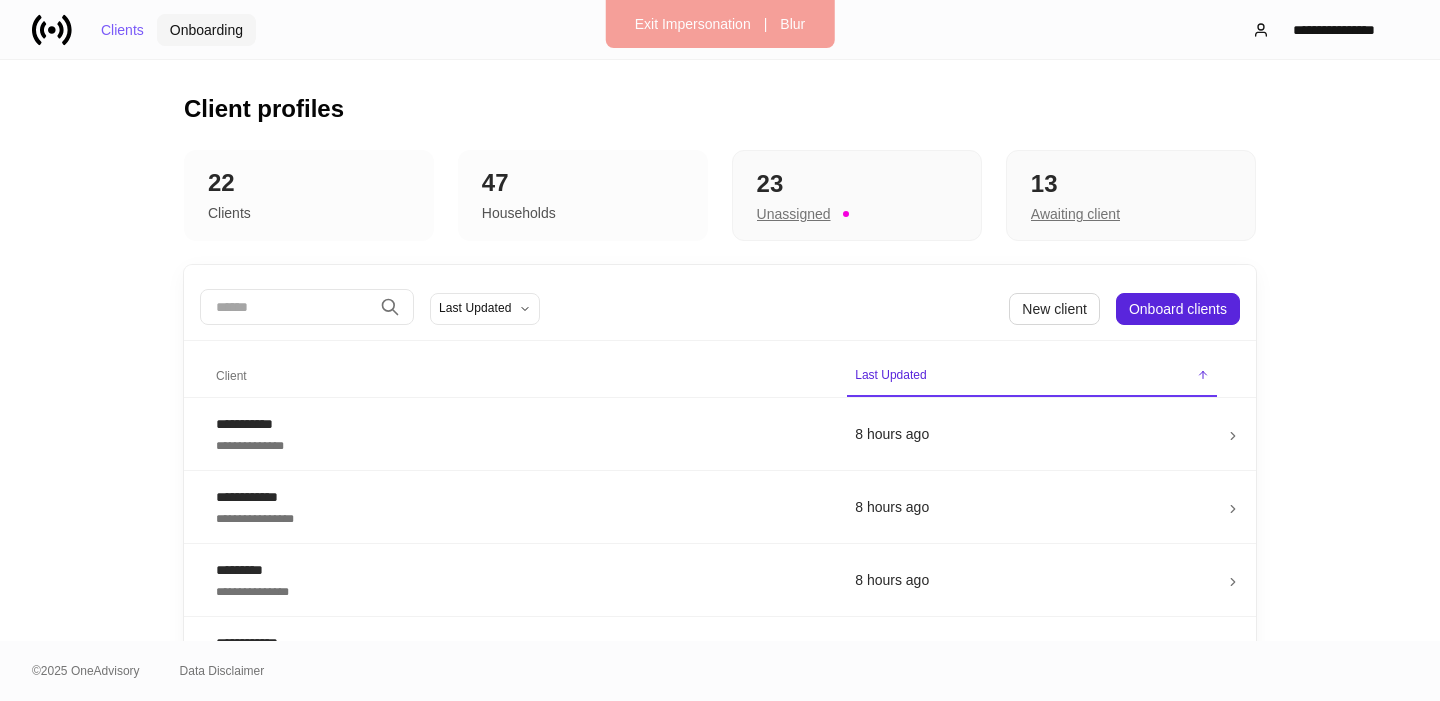 click on "Onboarding" at bounding box center [206, 30] 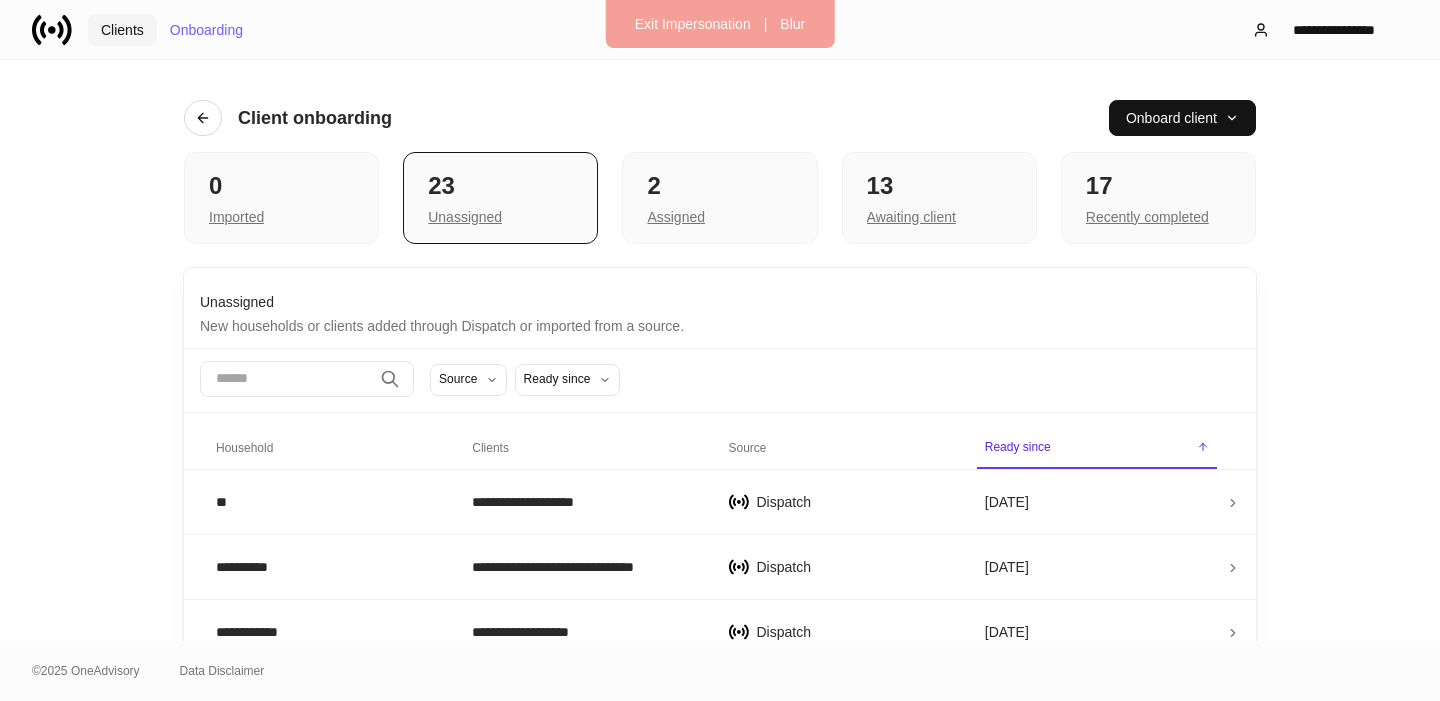click on "Clients" at bounding box center [122, 30] 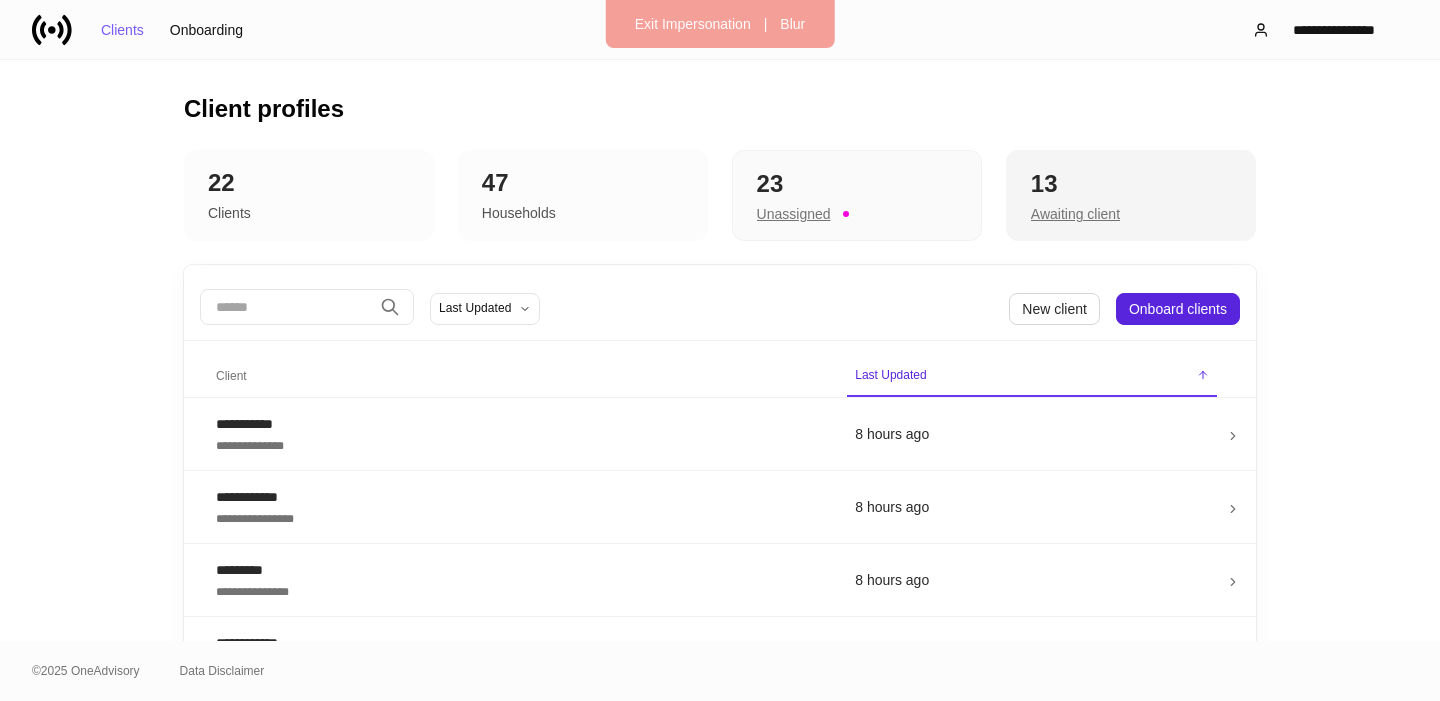 click on "Awaiting client" at bounding box center (1075, 214) 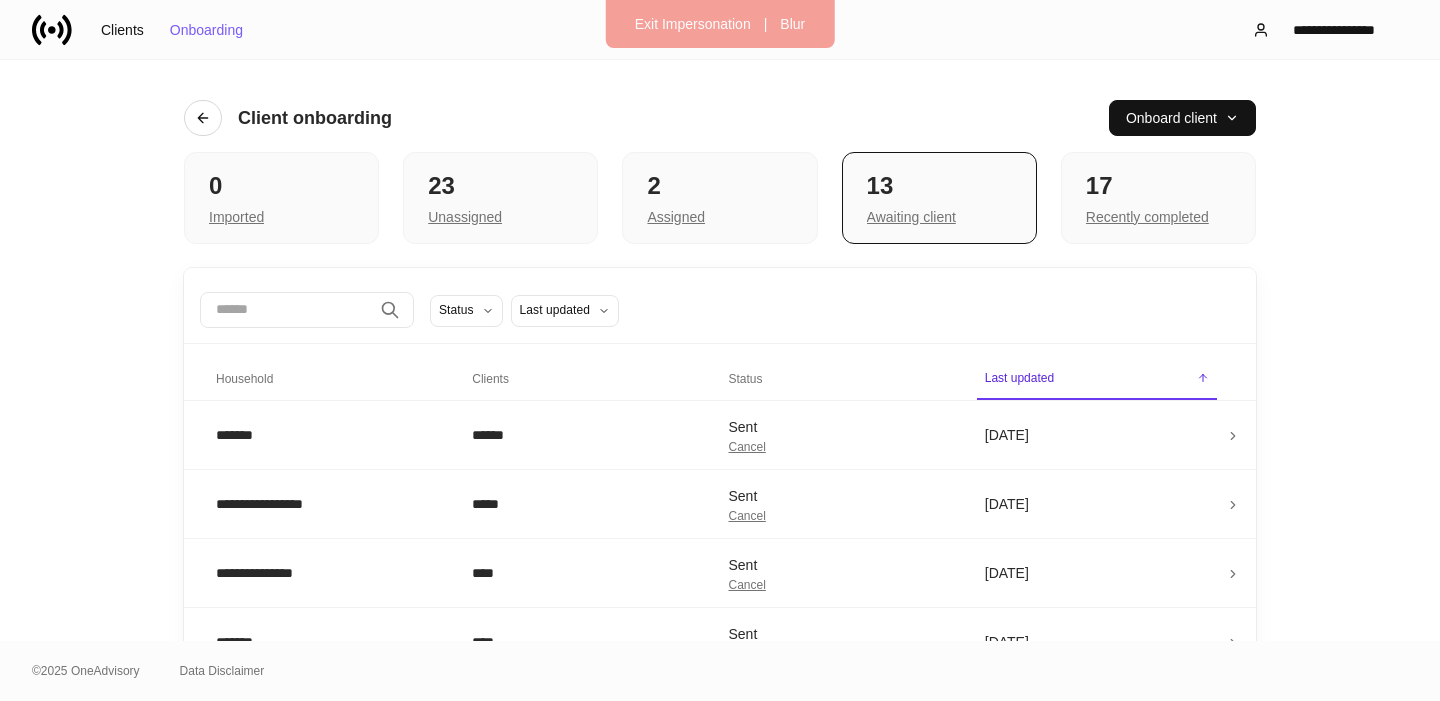 click at bounding box center [286, 310] 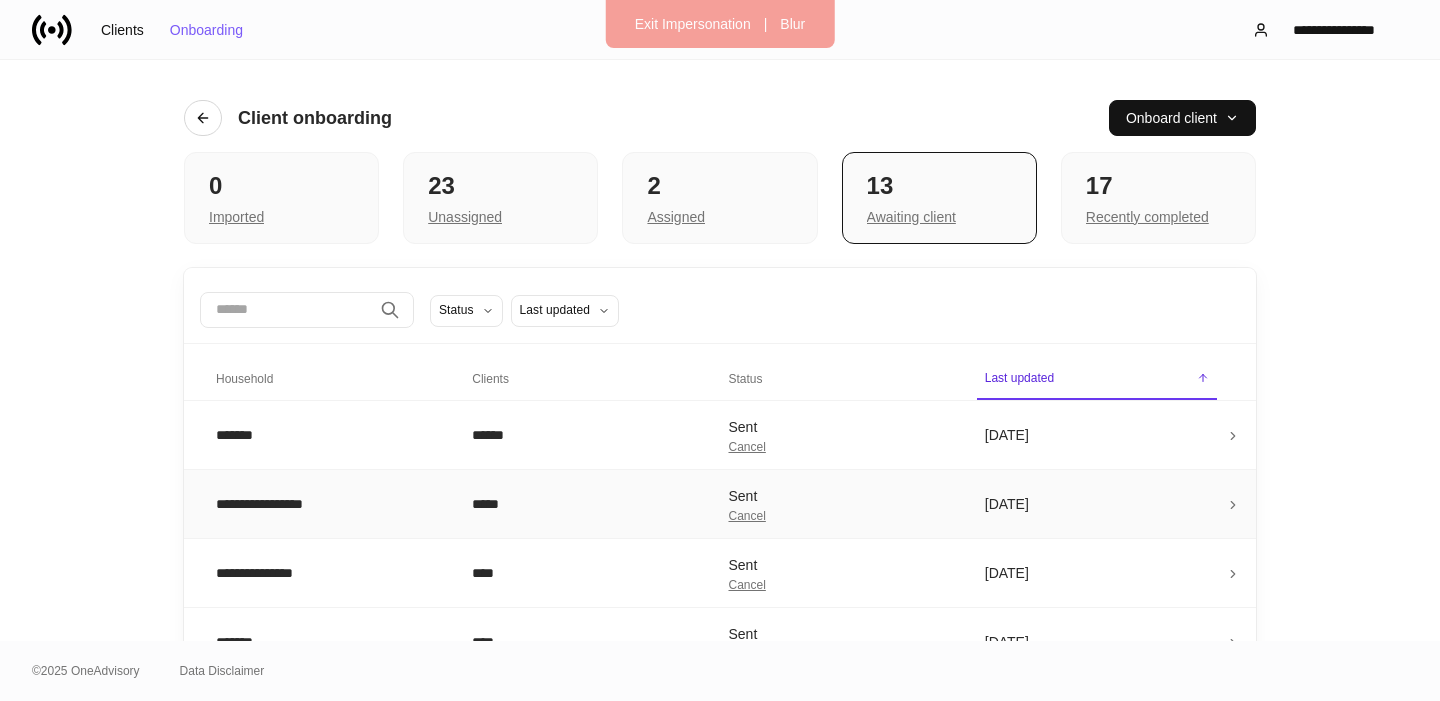 click on "**********" at bounding box center [328, 504] 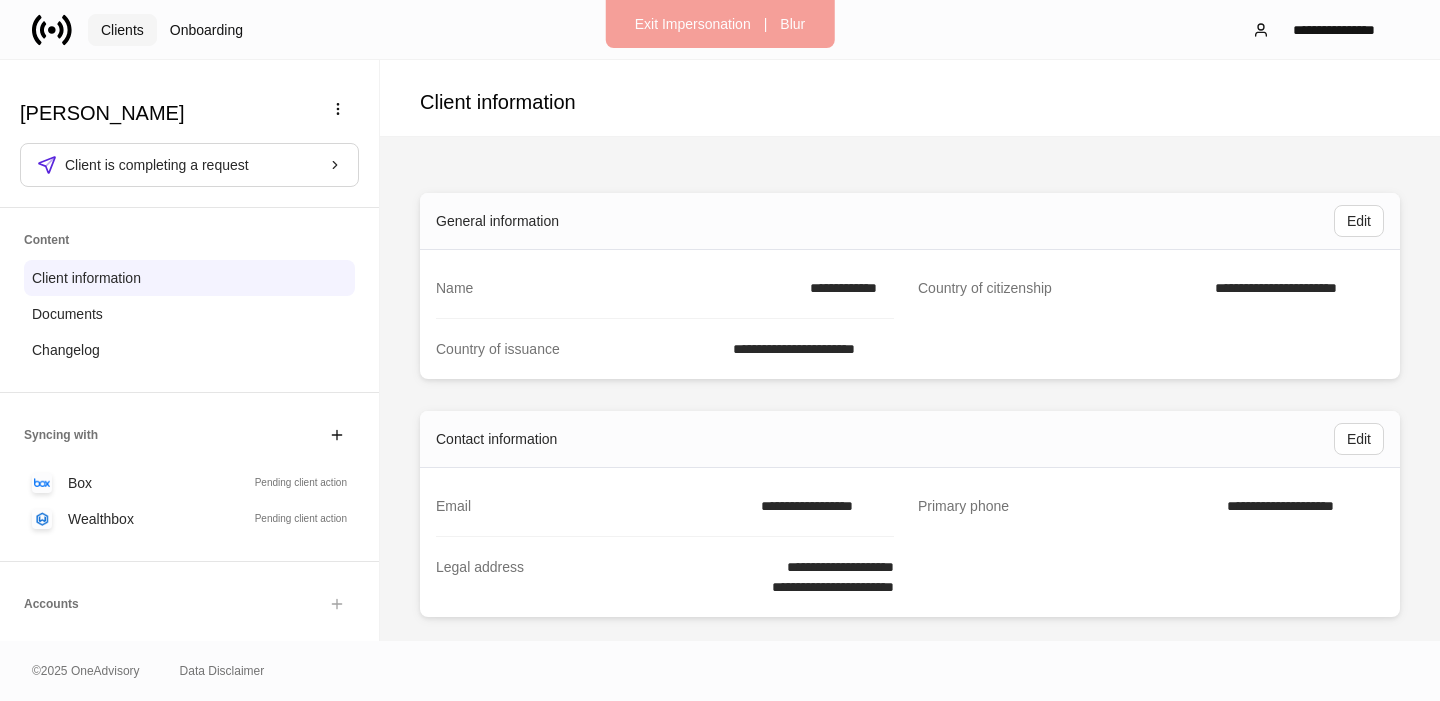 click on "Clients" at bounding box center (122, 30) 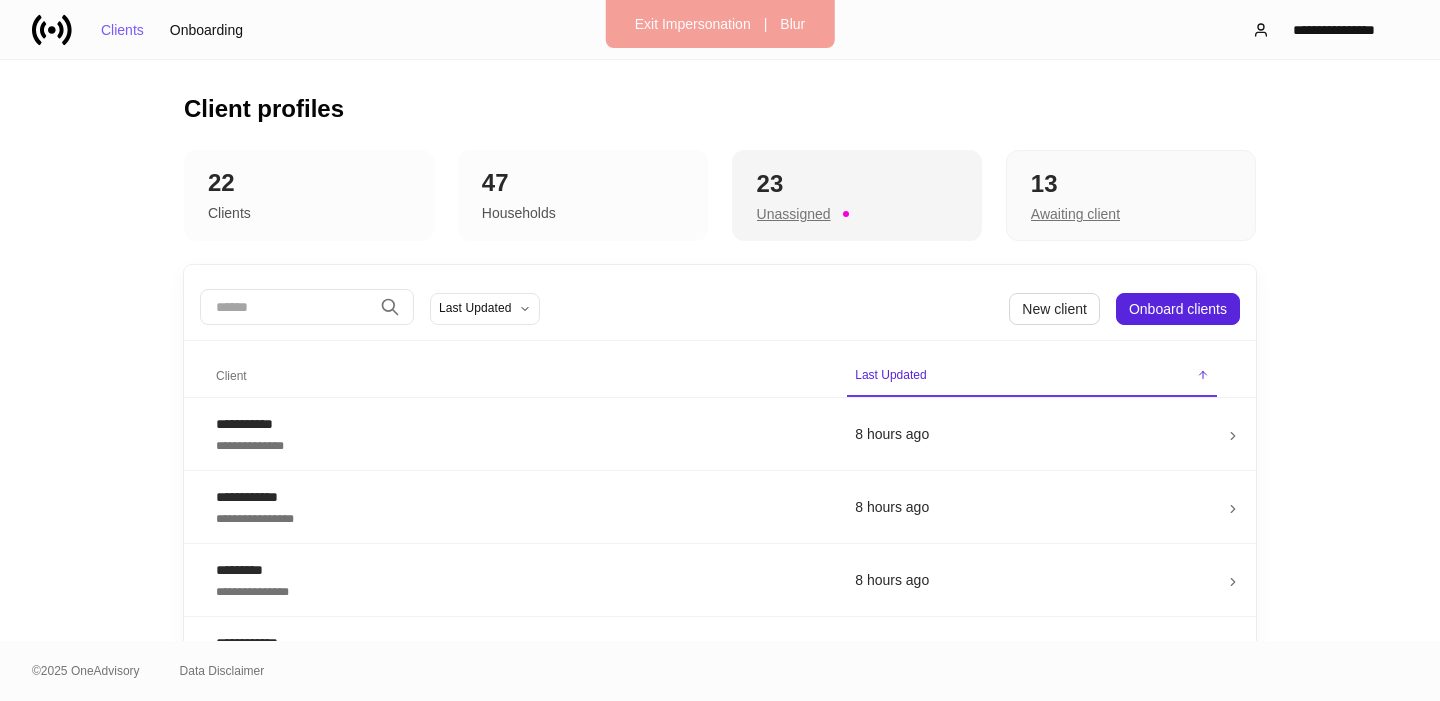 click on "Unassigned" at bounding box center (794, 214) 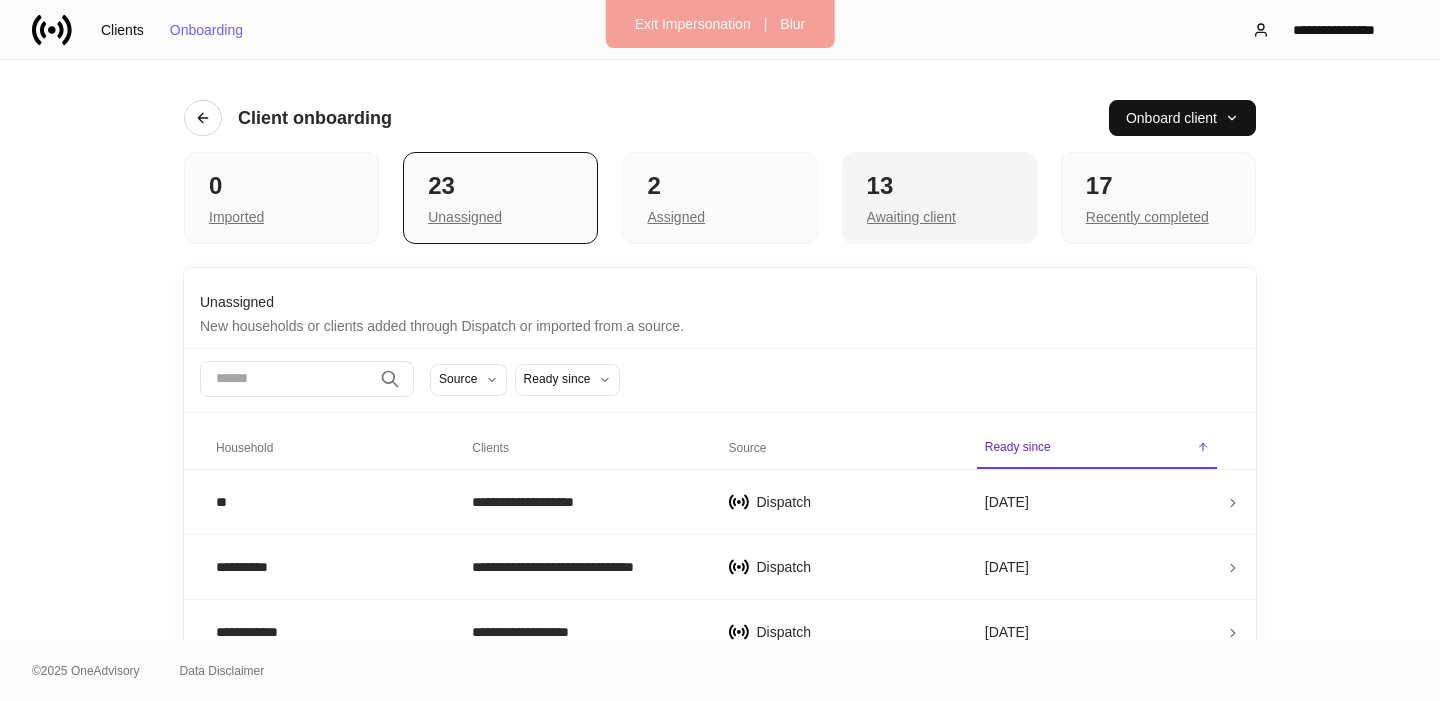 click on "Awaiting client" at bounding box center (911, 217) 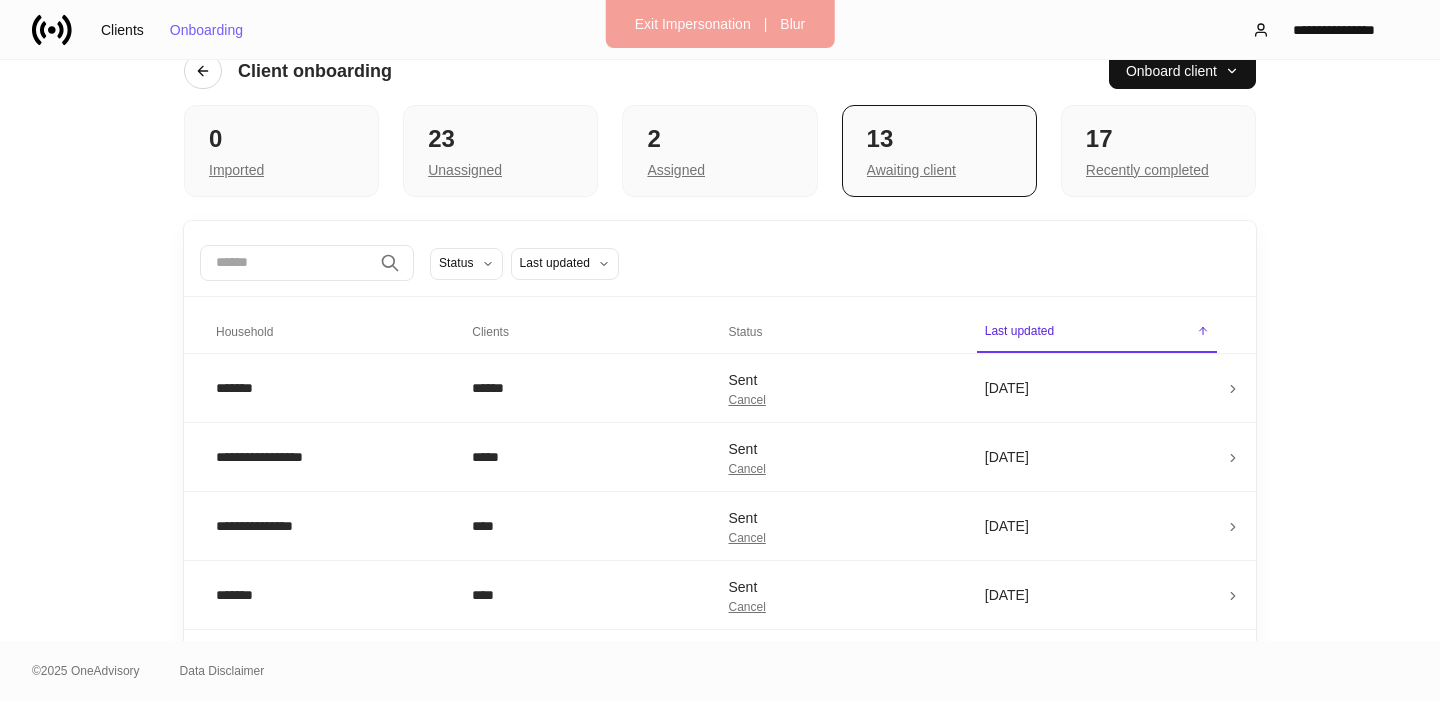 scroll, scrollTop: 0, scrollLeft: 0, axis: both 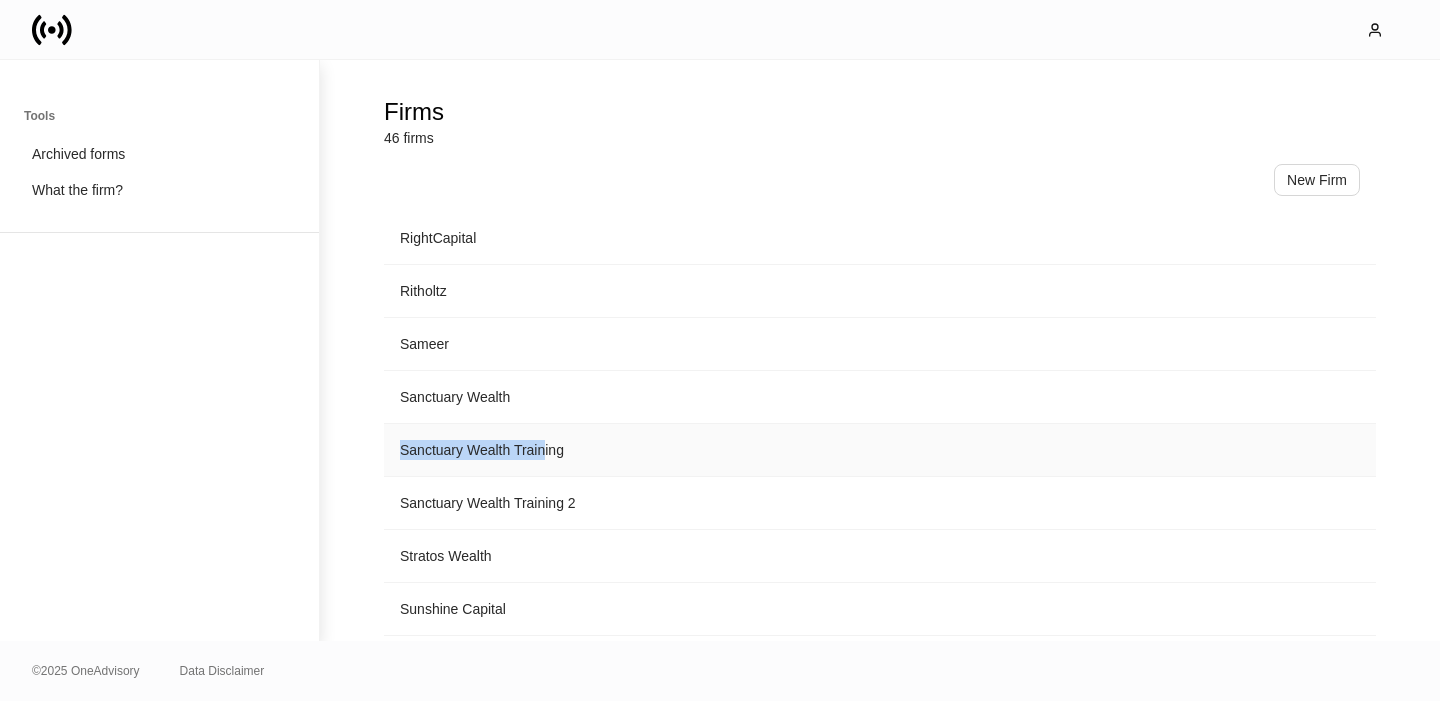 click on "Sanctuary Wealth Training" at bounding box center (880, 450) 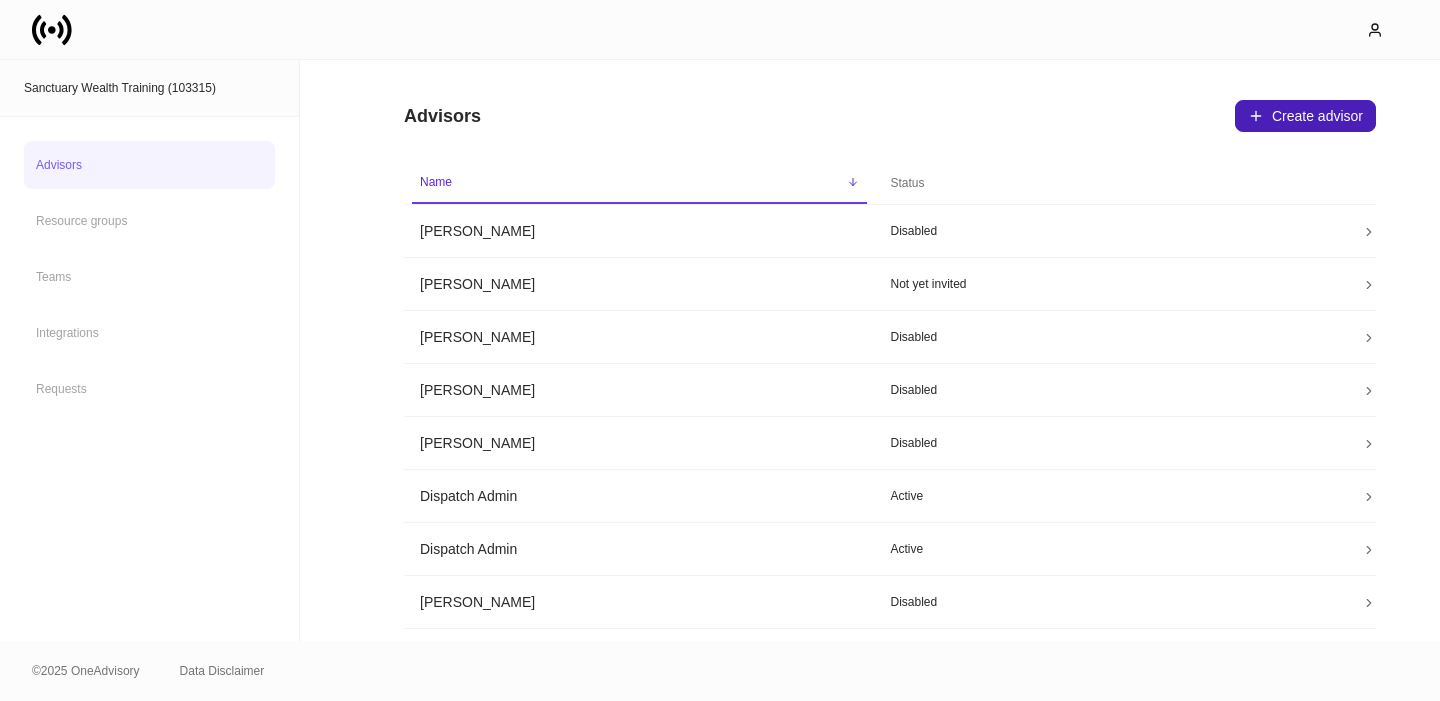 click on "Create advisor" at bounding box center (1305, 116) 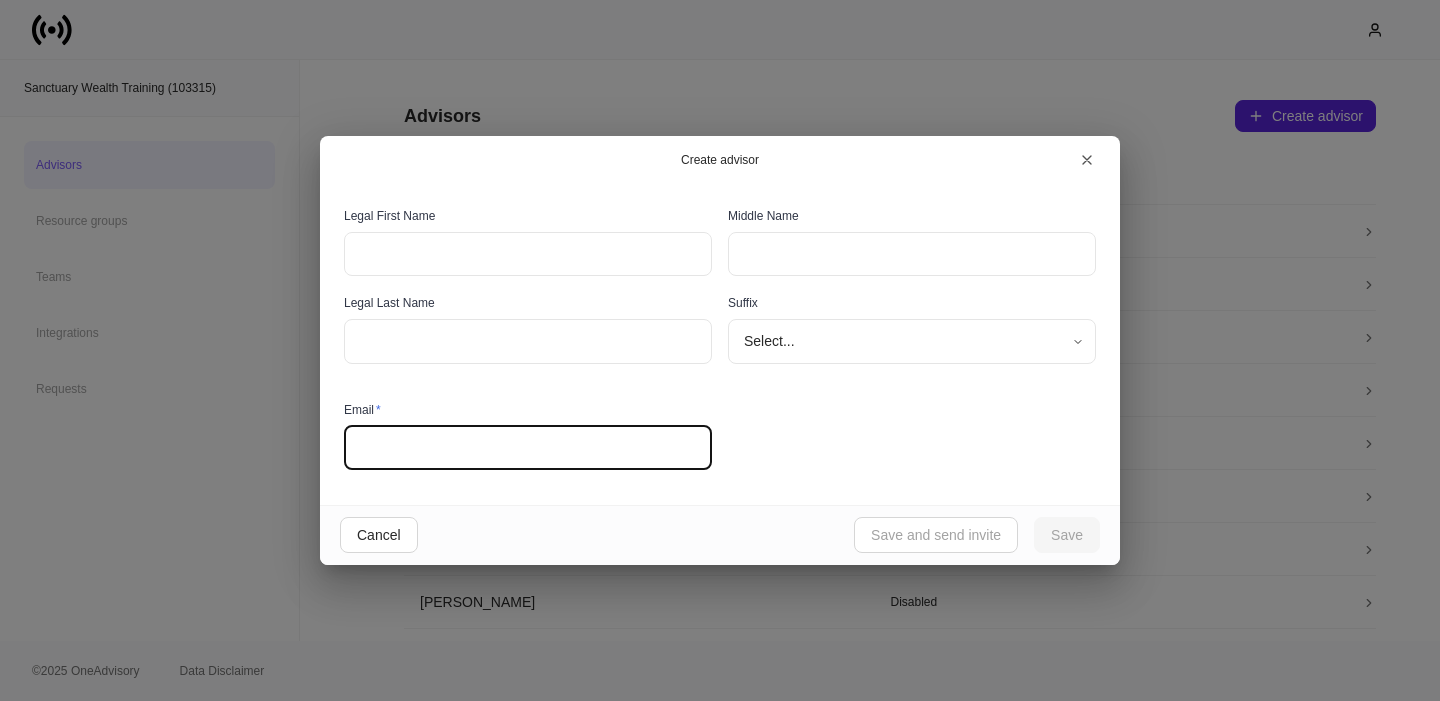 click at bounding box center (528, 448) 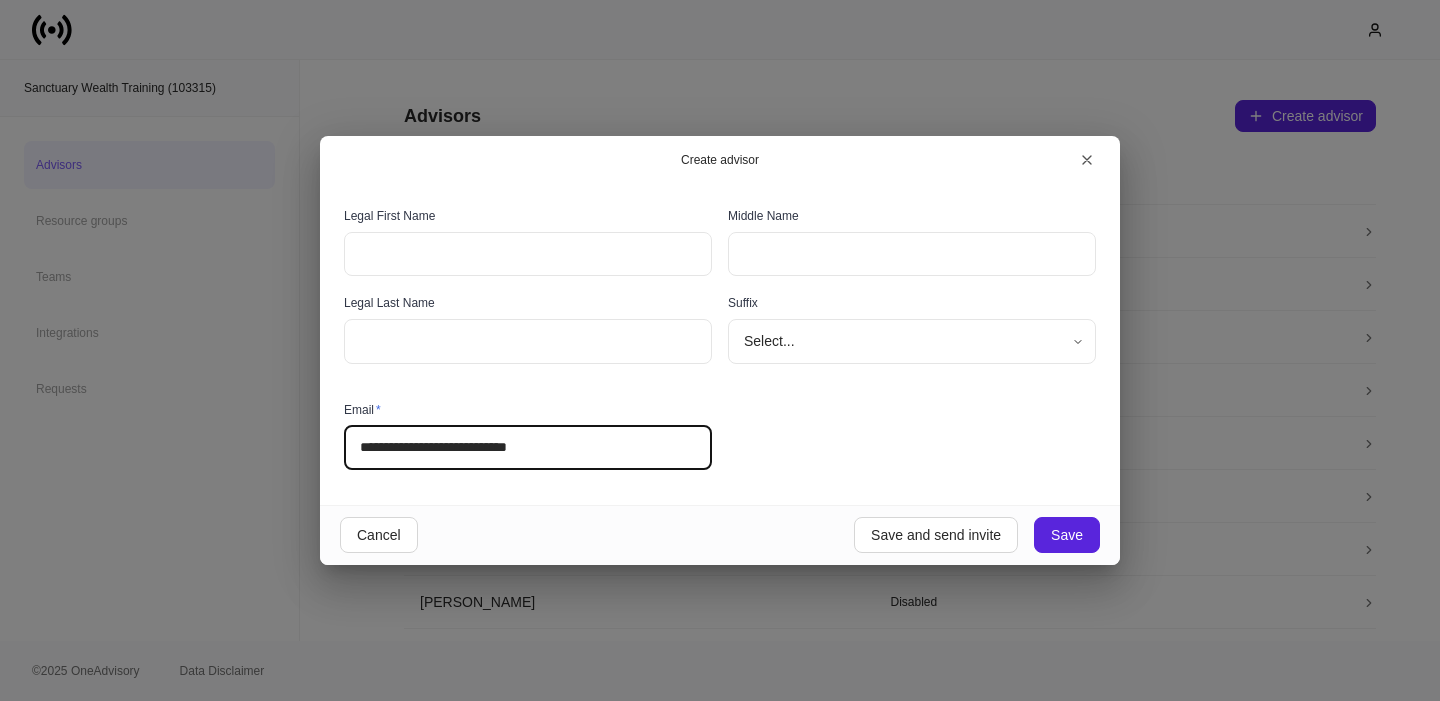 click on "**********" at bounding box center [528, 448] 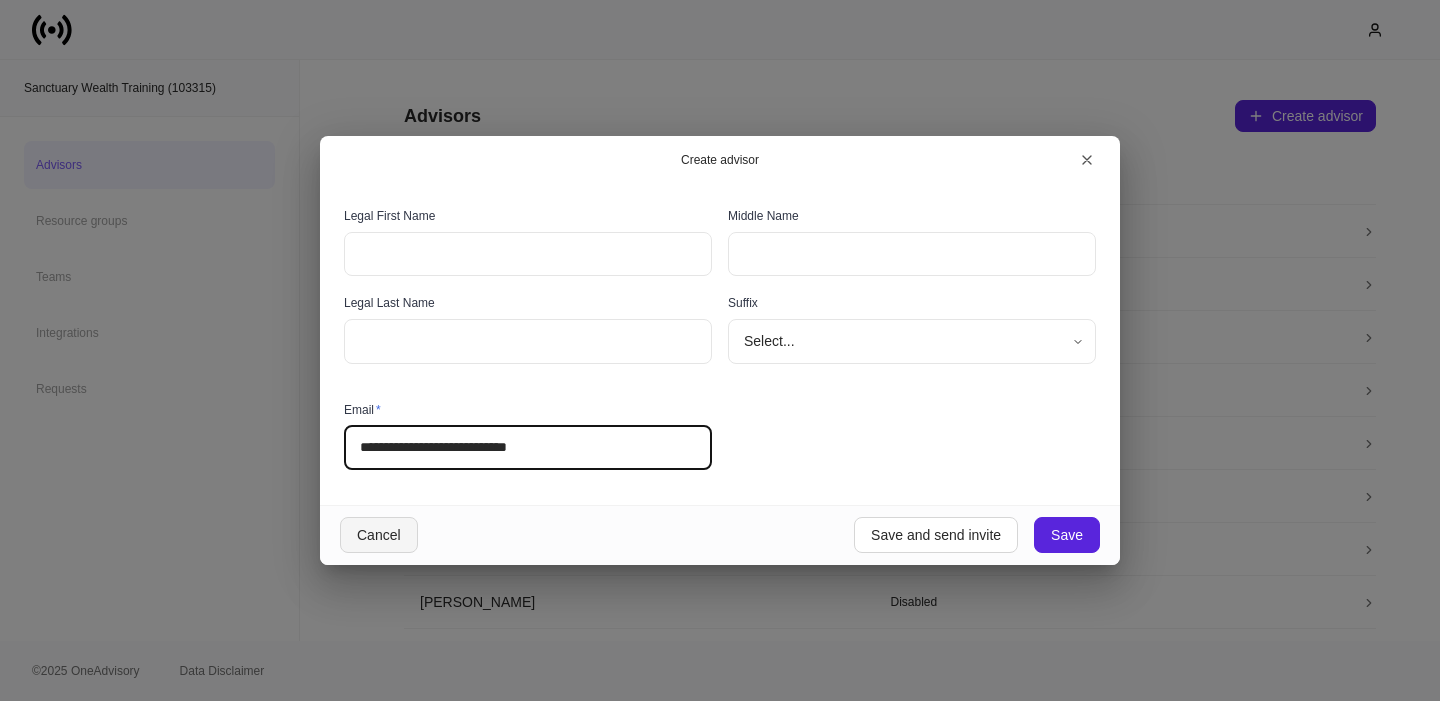 type on "**********" 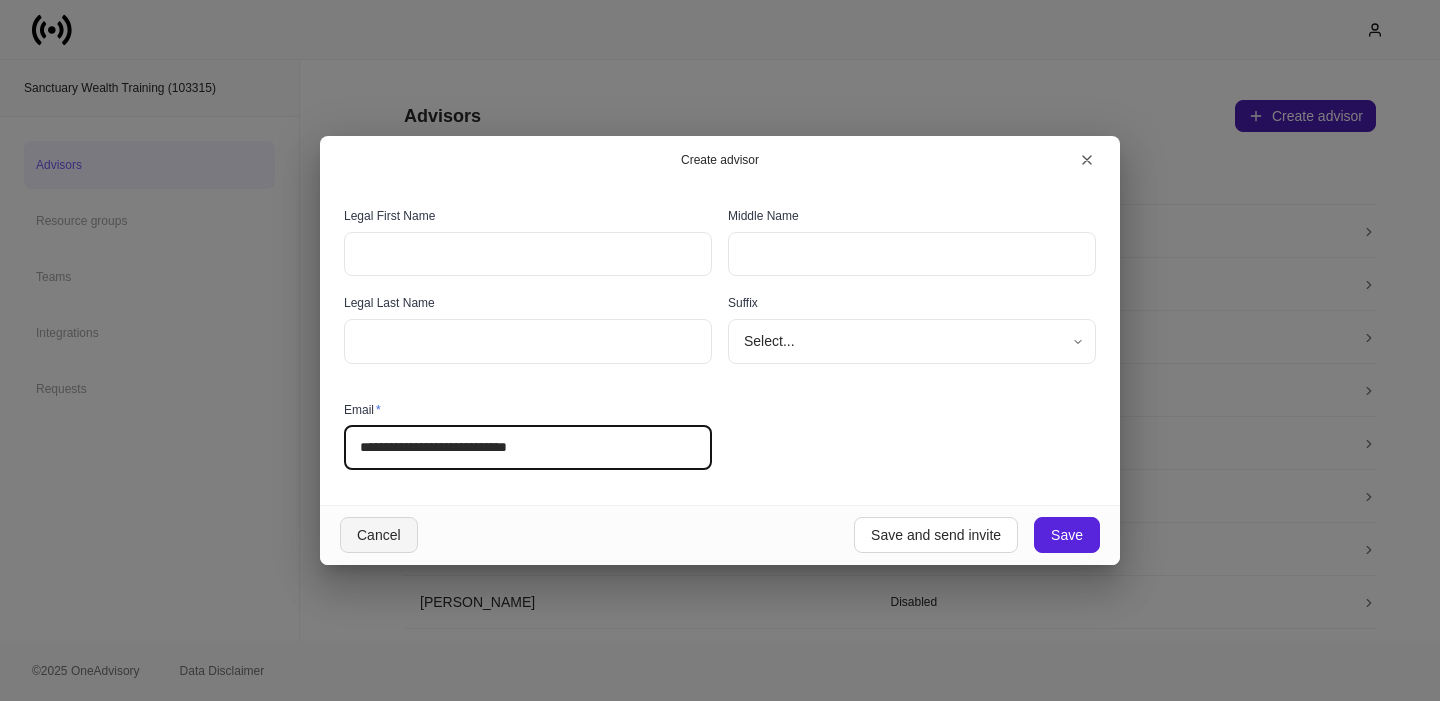 type 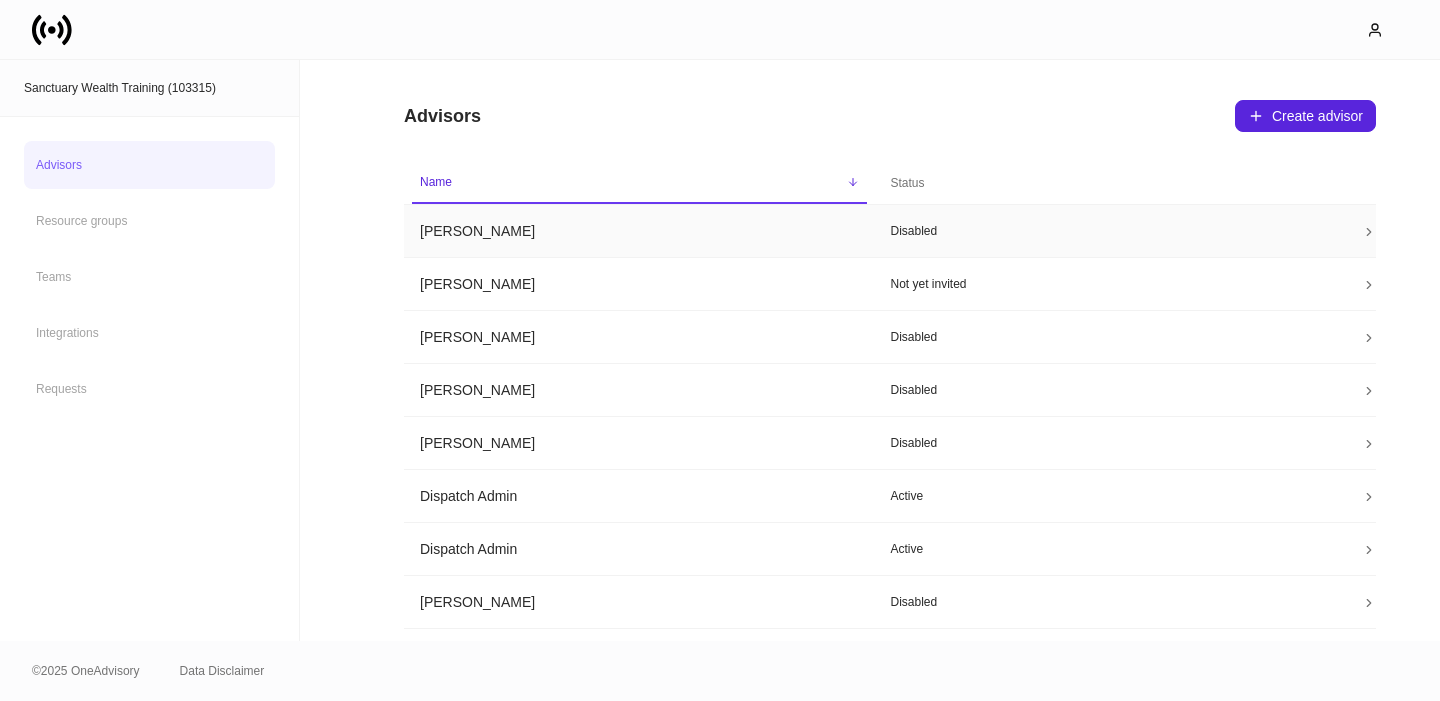 click on "Alex Freedman" at bounding box center [639, 231] 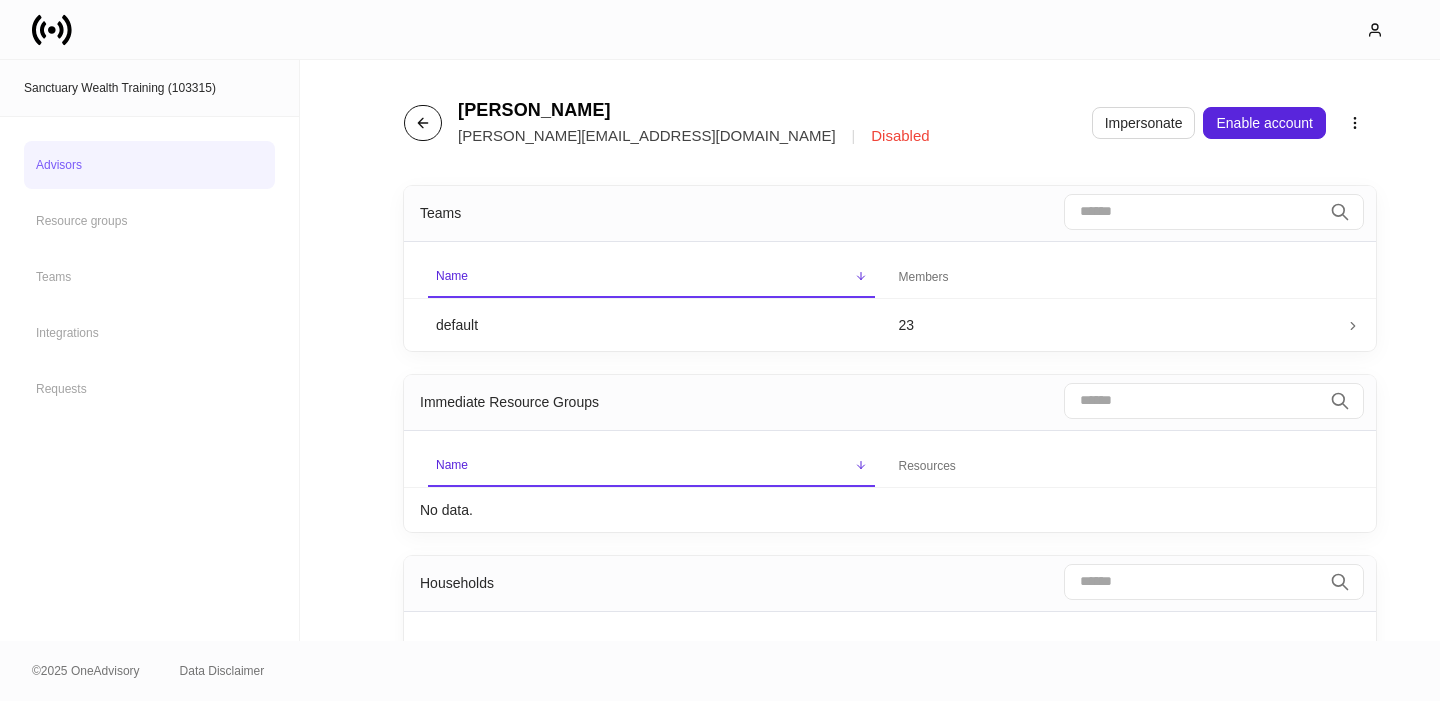 click at bounding box center [423, 123] 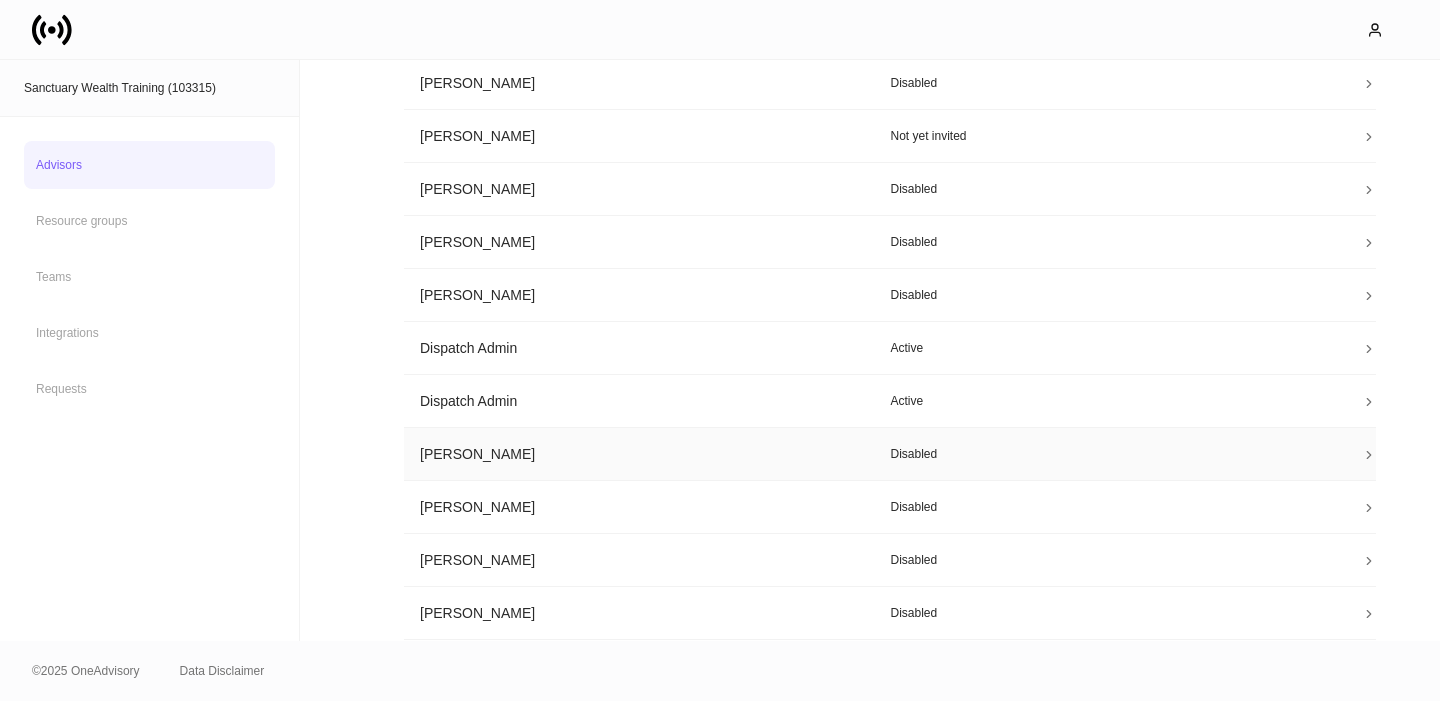 scroll, scrollTop: 324, scrollLeft: 0, axis: vertical 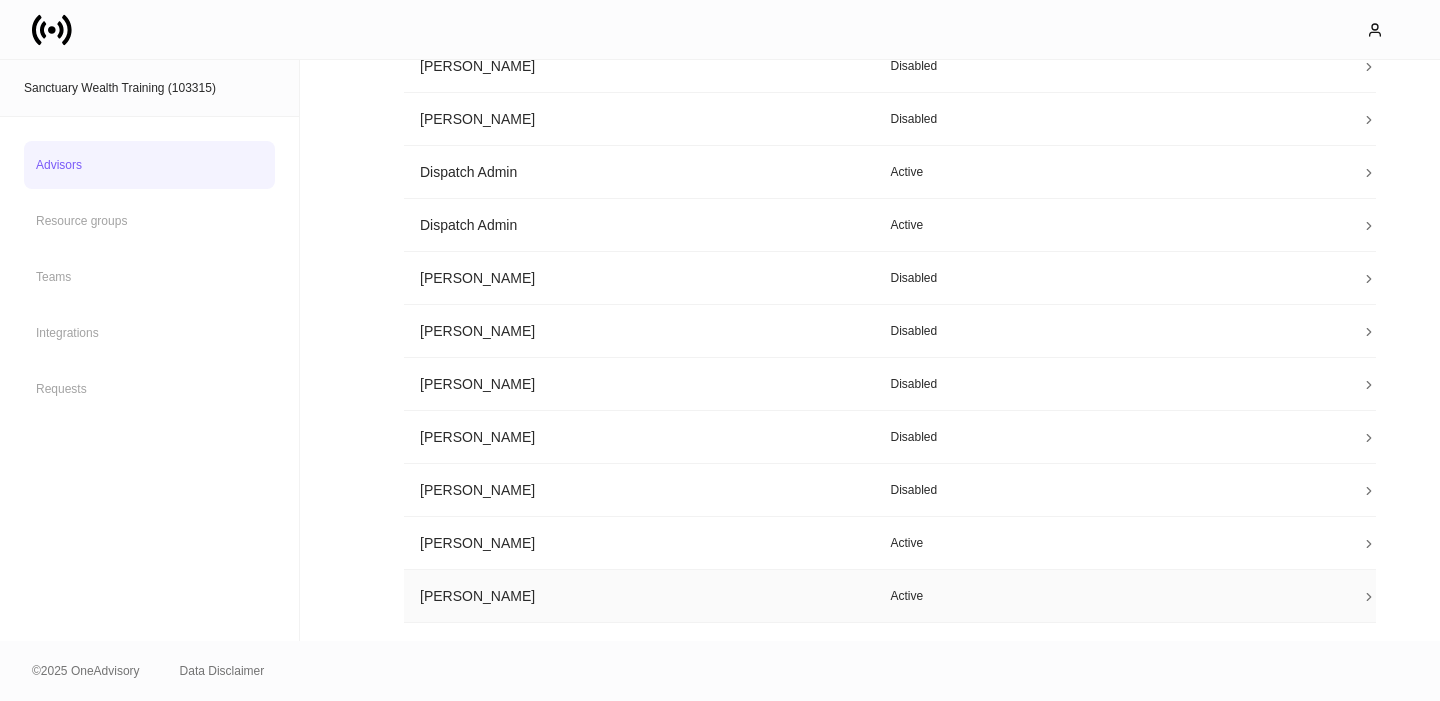 click on "Lauren Faltys" at bounding box center (639, 596) 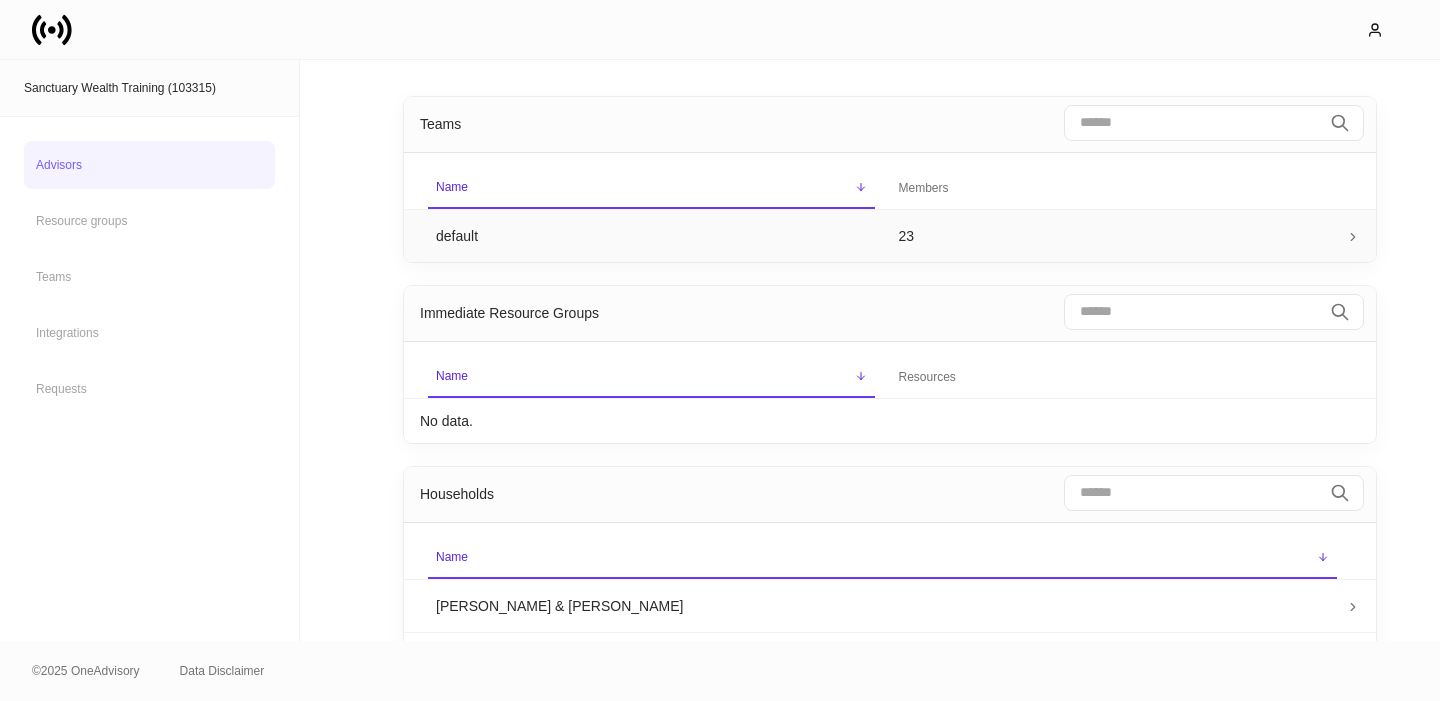 scroll, scrollTop: 0, scrollLeft: 0, axis: both 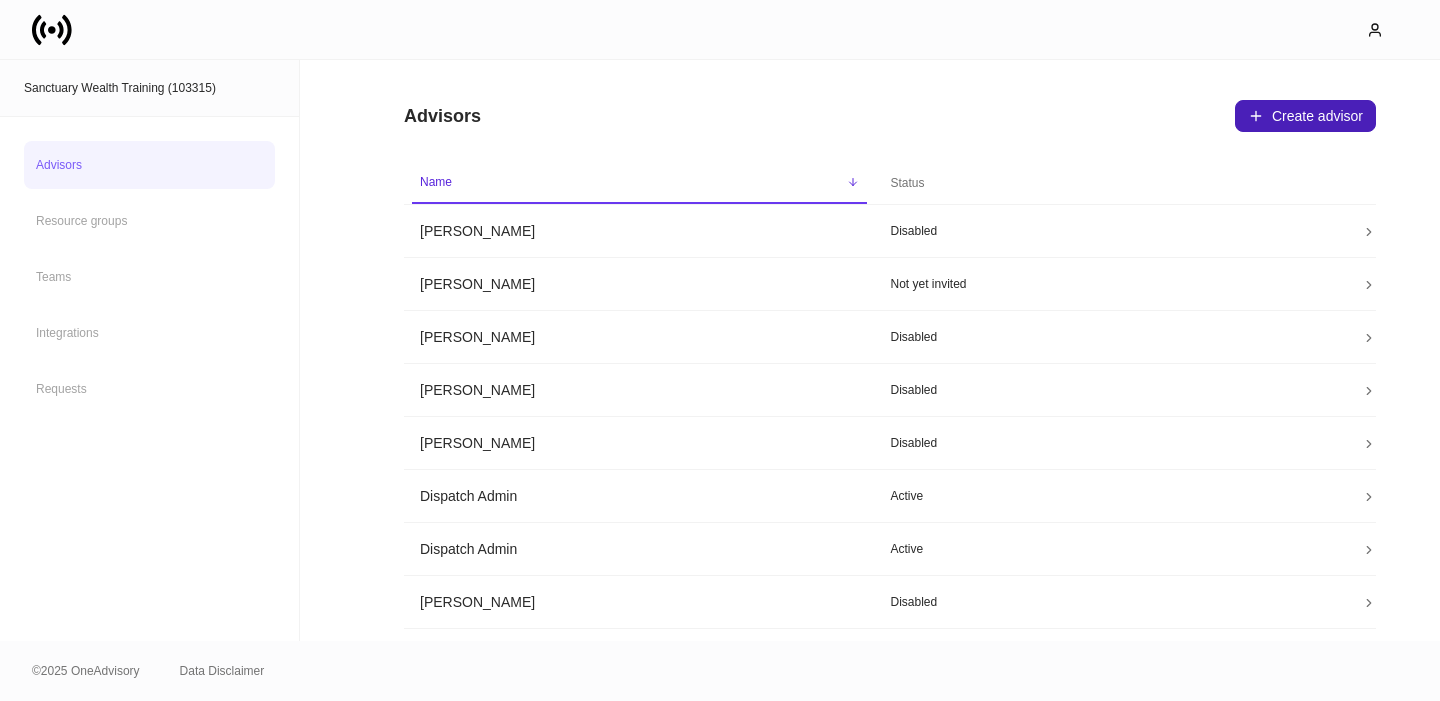 click on "Create advisor" at bounding box center (1305, 116) 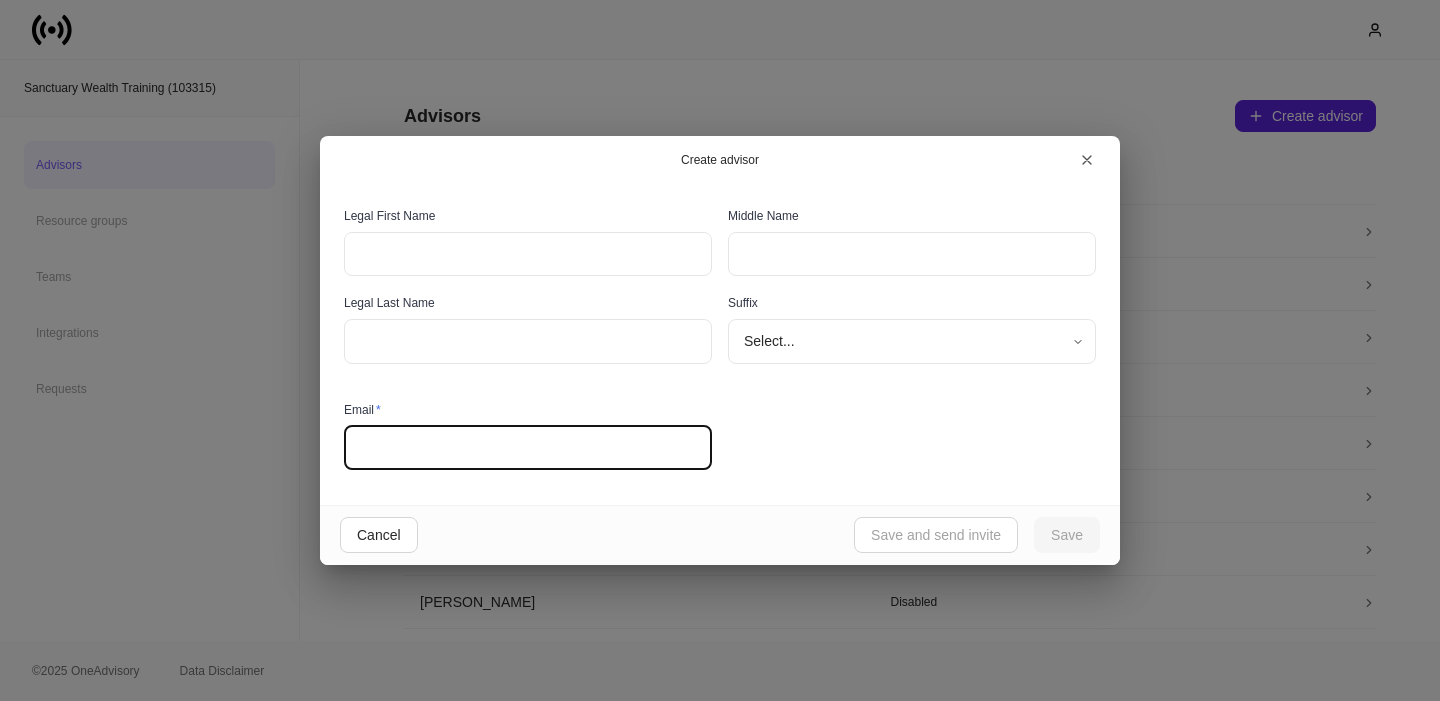 click at bounding box center (528, 448) 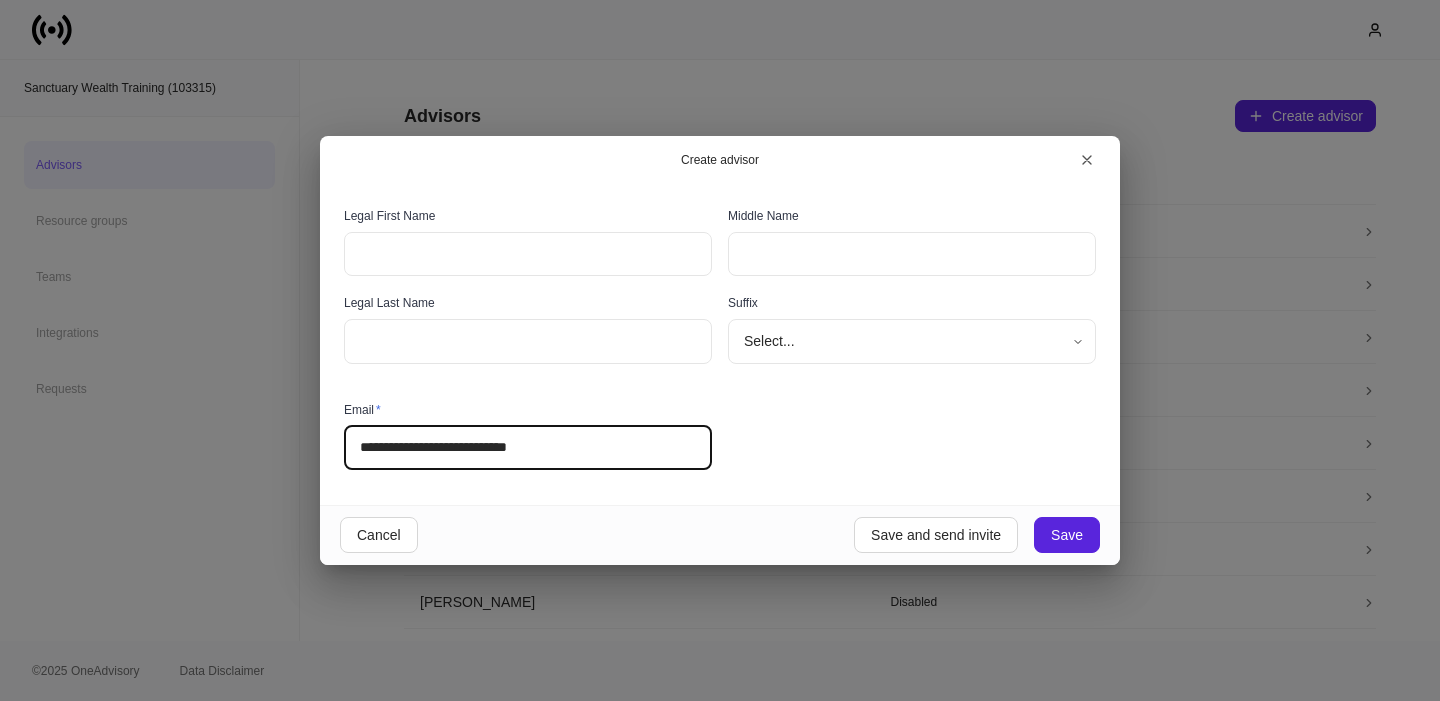 click on "**********" at bounding box center [528, 448] 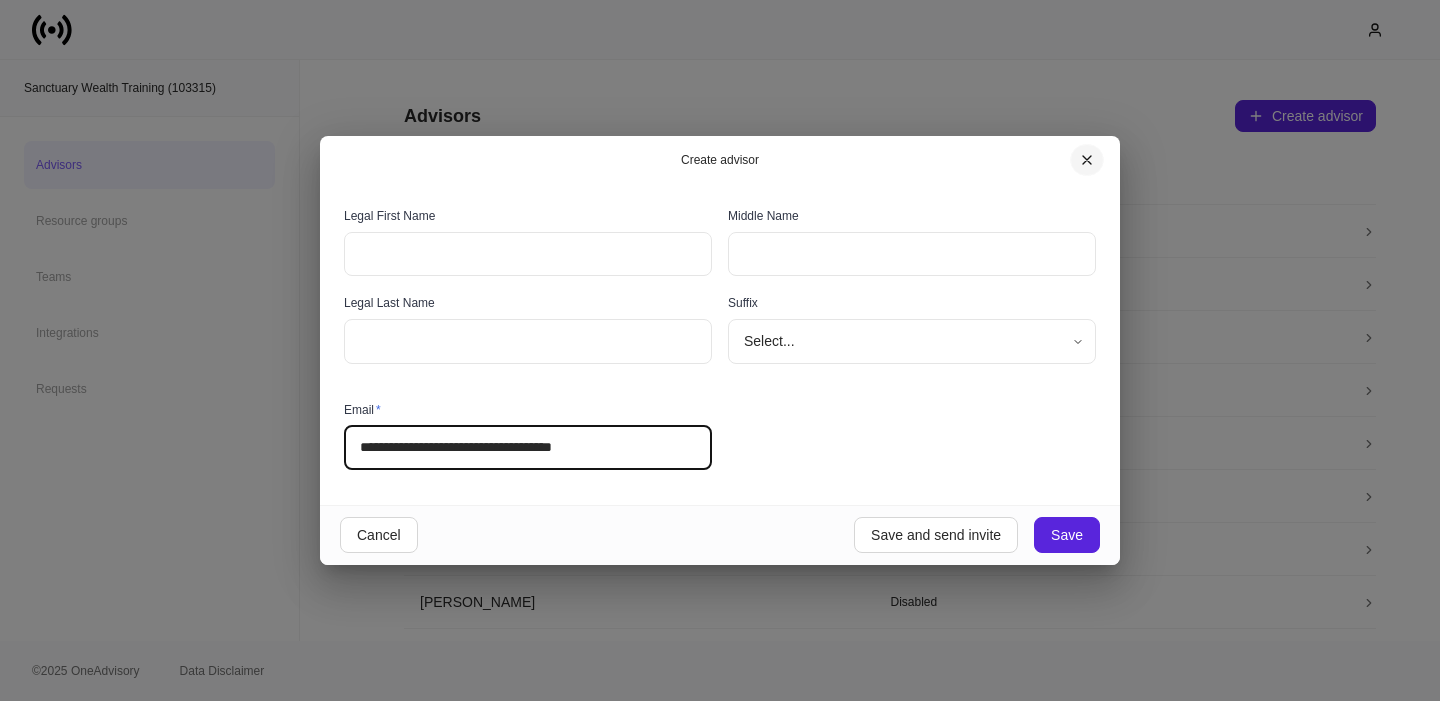 type on "**********" 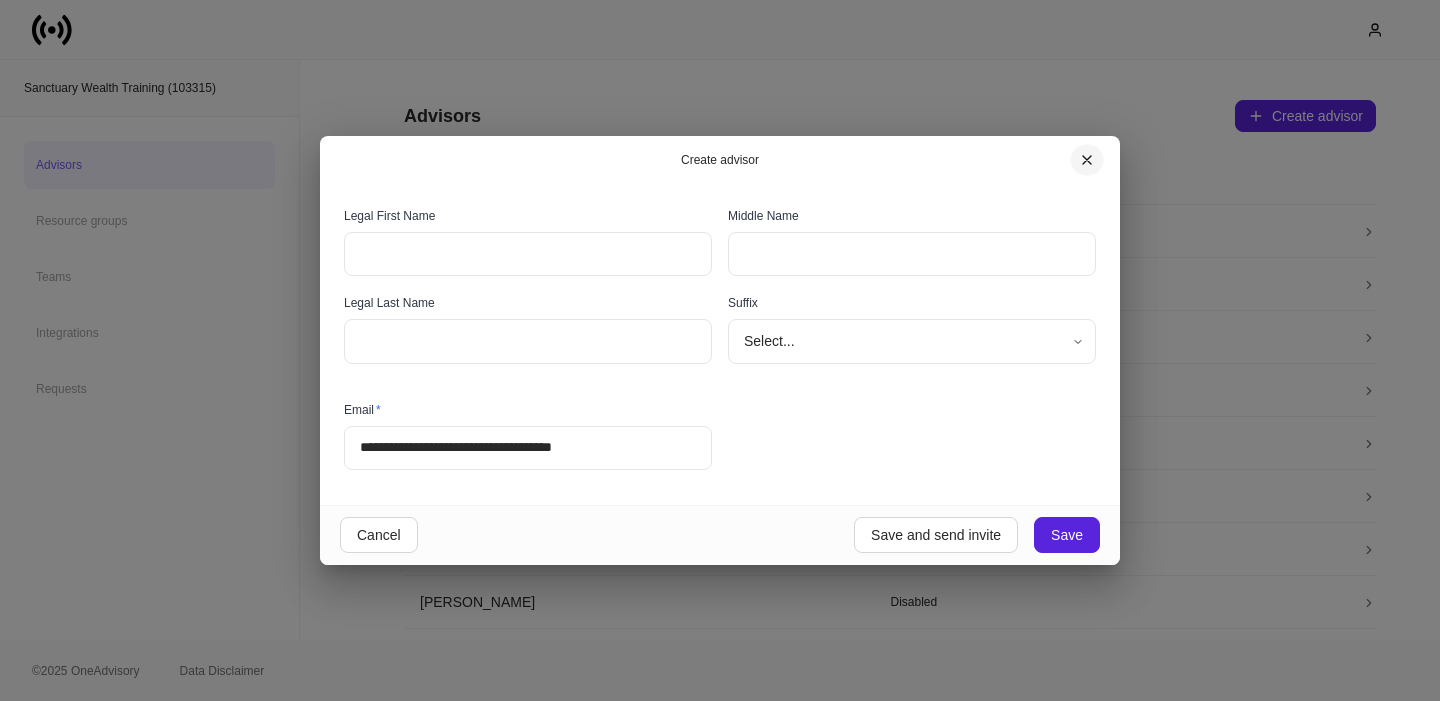 drag, startPoint x: 1092, startPoint y: 155, endPoint x: 1014, endPoint y: 239, distance: 114.62984 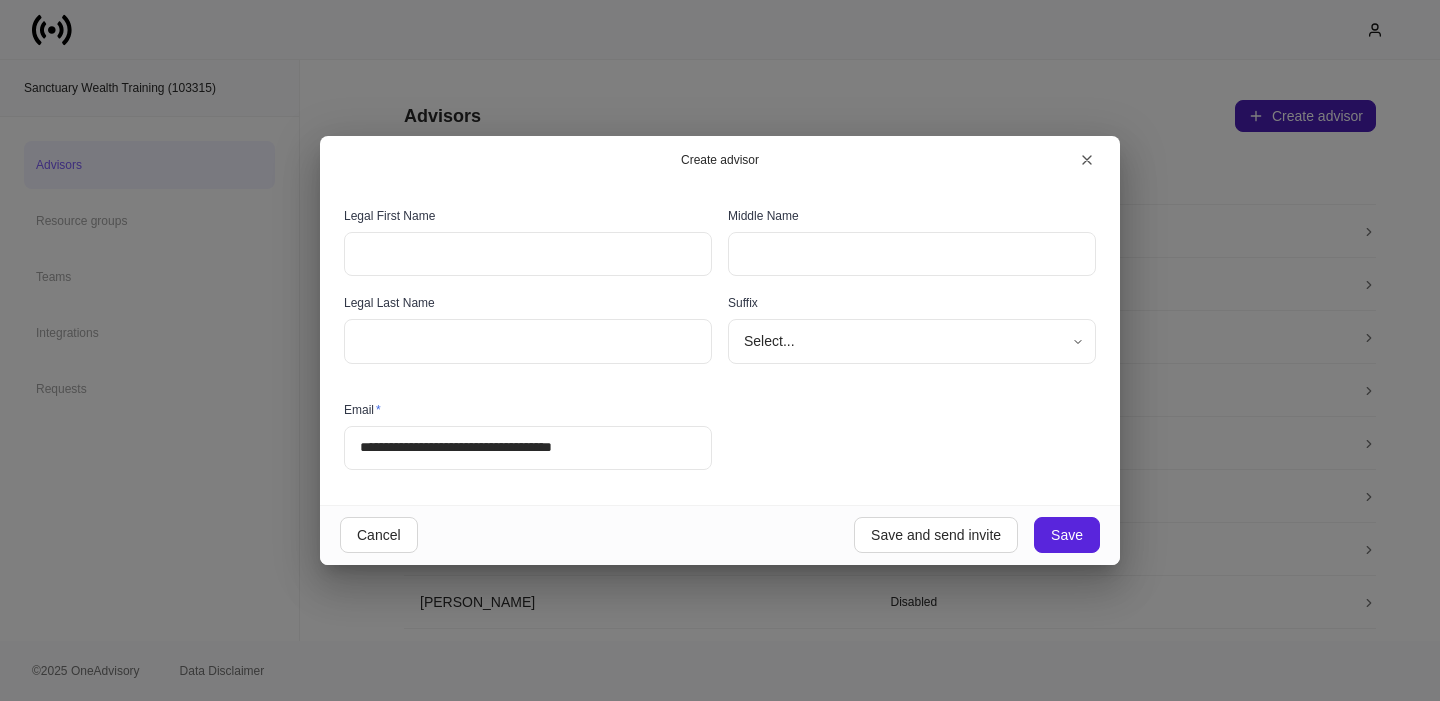 type 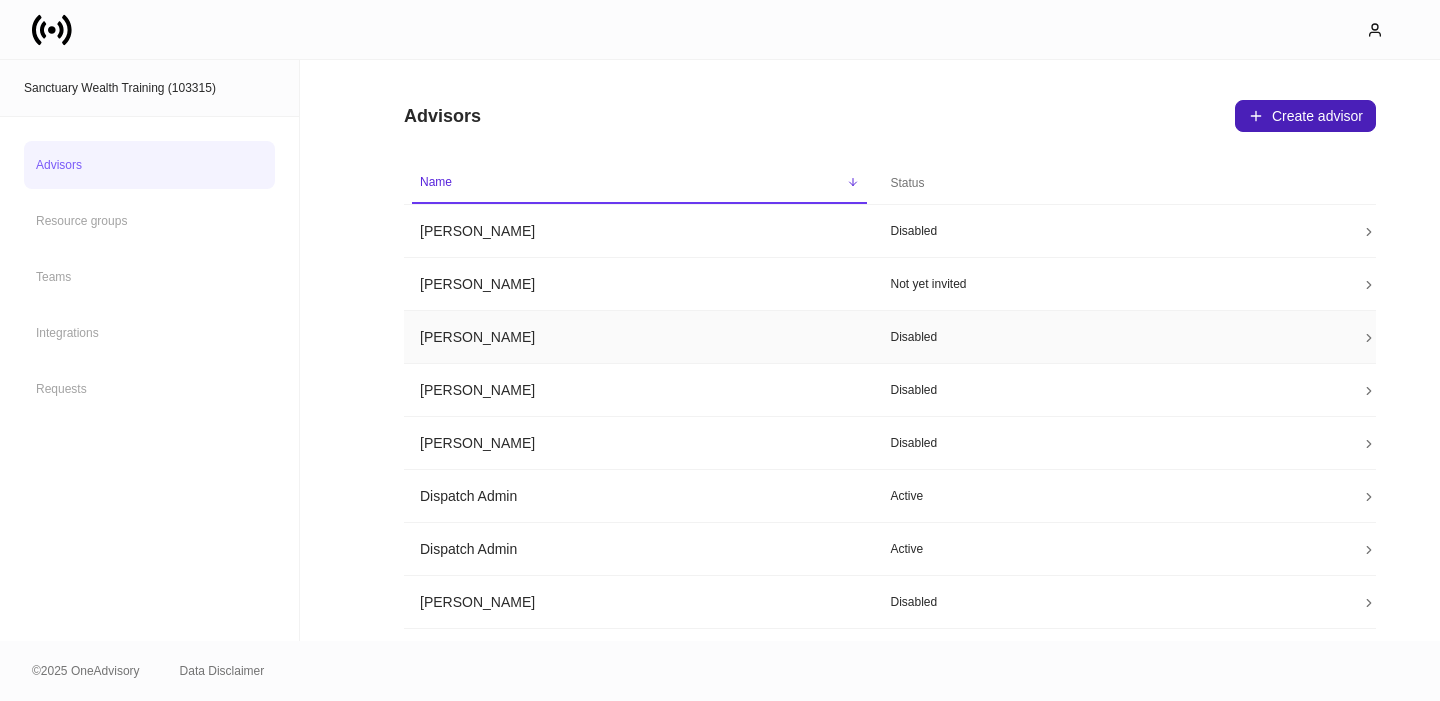 scroll, scrollTop: 633, scrollLeft: 0, axis: vertical 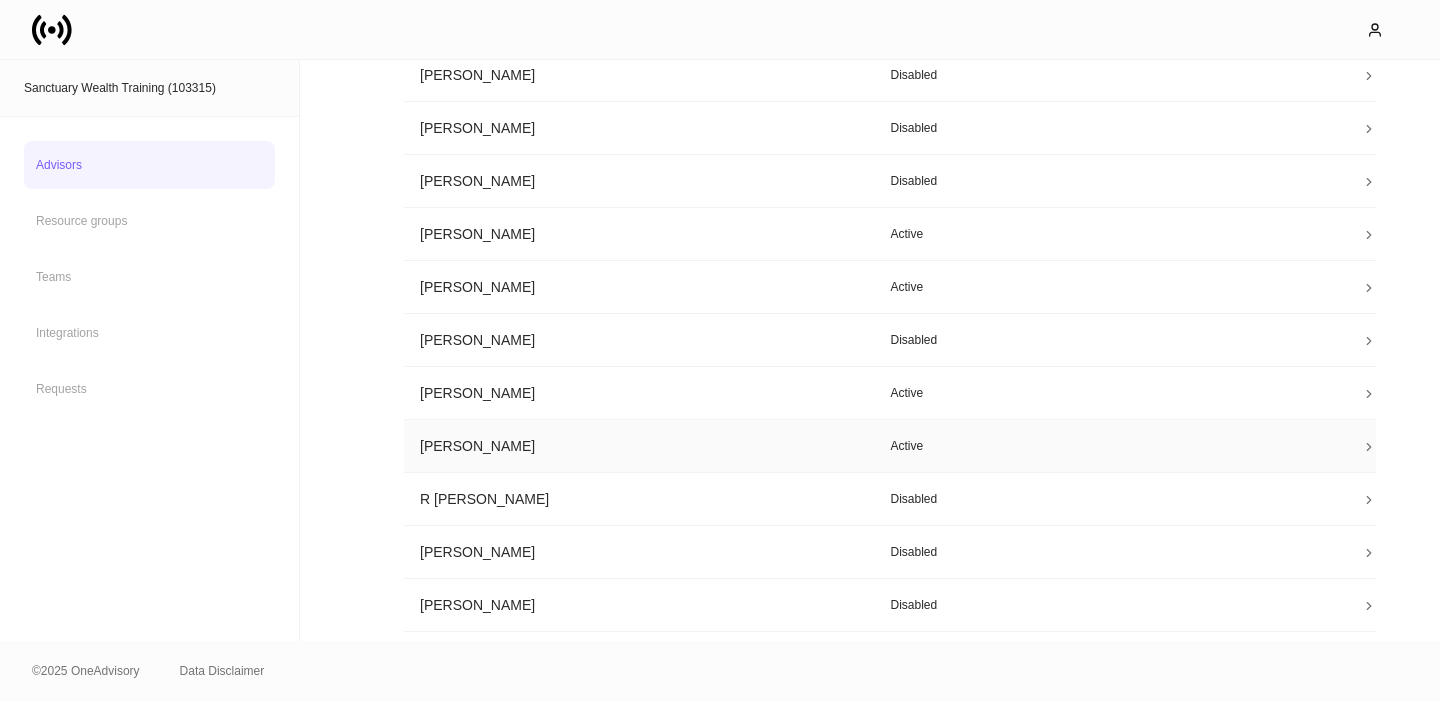 click on "Olivia Fleming" at bounding box center [639, 446] 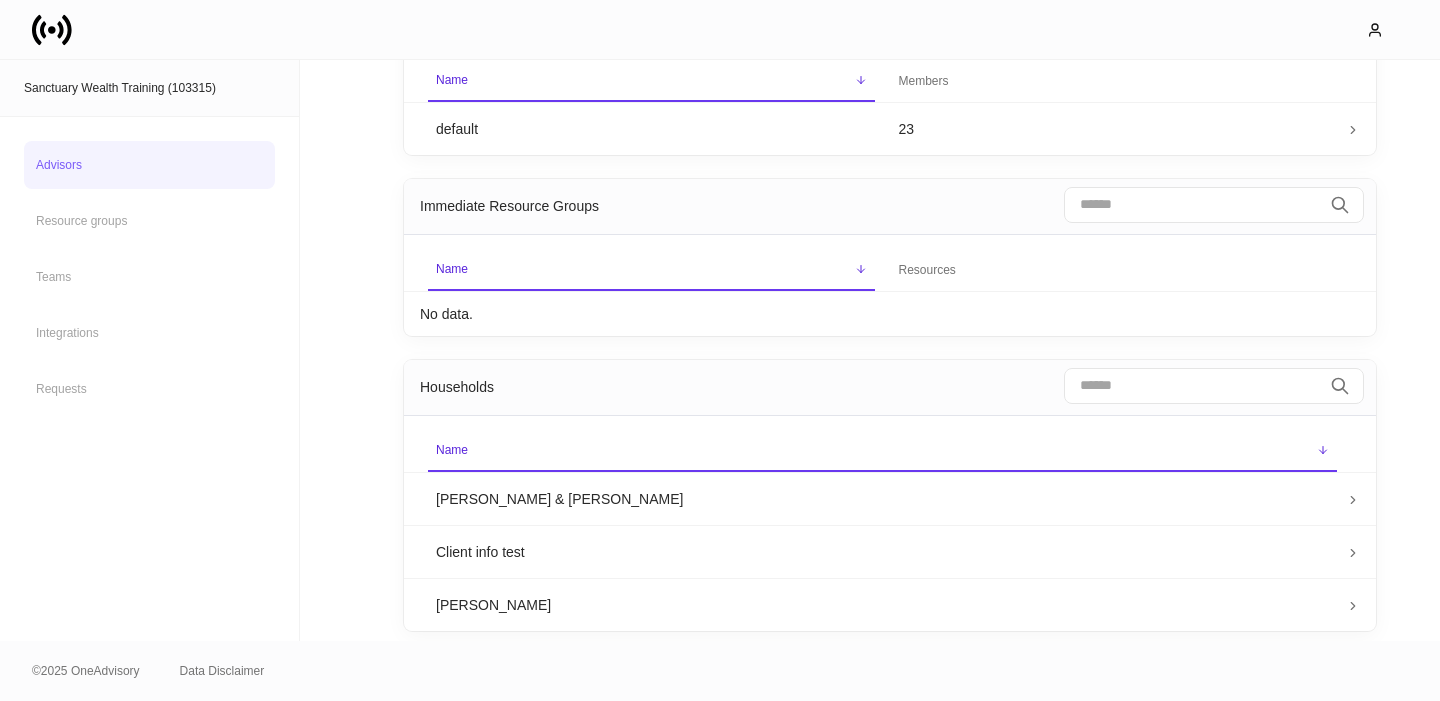 scroll, scrollTop: 0, scrollLeft: 0, axis: both 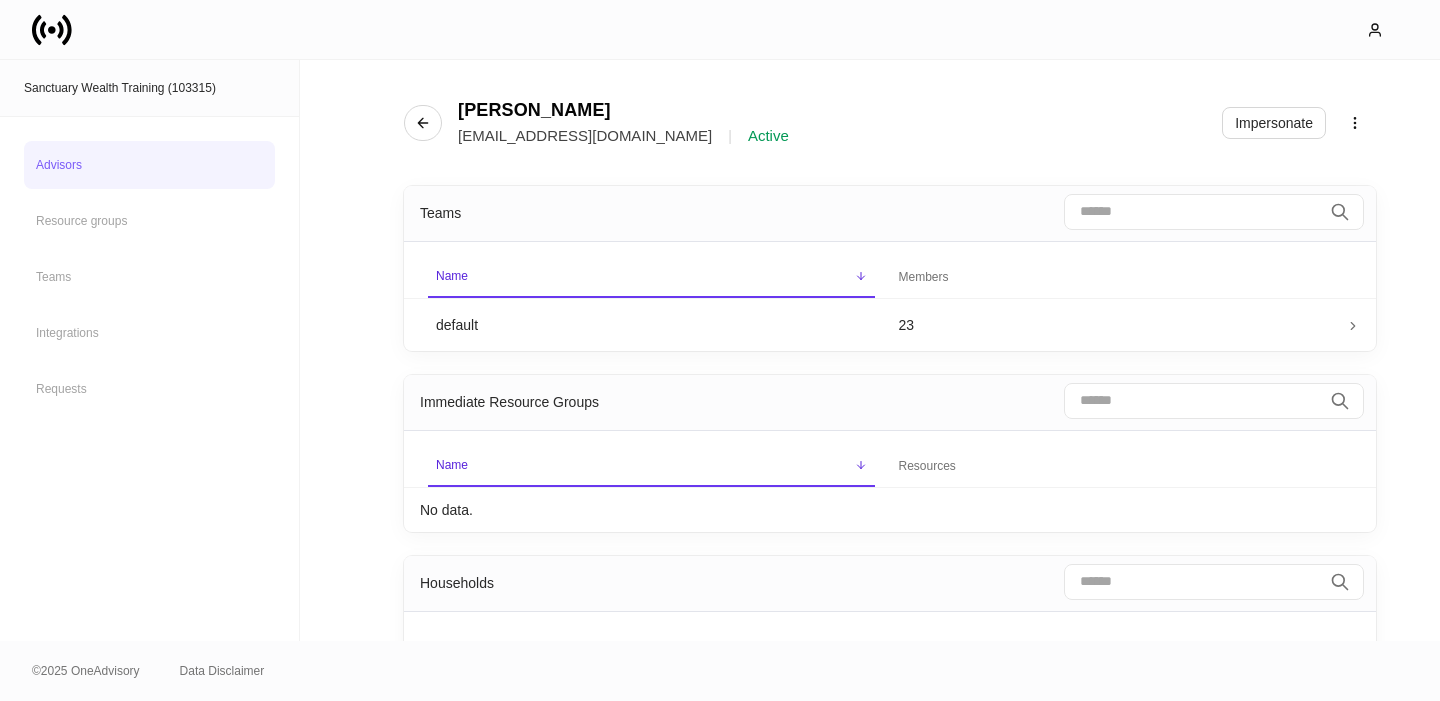 click on "Sanctuary Wealth Training (103315)" at bounding box center [149, 88] 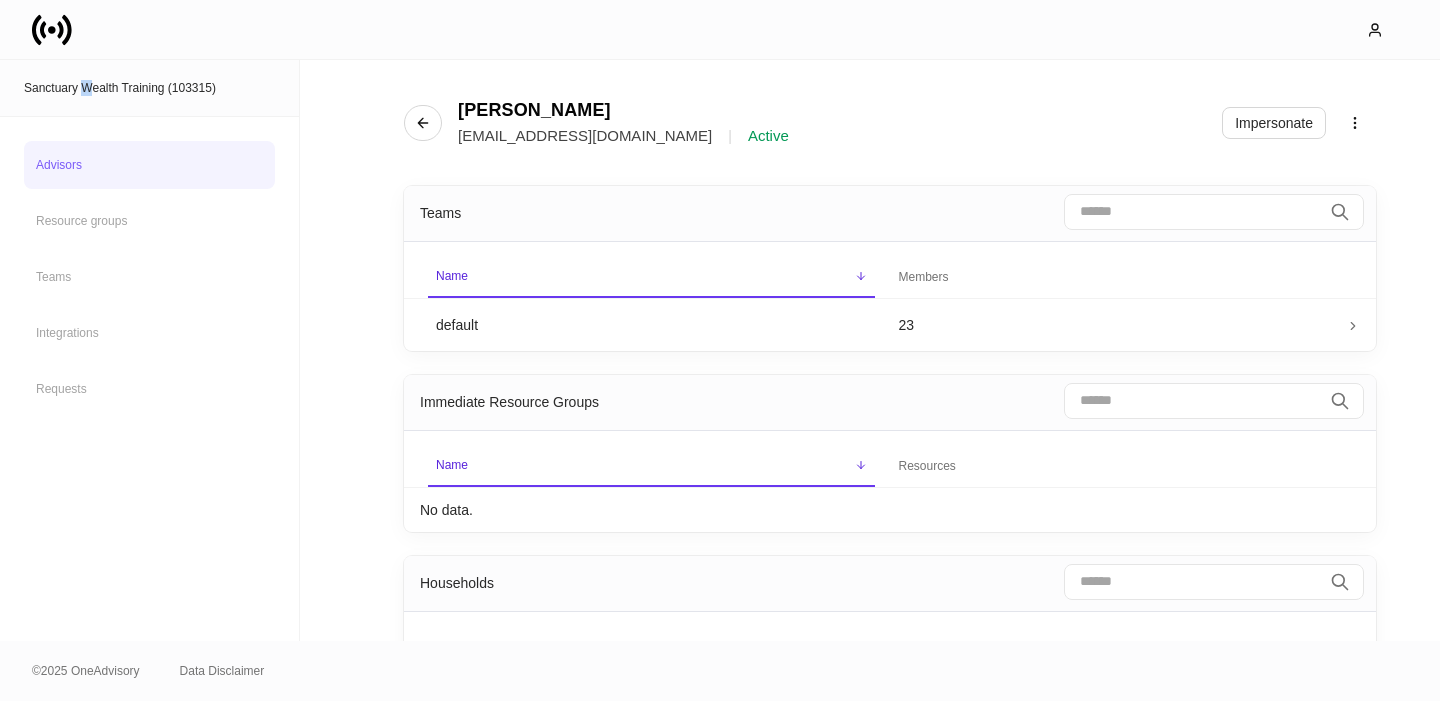 click on "Advisors" at bounding box center (149, 165) 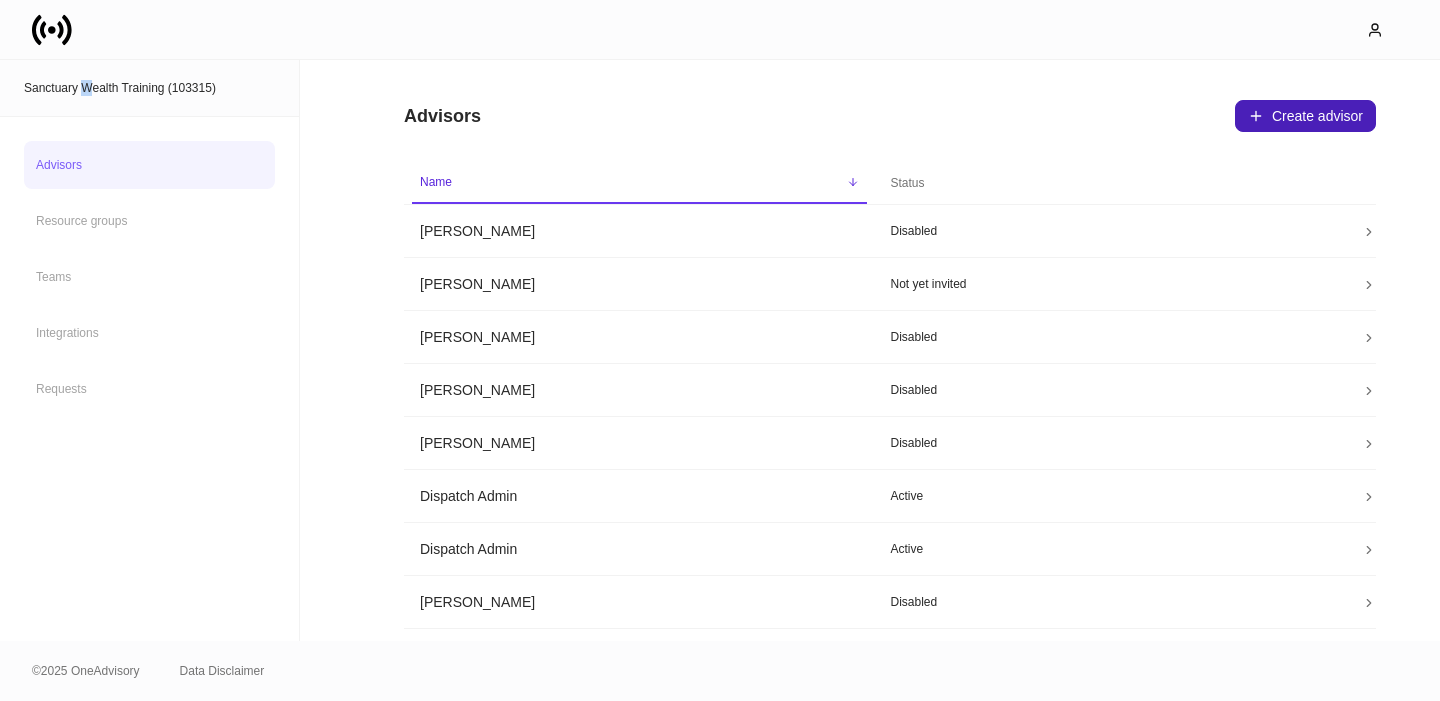 click on "Create advisor" at bounding box center (1305, 116) 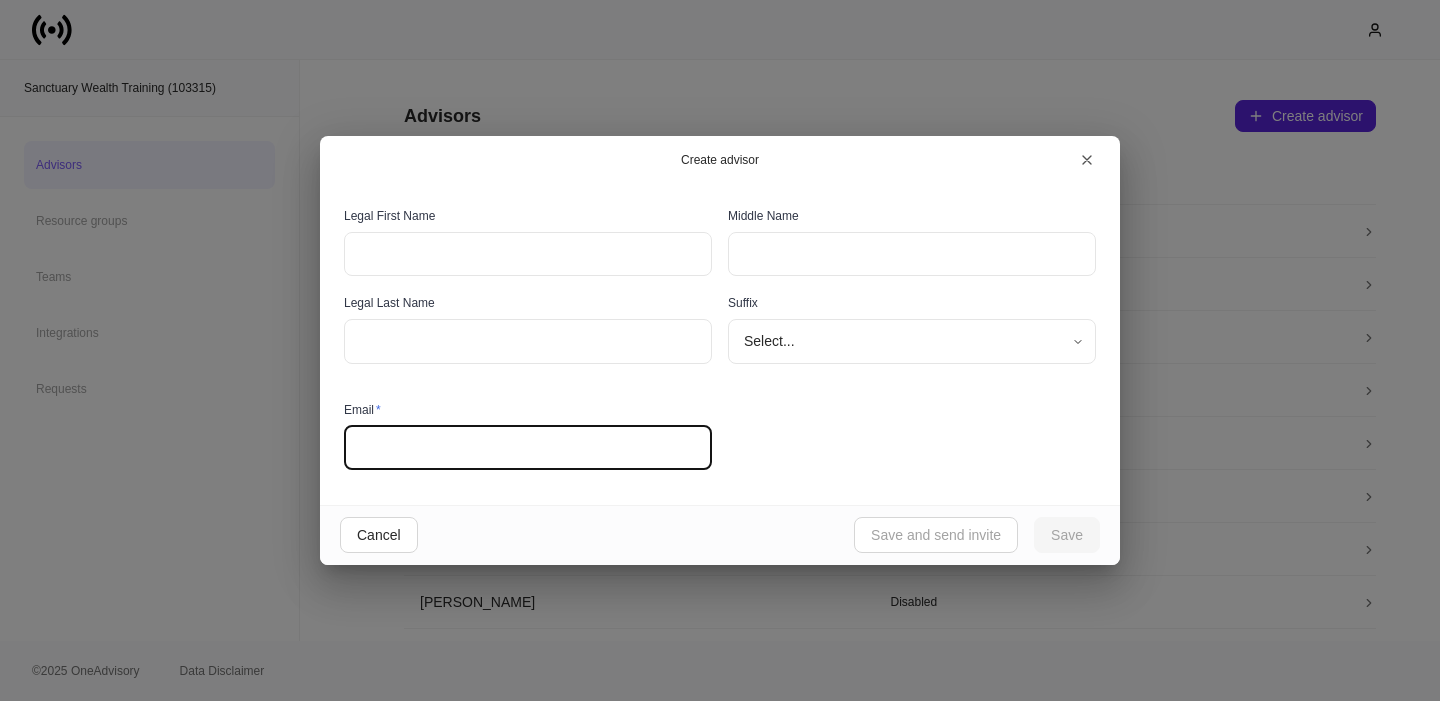 click at bounding box center (528, 448) 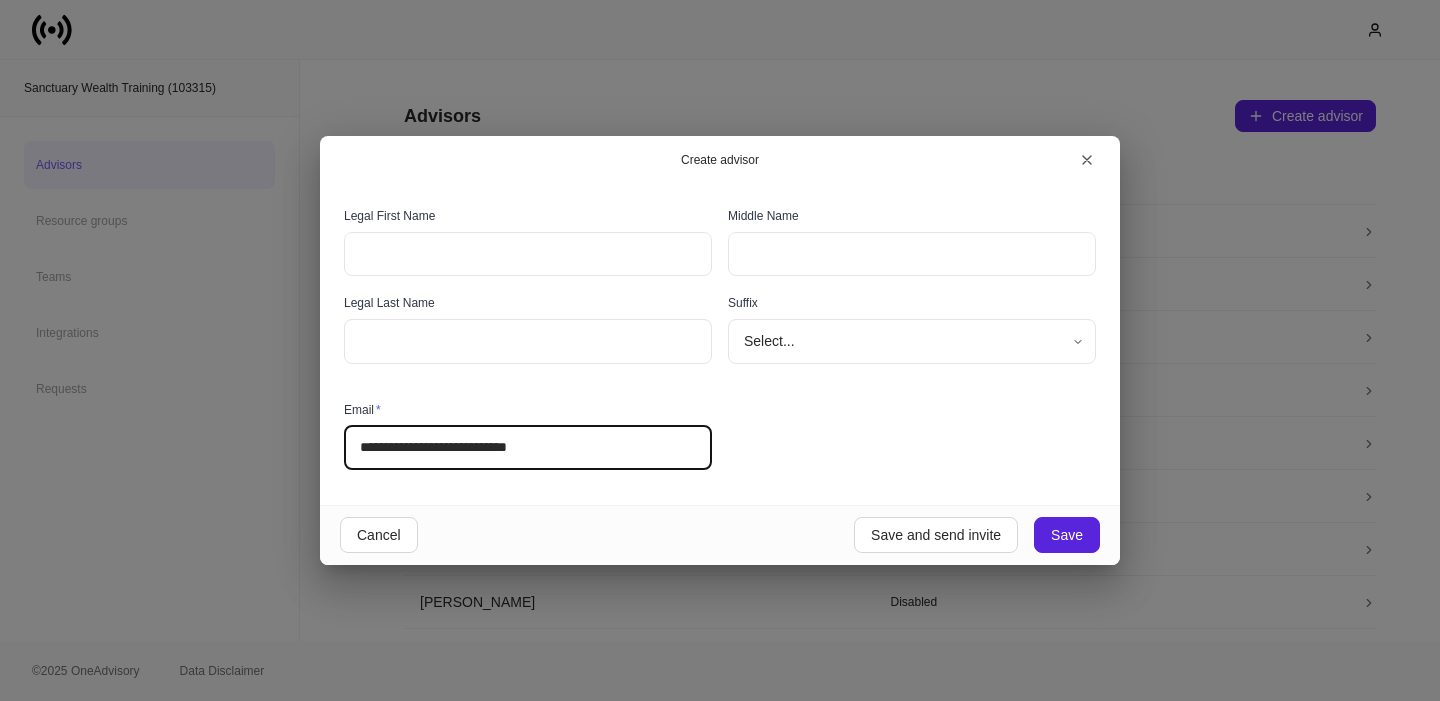 click on "**********" at bounding box center (528, 448) 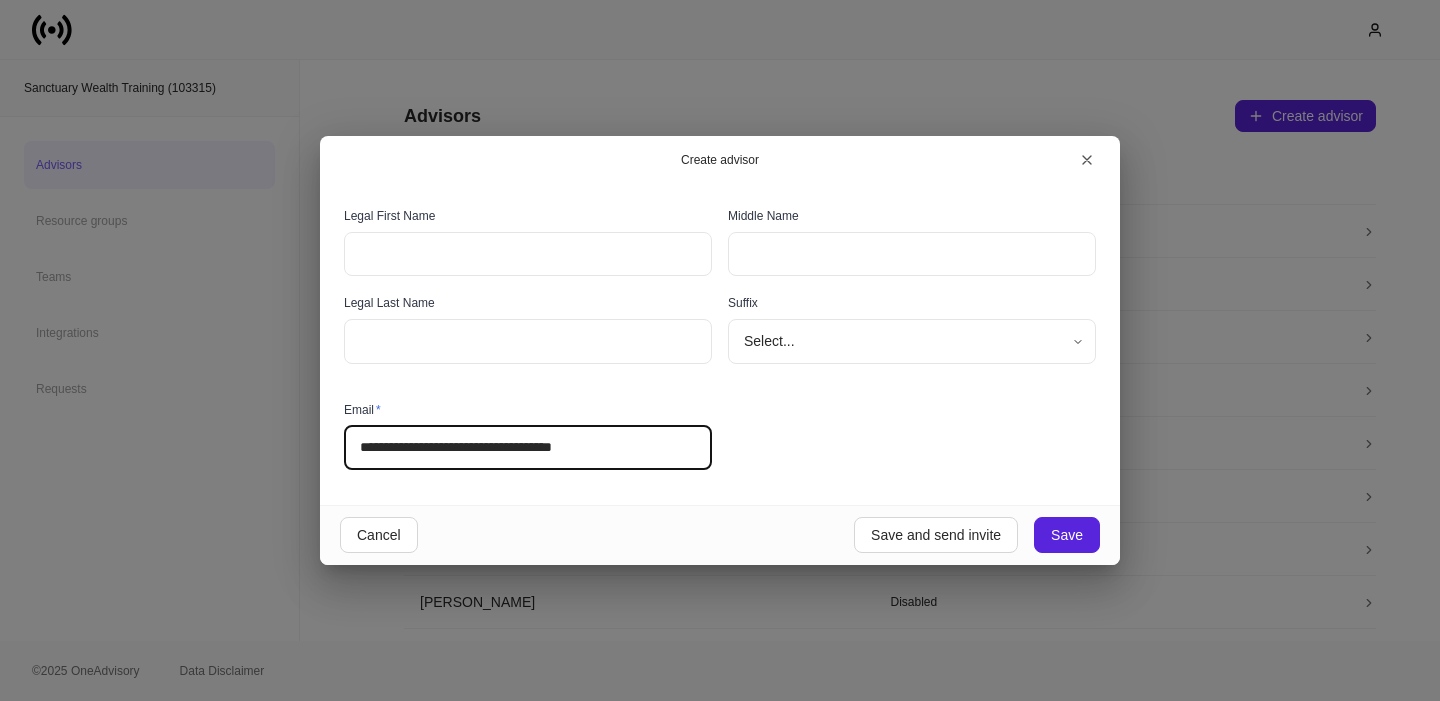 type on "**********" 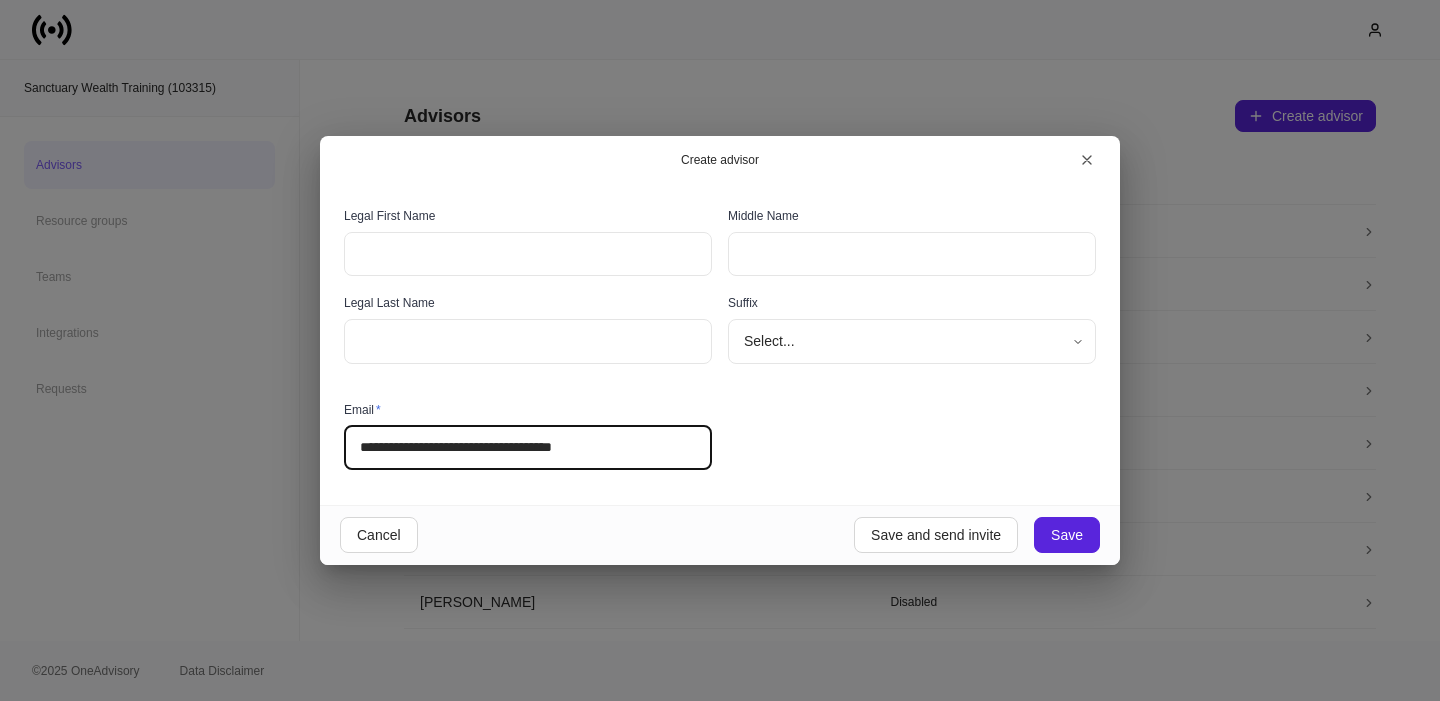 click at bounding box center (528, 254) 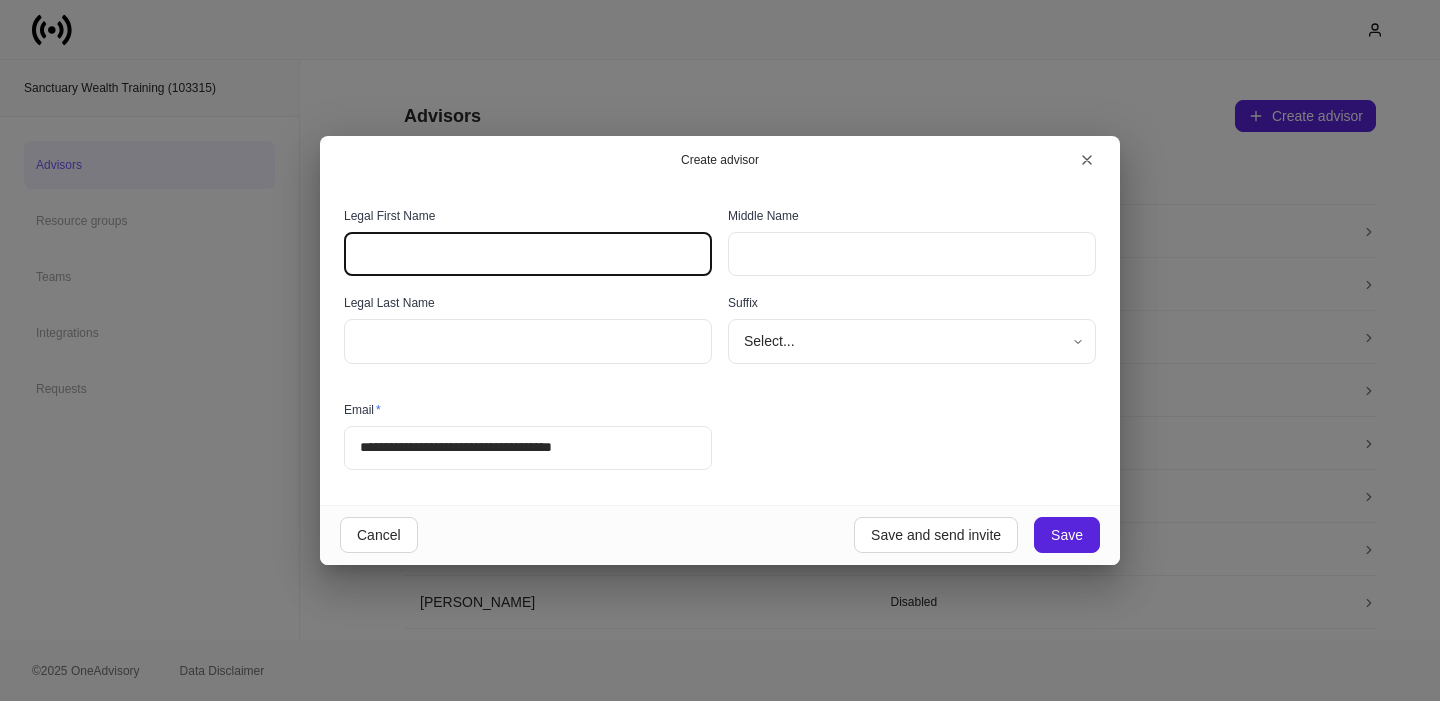 paste on "******" 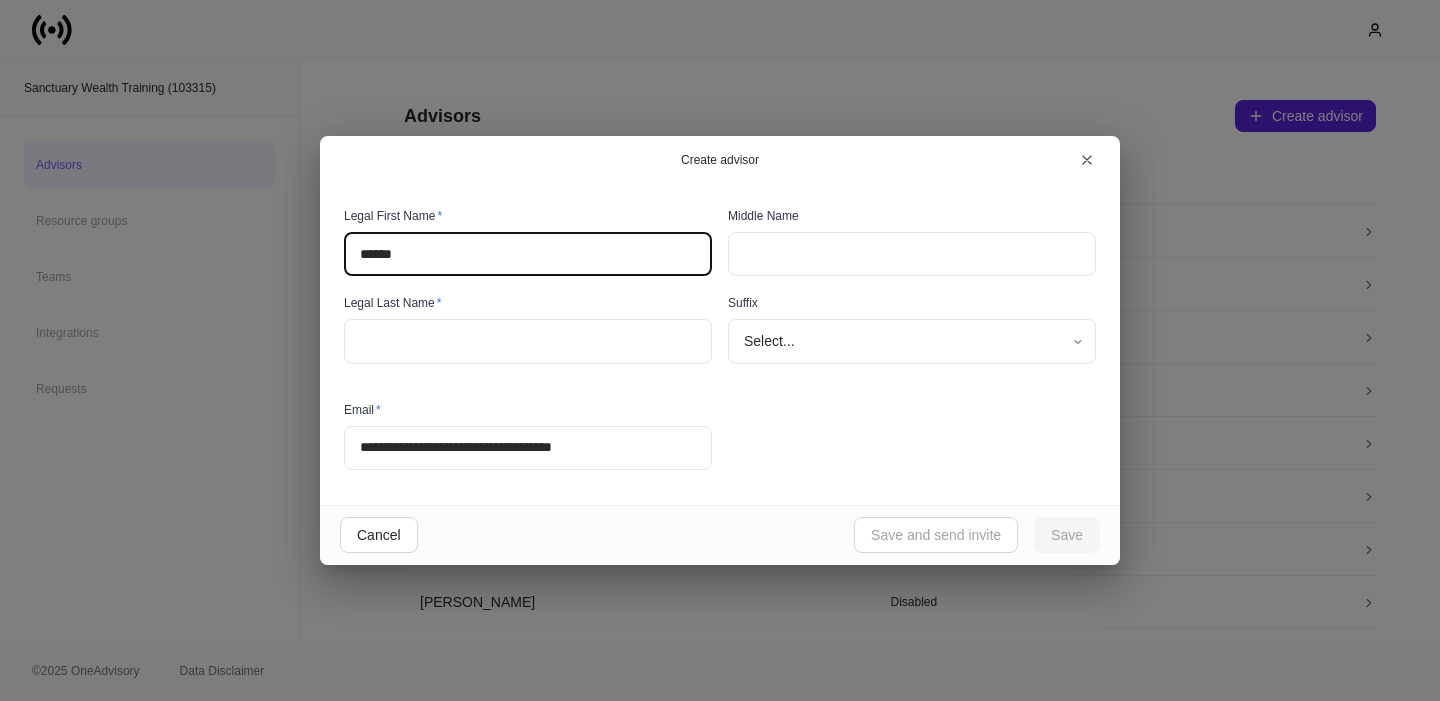 type on "******" 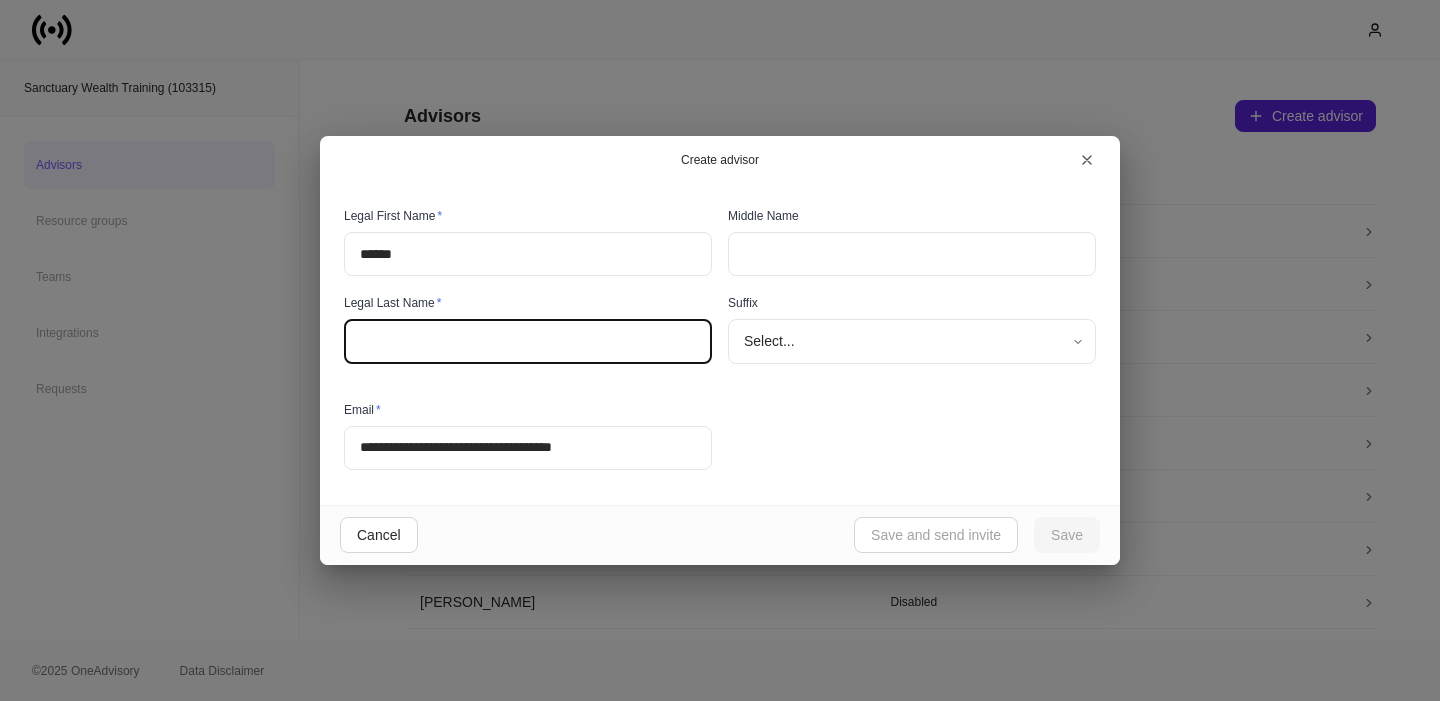 click at bounding box center (528, 341) 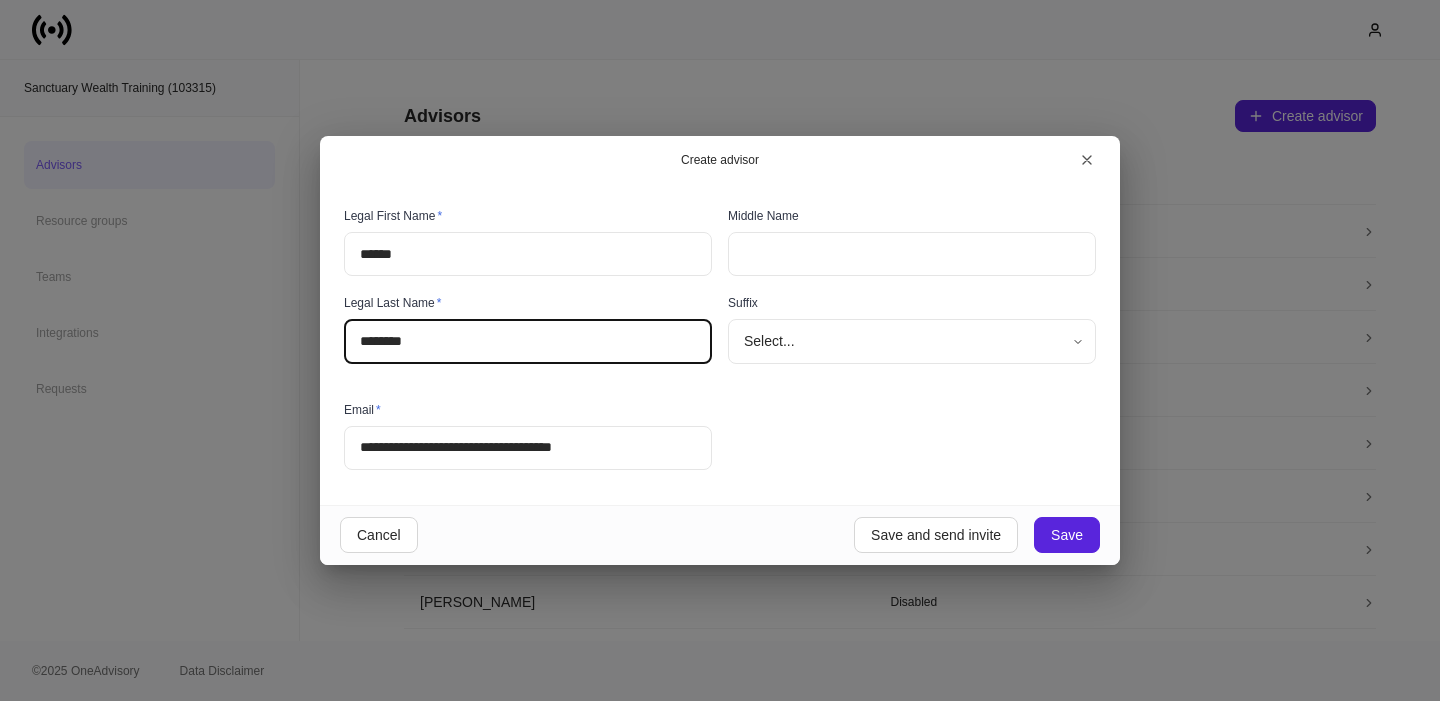 type on "********" 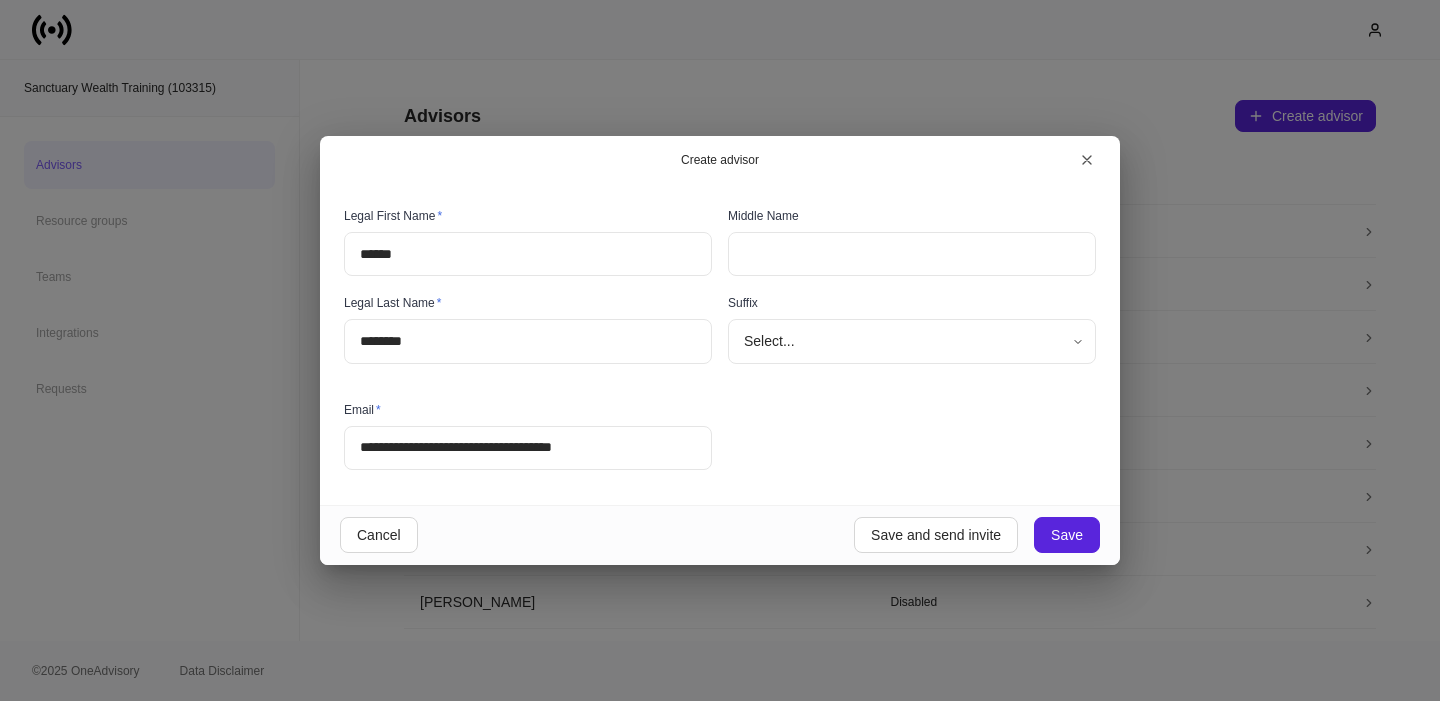 click on "**********" at bounding box center (712, 332) 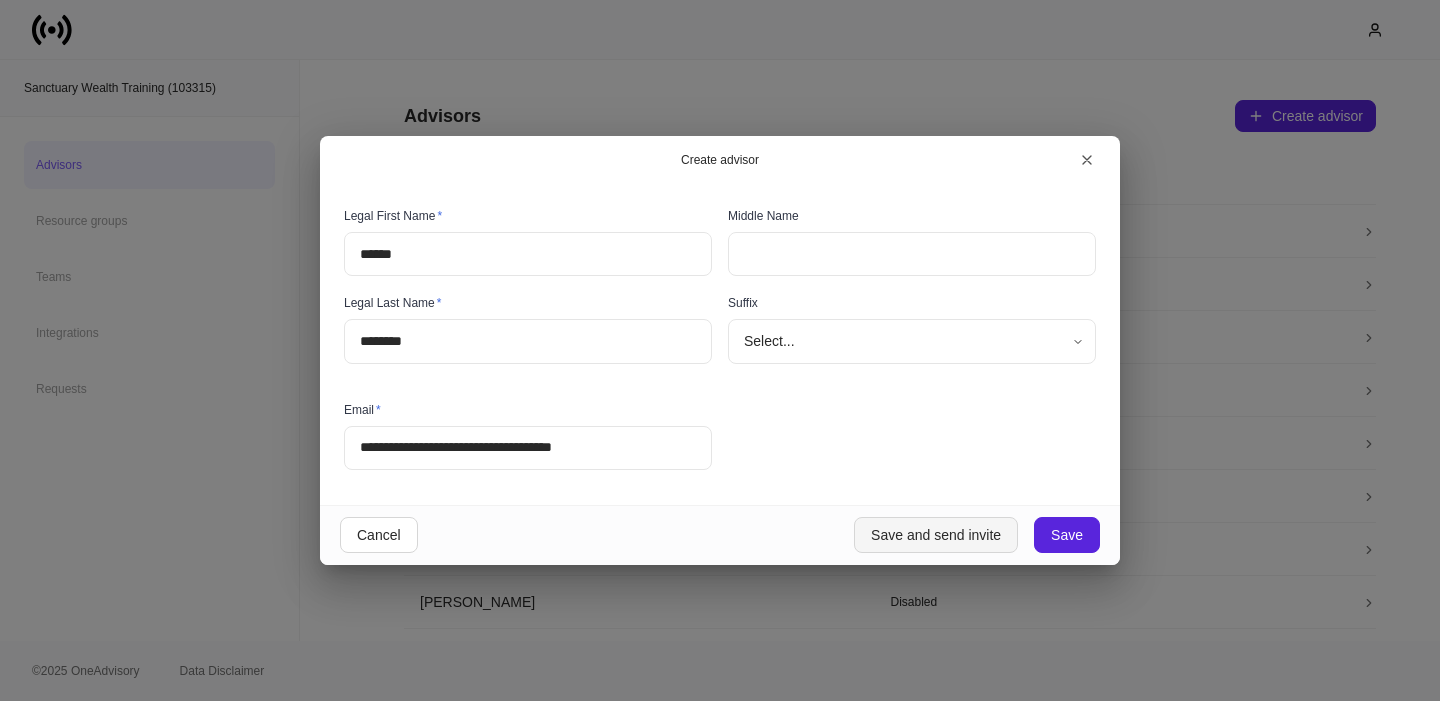 click on "Save and send invite" at bounding box center (936, 535) 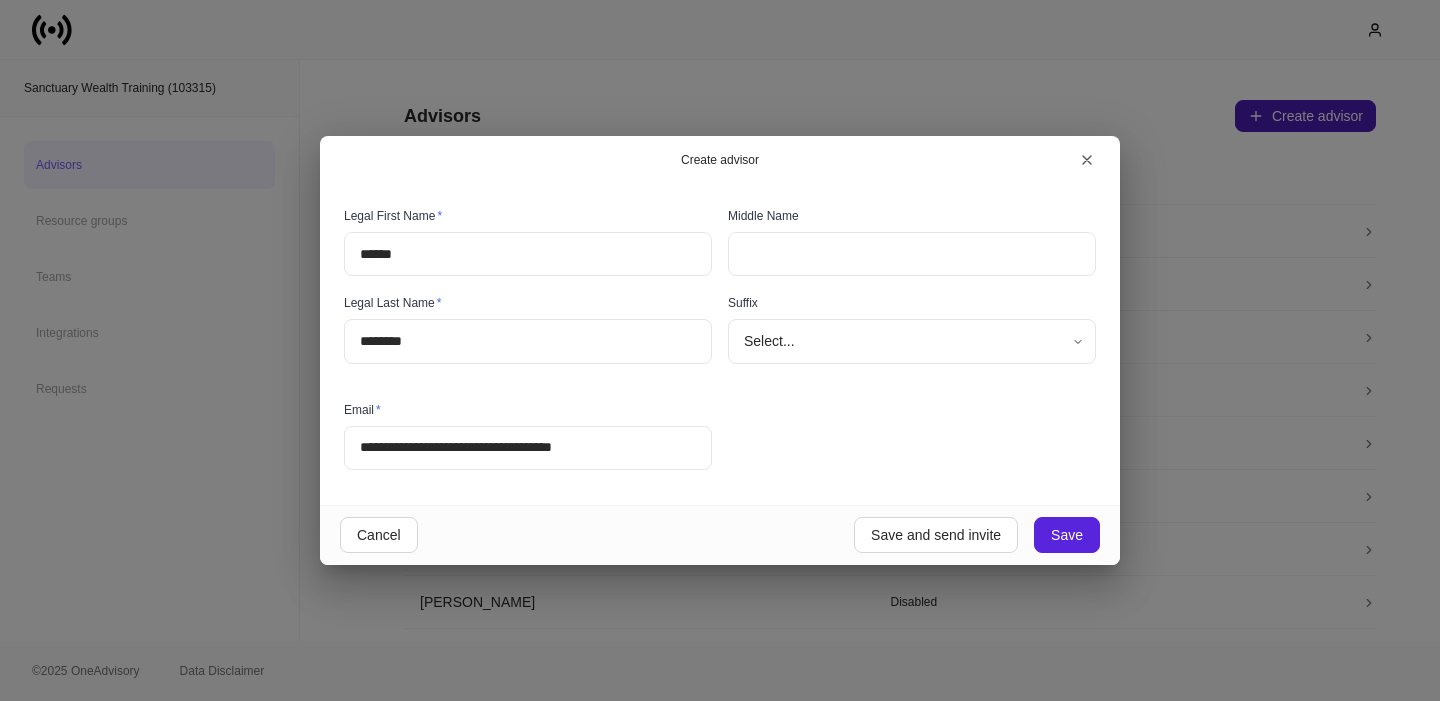 type 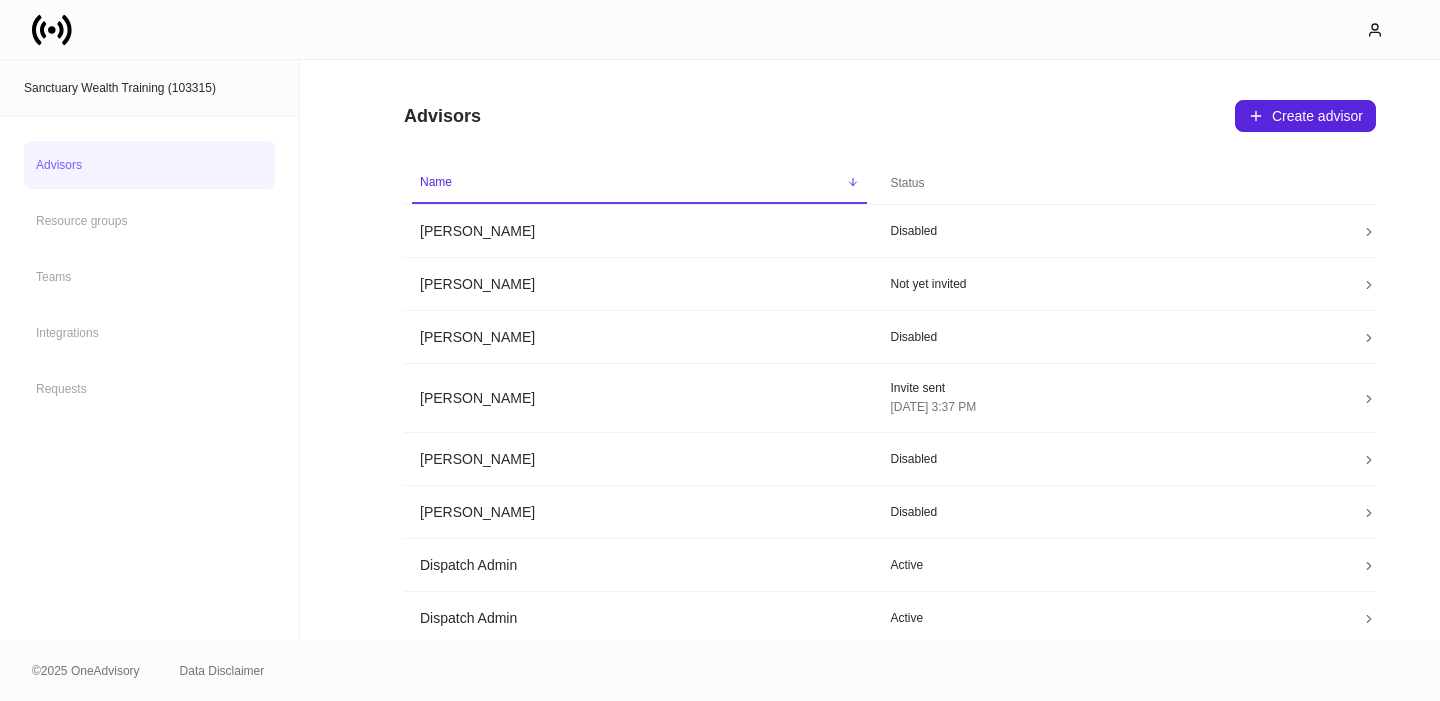 click 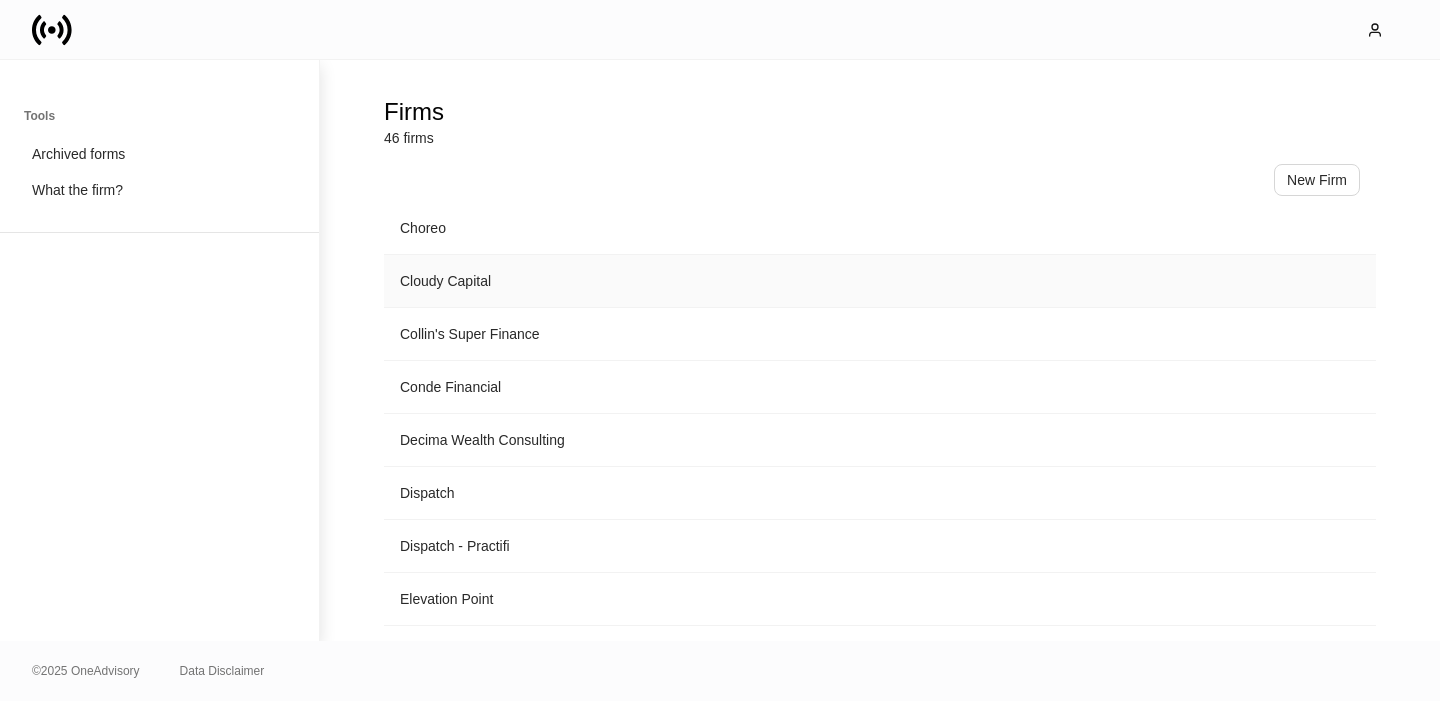 scroll, scrollTop: 804, scrollLeft: 0, axis: vertical 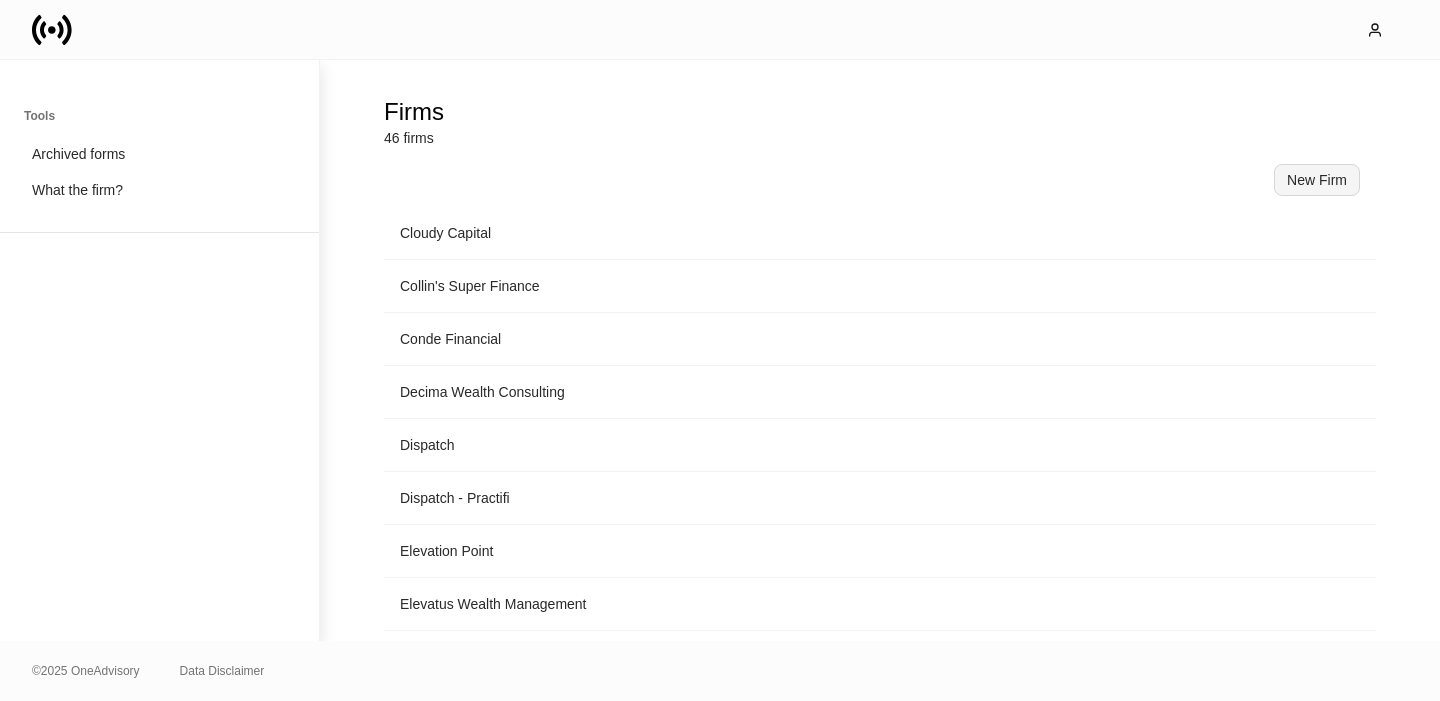 click on "New Firm" at bounding box center (1317, 180) 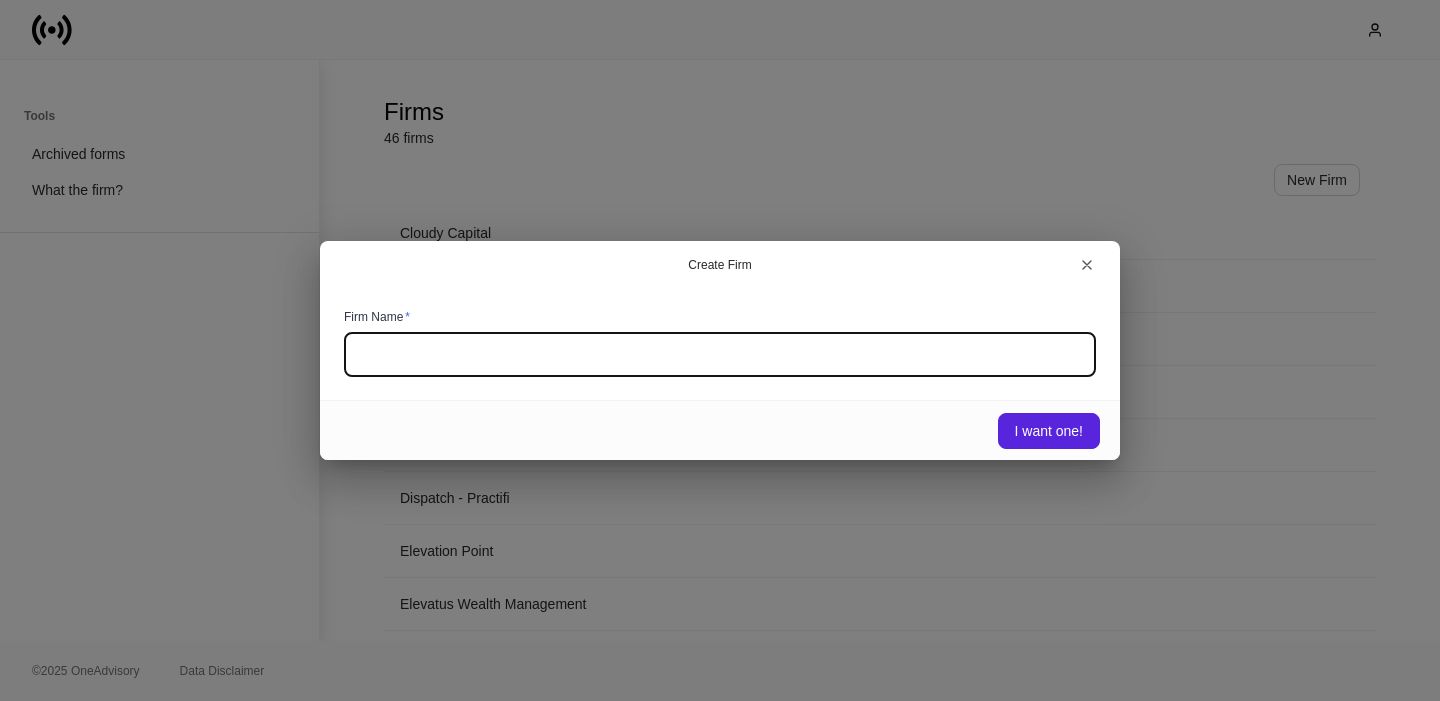click at bounding box center [720, 355] 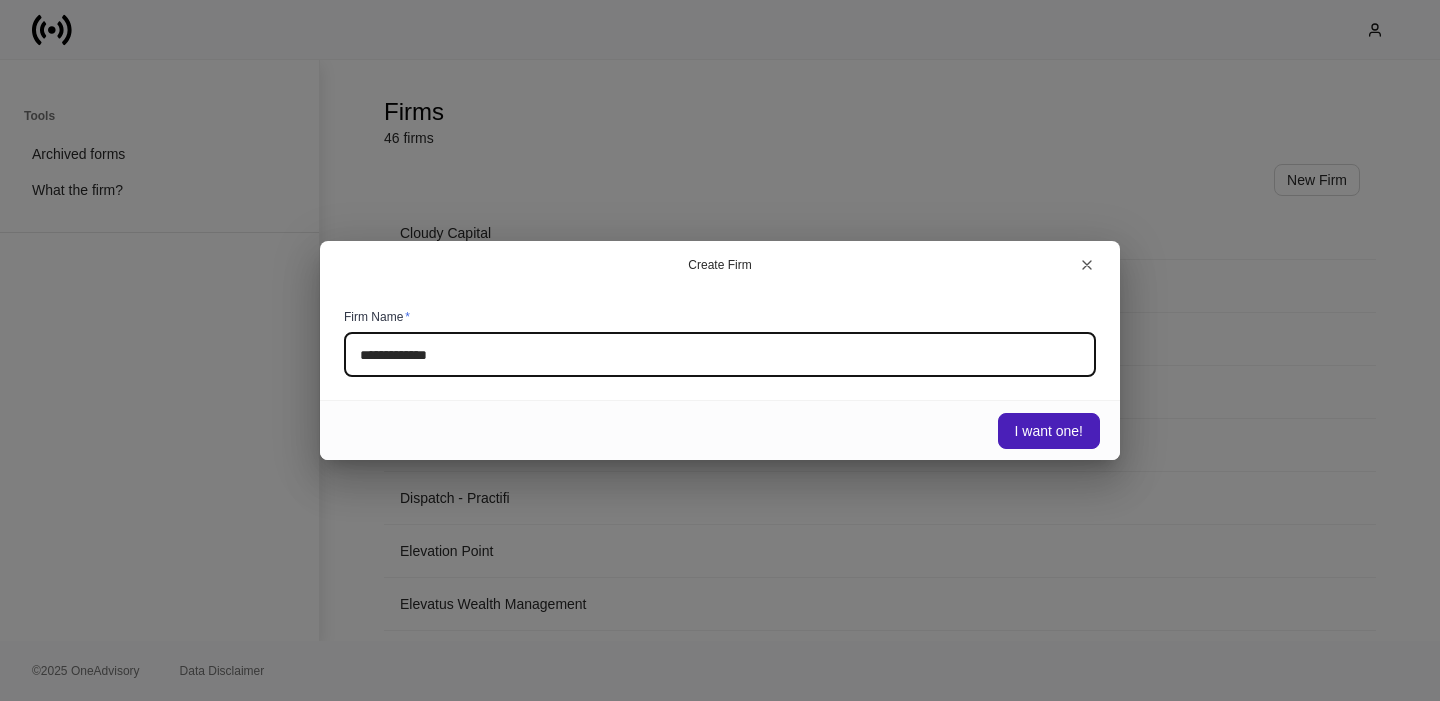 type on "**********" 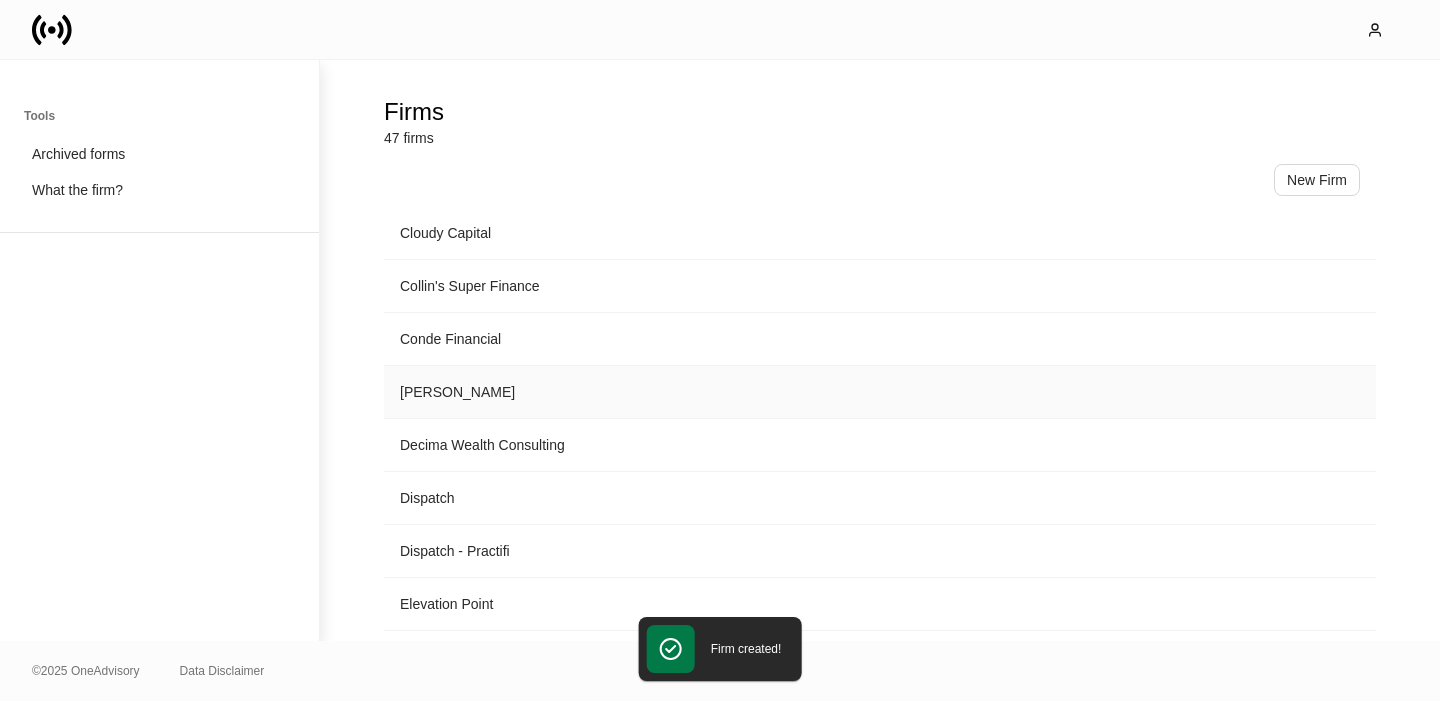 click on "D.A. Davidson" at bounding box center (880, 392) 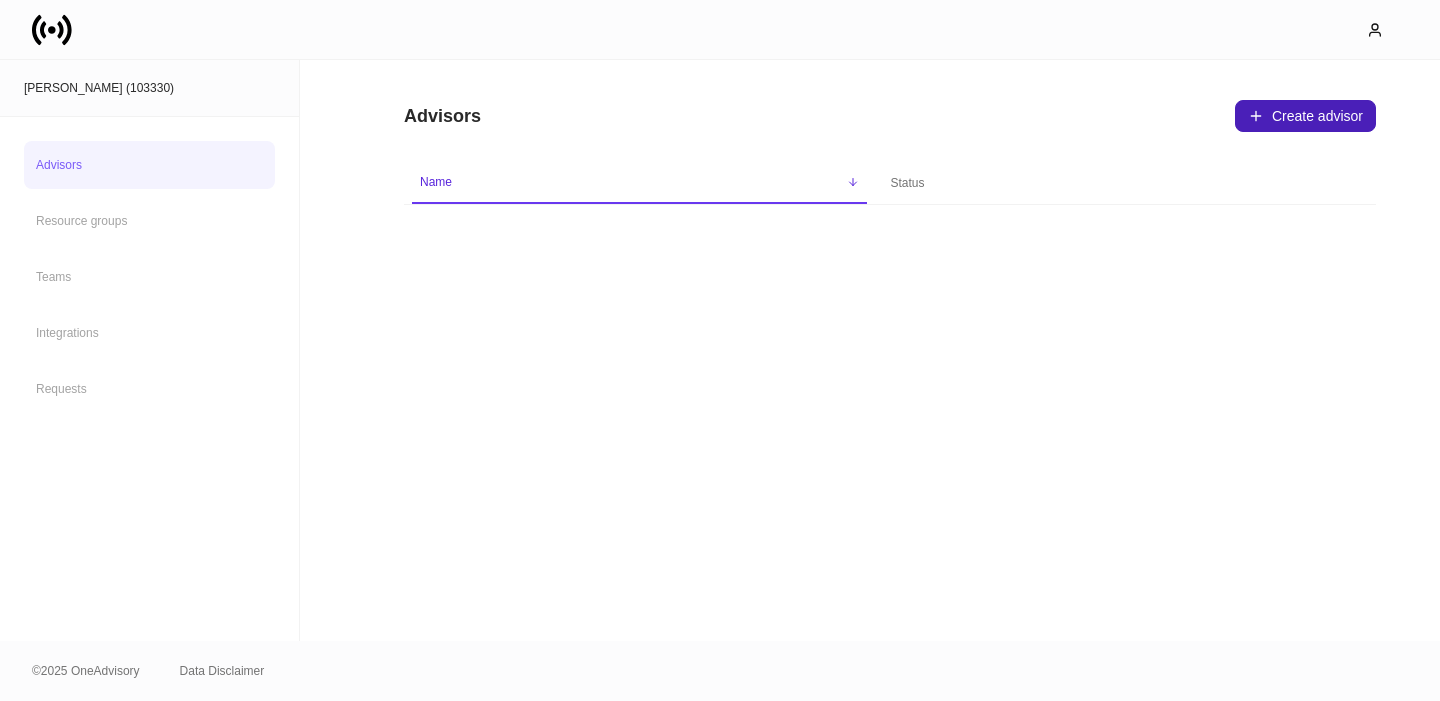 click on "Create advisor" at bounding box center (1305, 116) 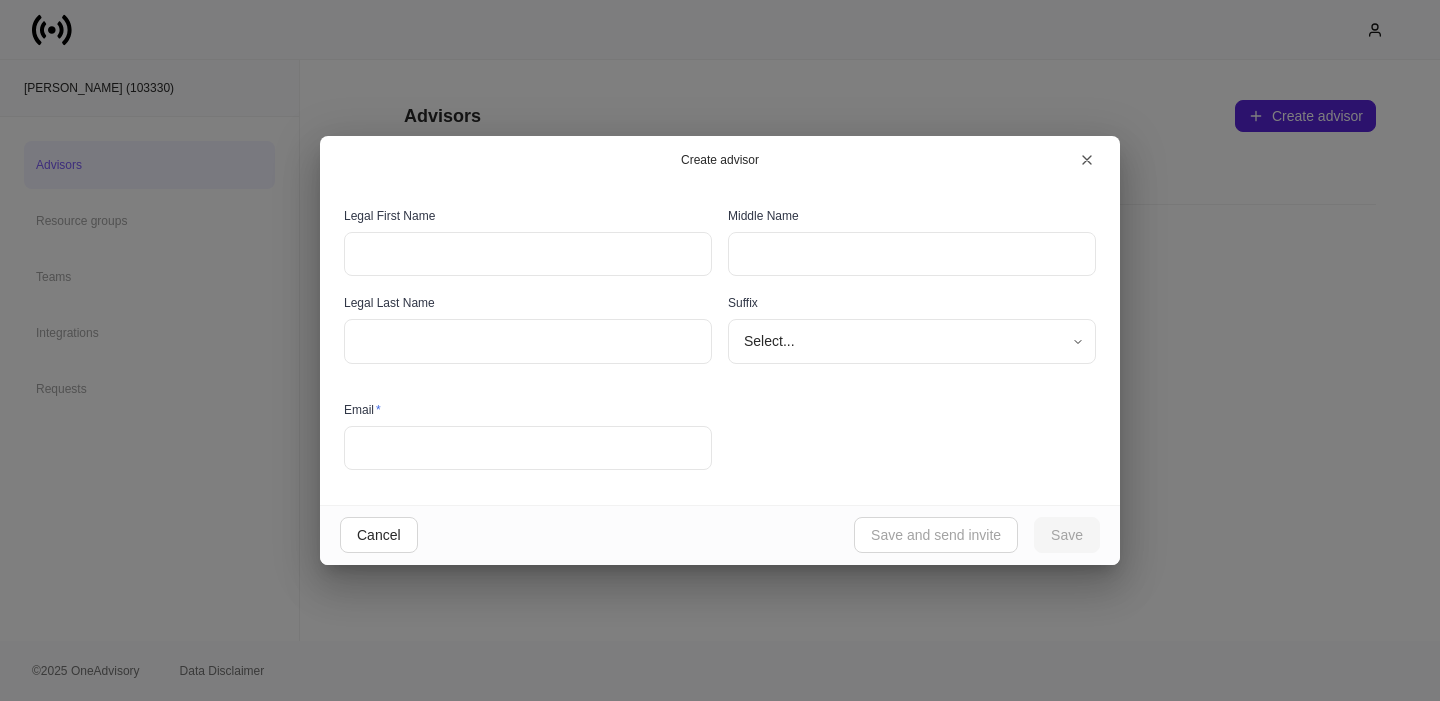 click at bounding box center (528, 448) 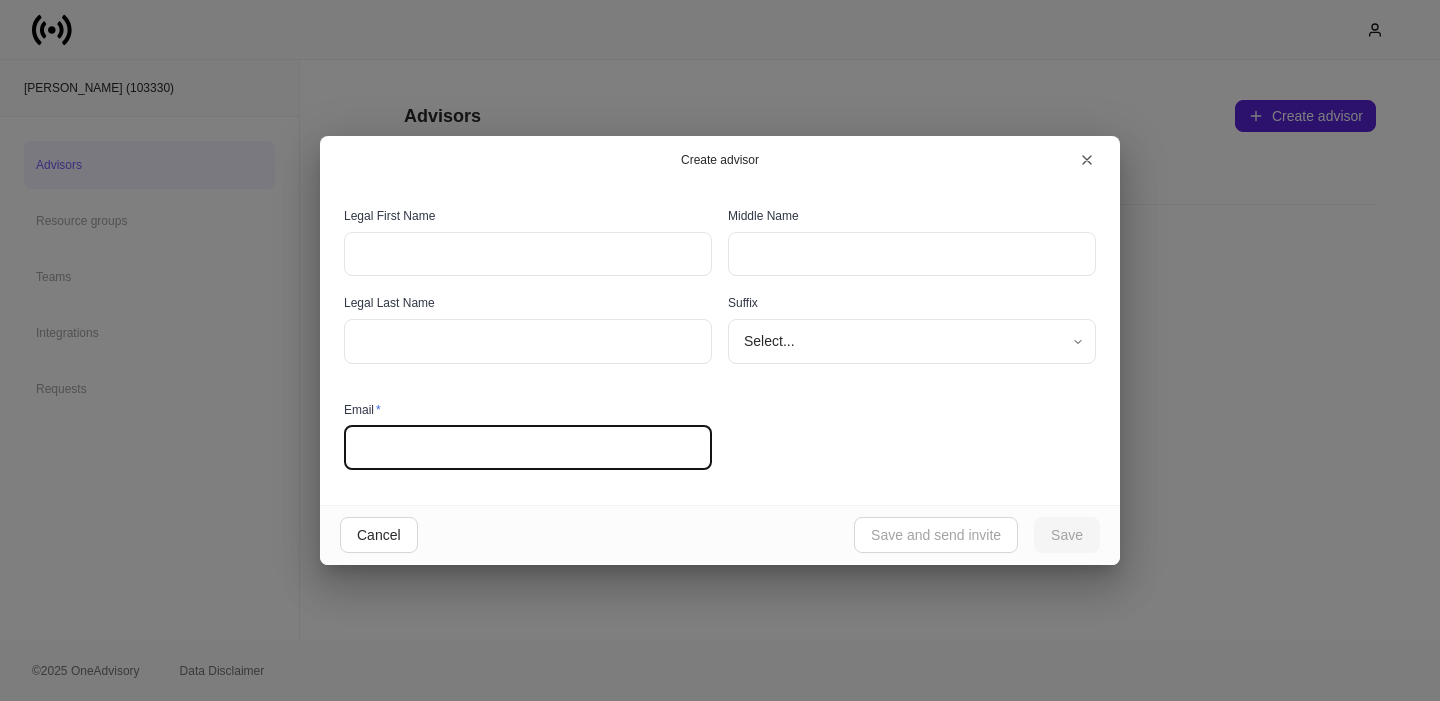 paste on "**********" 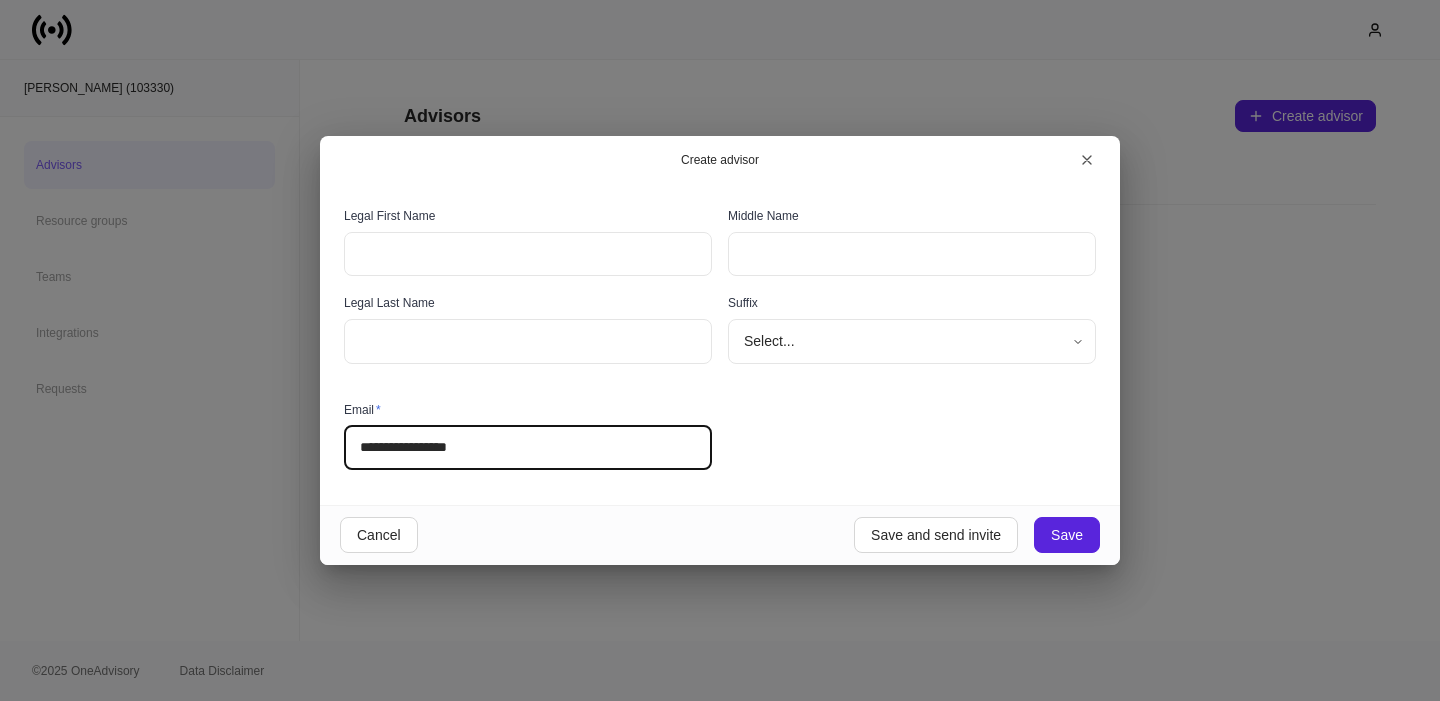 type on "**********" 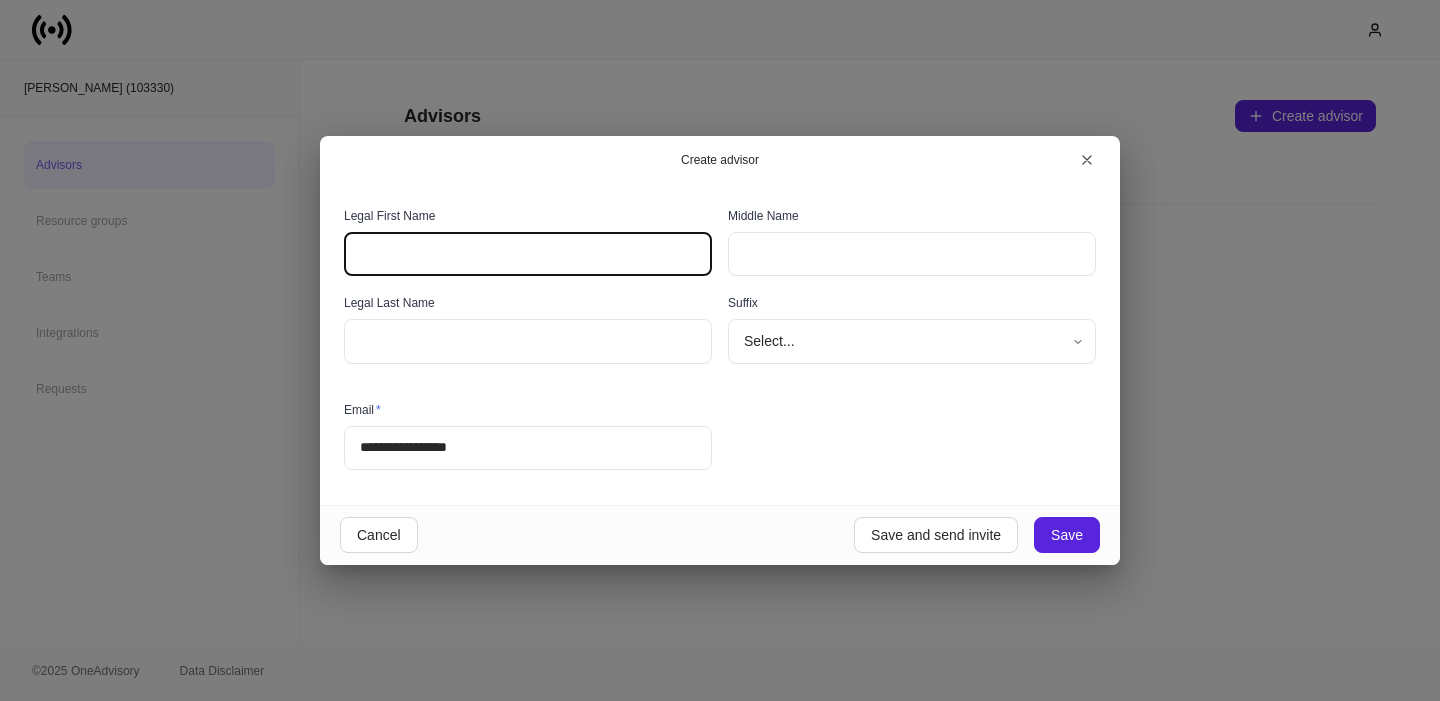 click at bounding box center (528, 254) 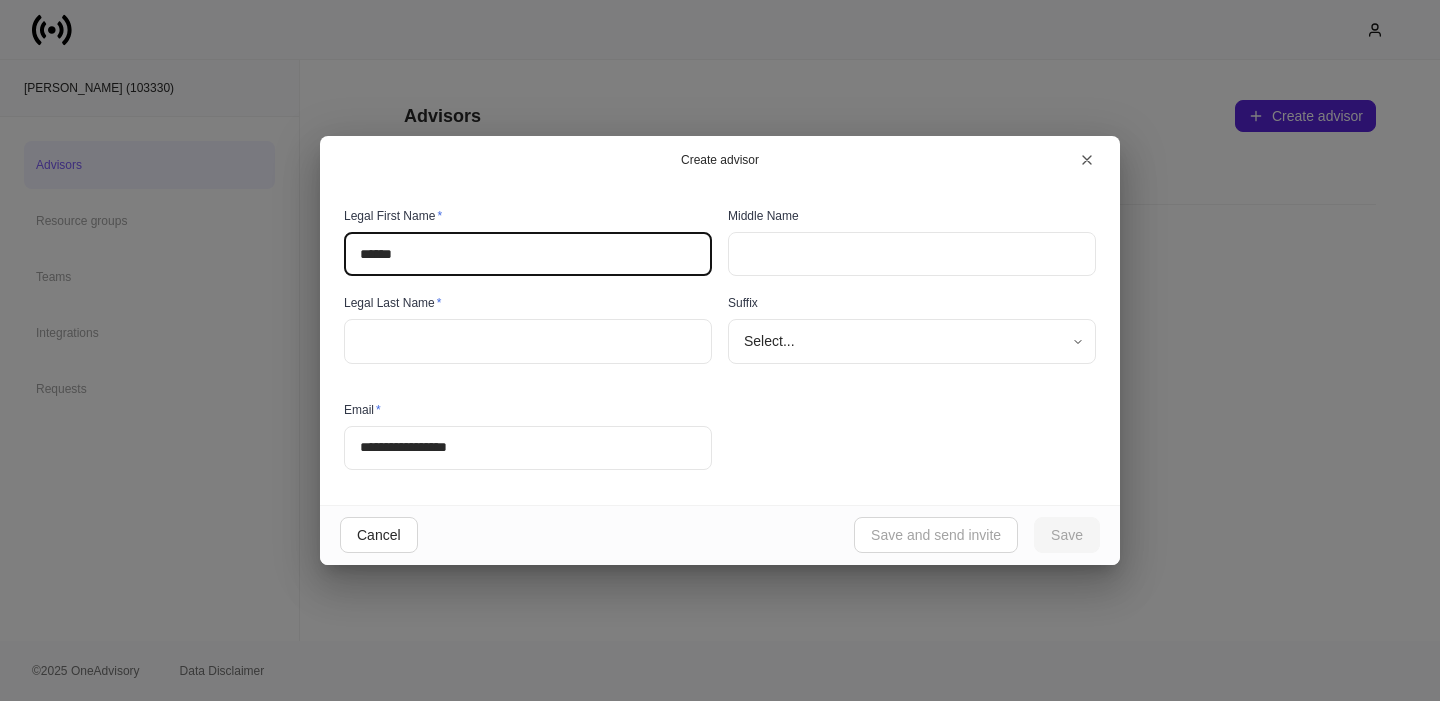 type on "******" 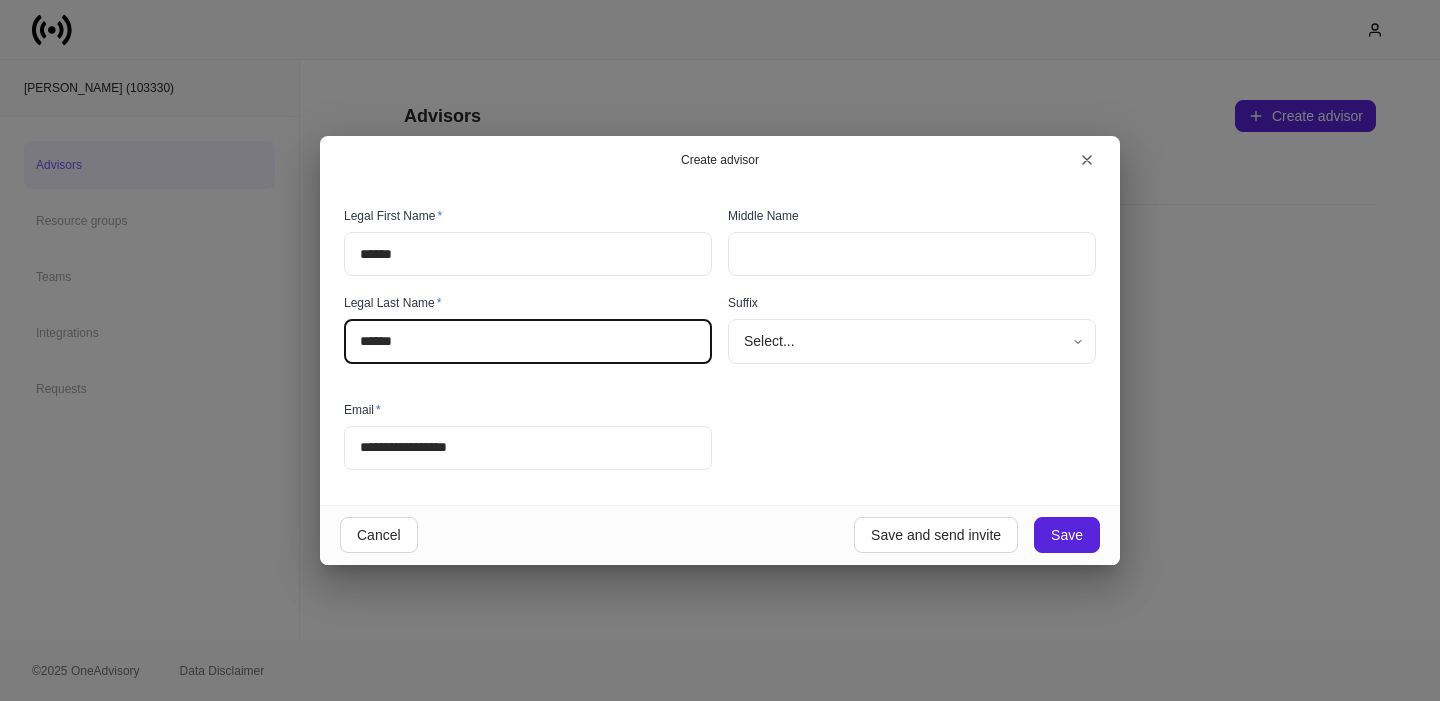 type on "******" 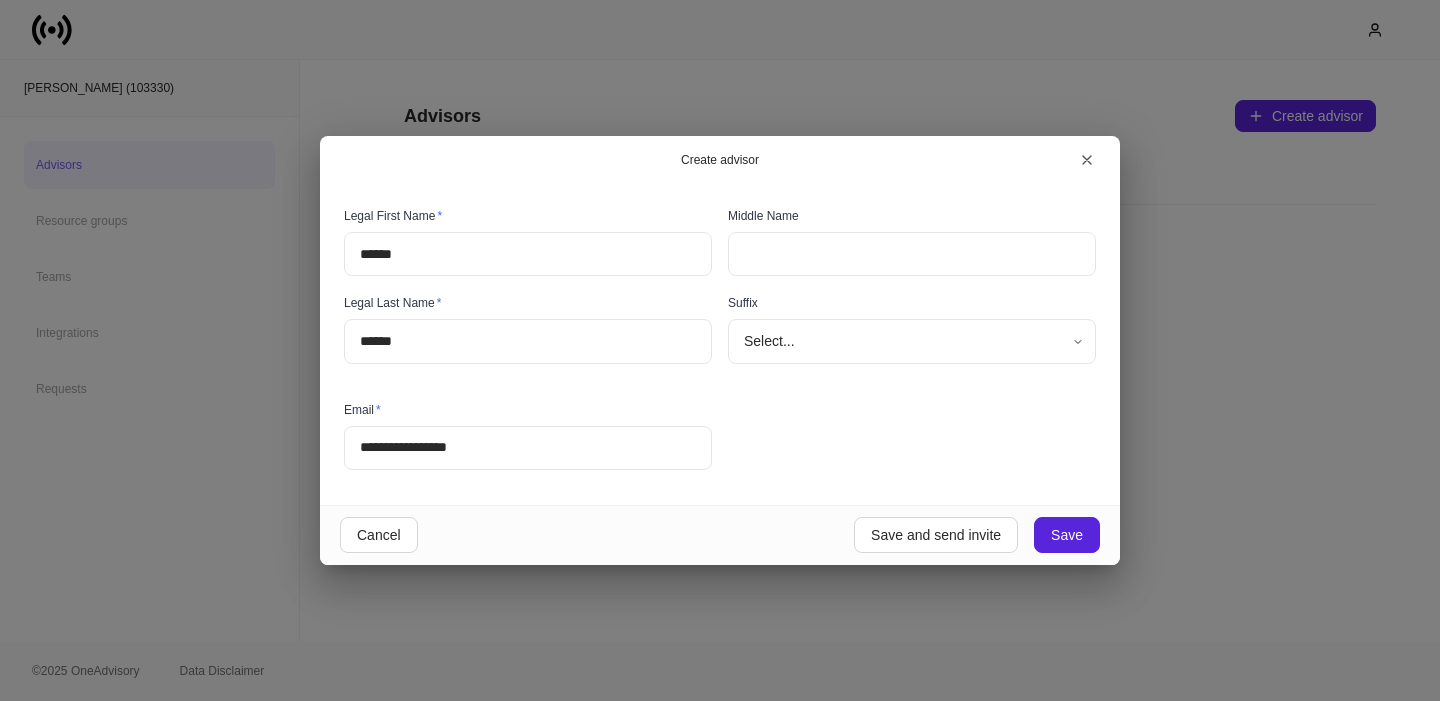 click on "**********" at bounding box center [712, 332] 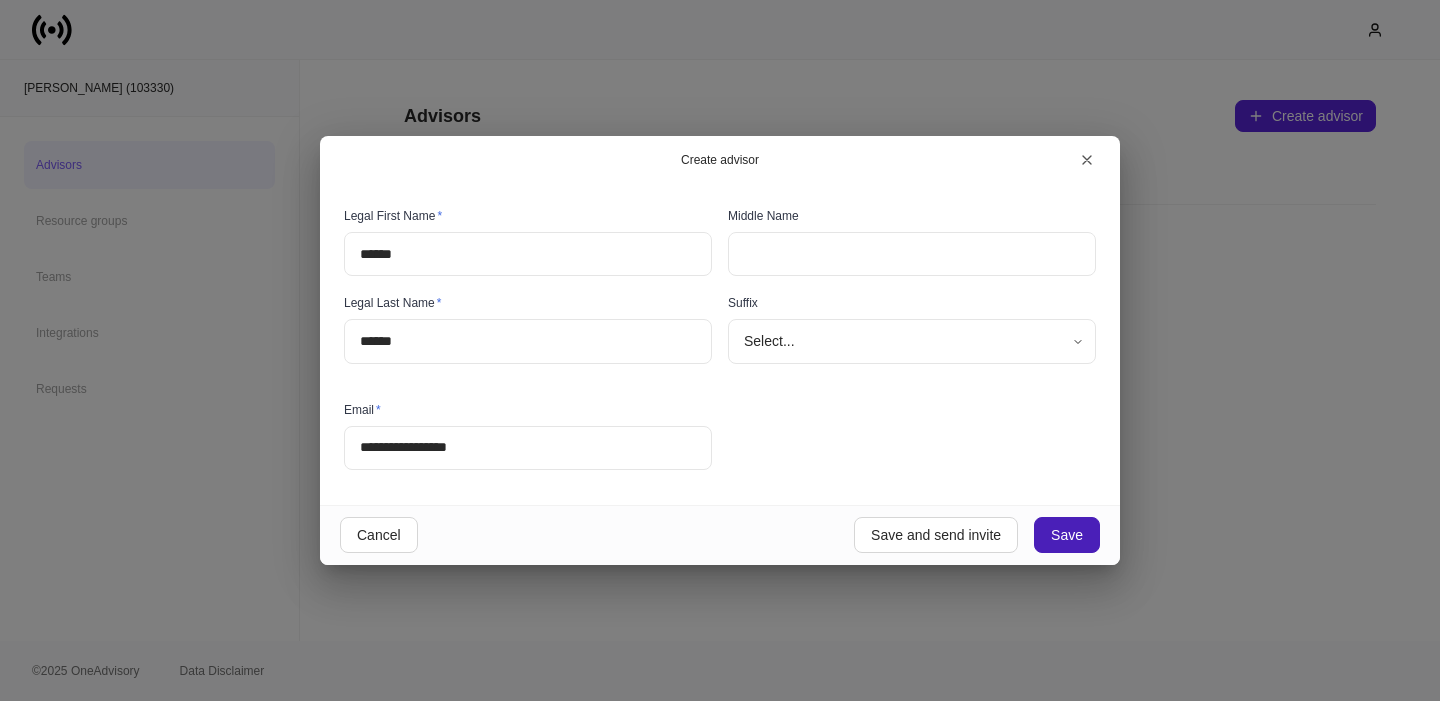 click on "Save" at bounding box center (1067, 535) 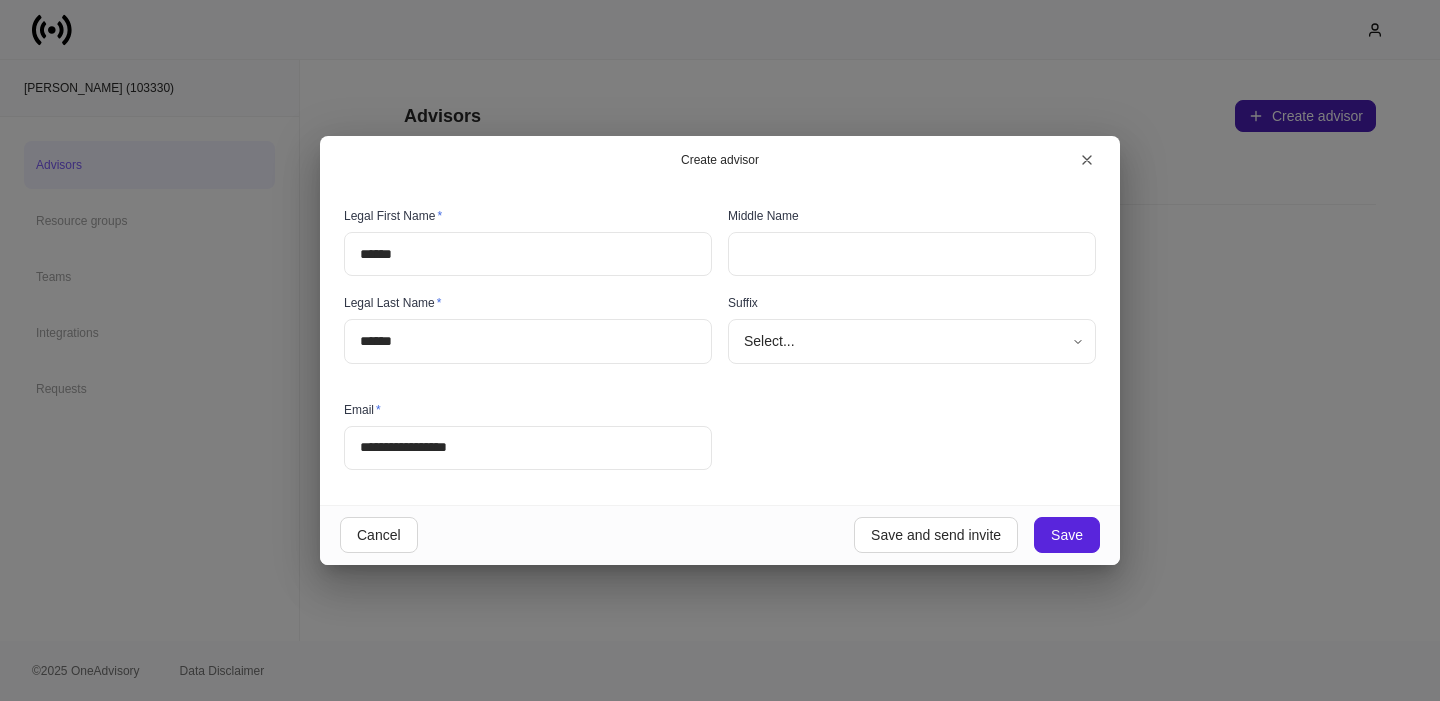 type 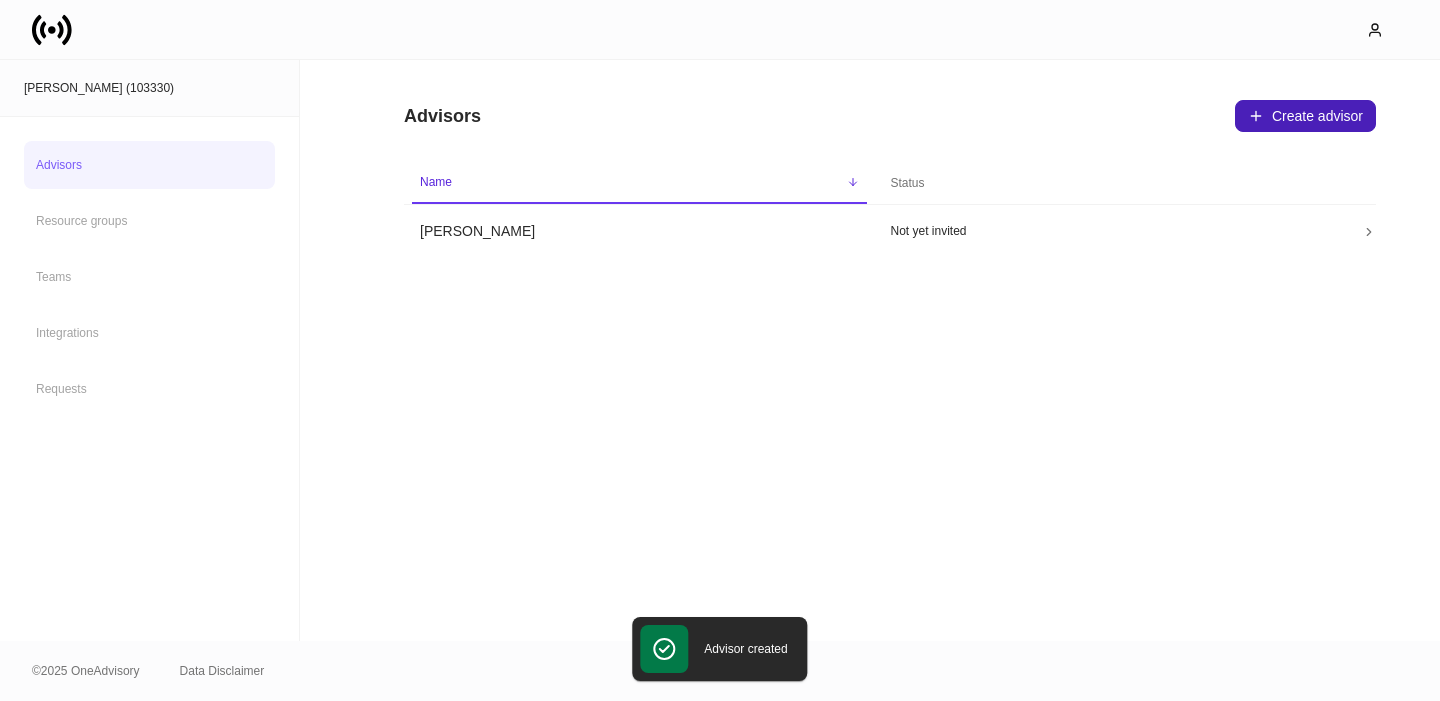 click 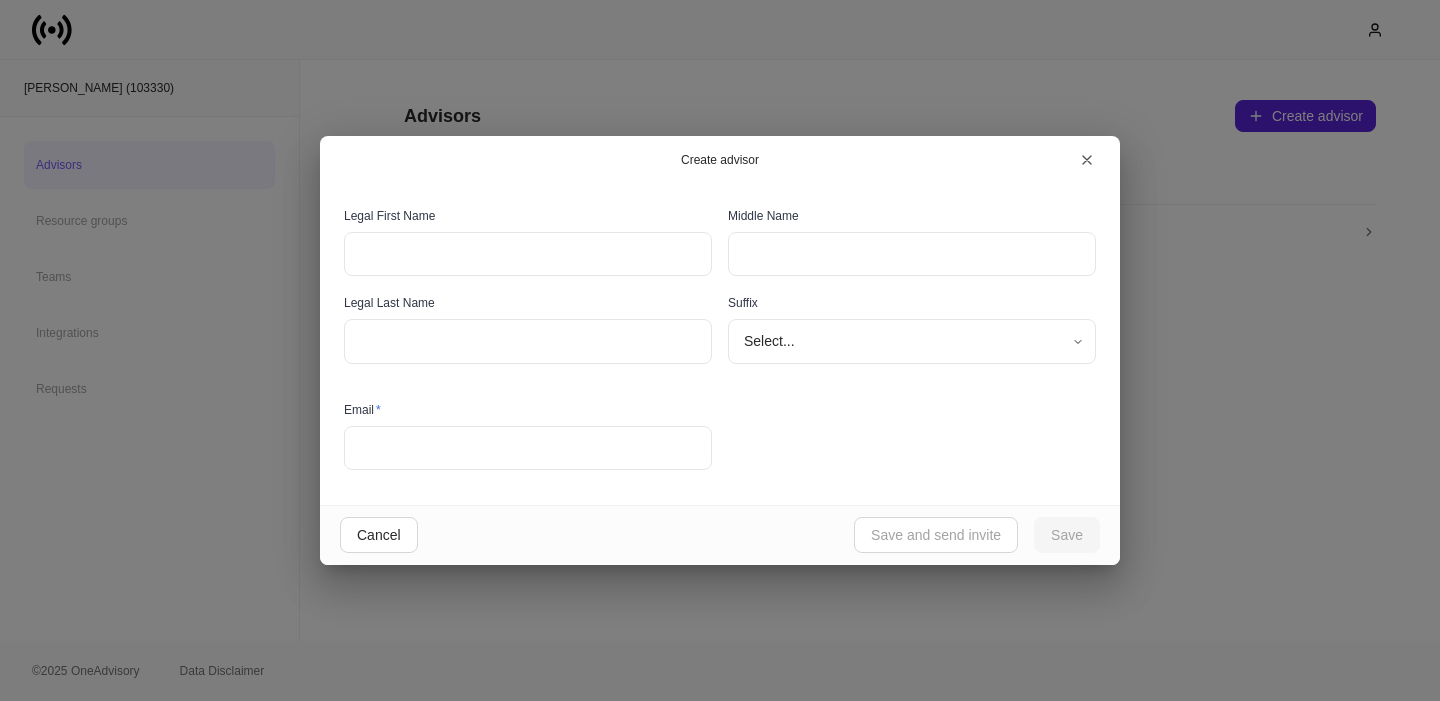 click at bounding box center (528, 254) 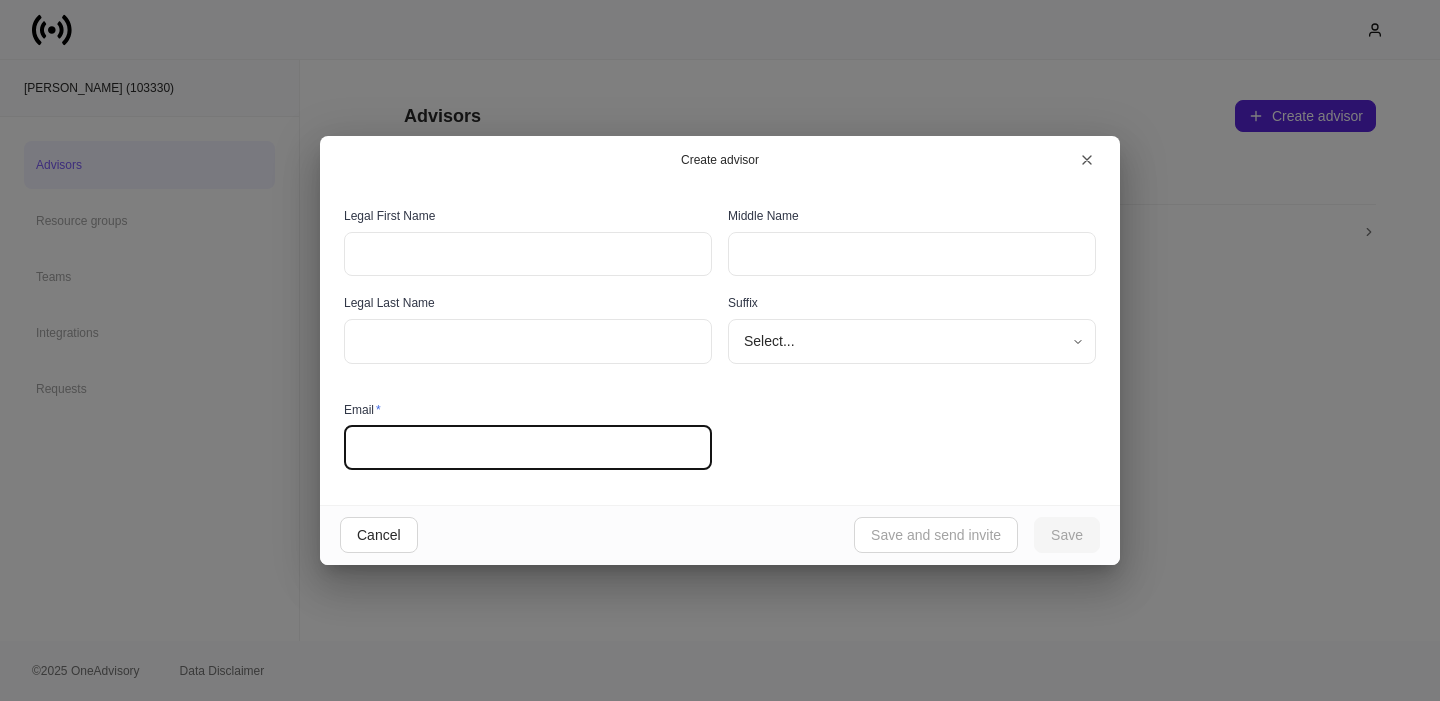 click at bounding box center (528, 448) 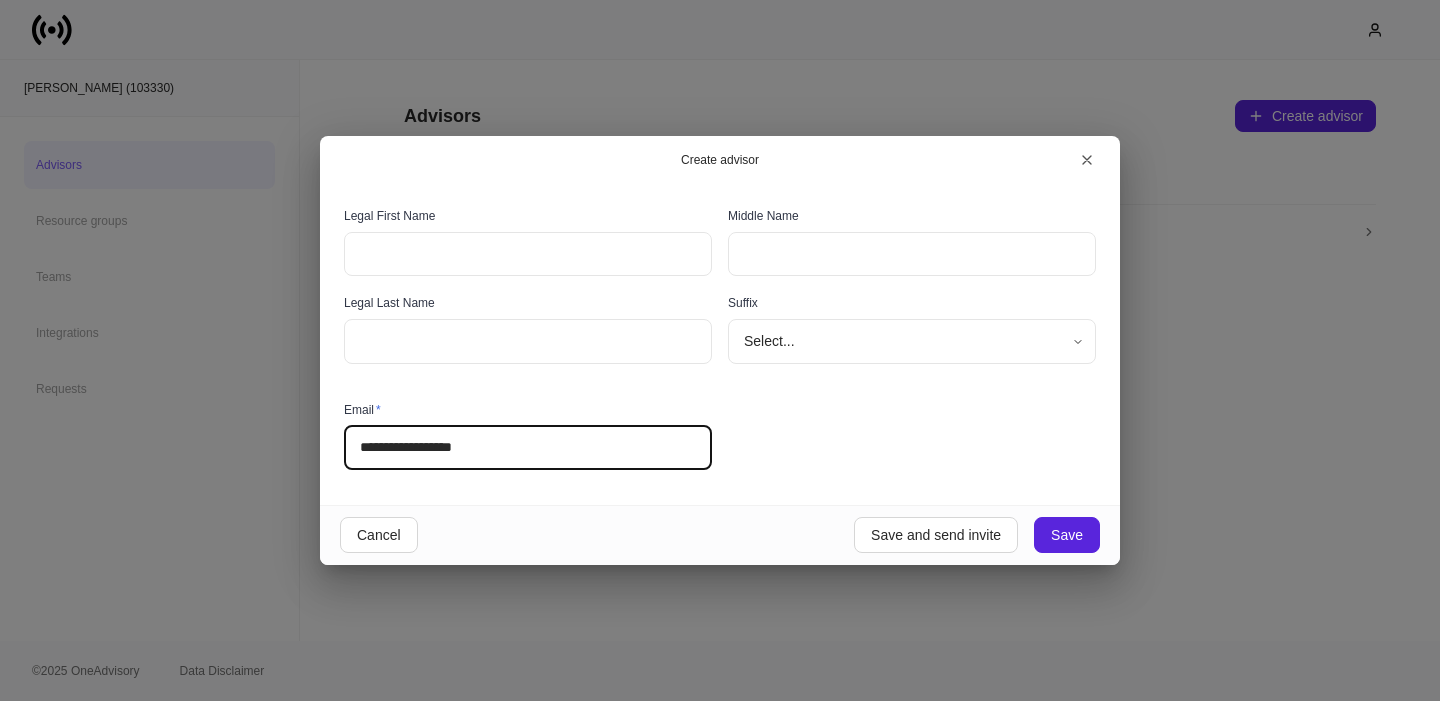 type on "**********" 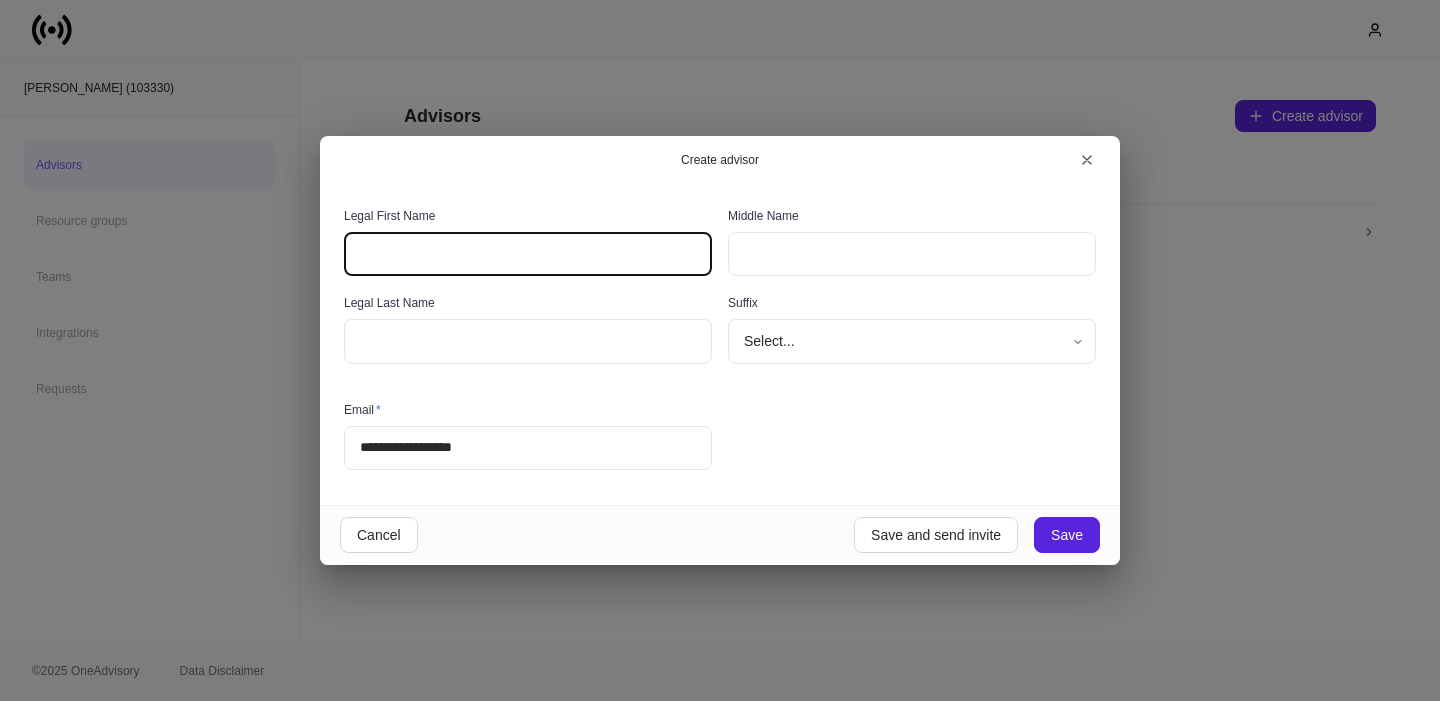 click at bounding box center [528, 254] 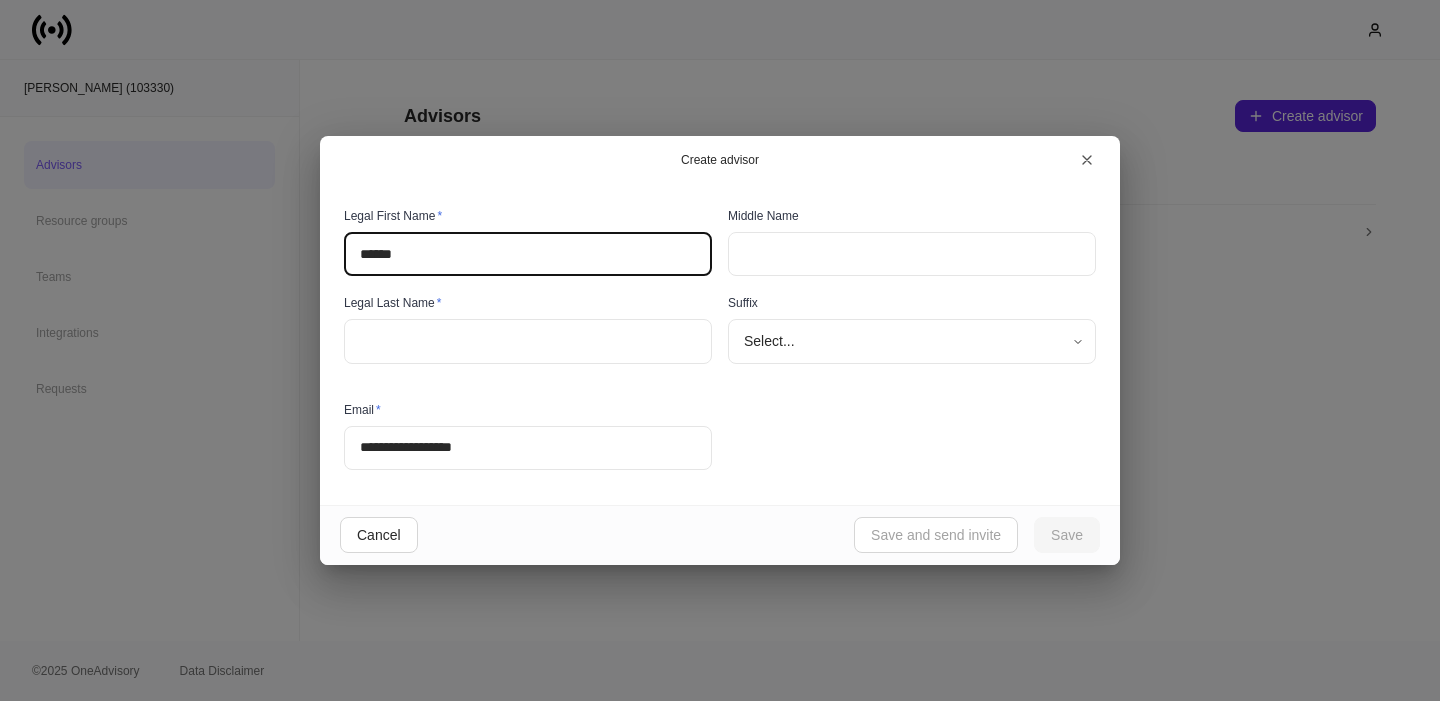 type on "******" 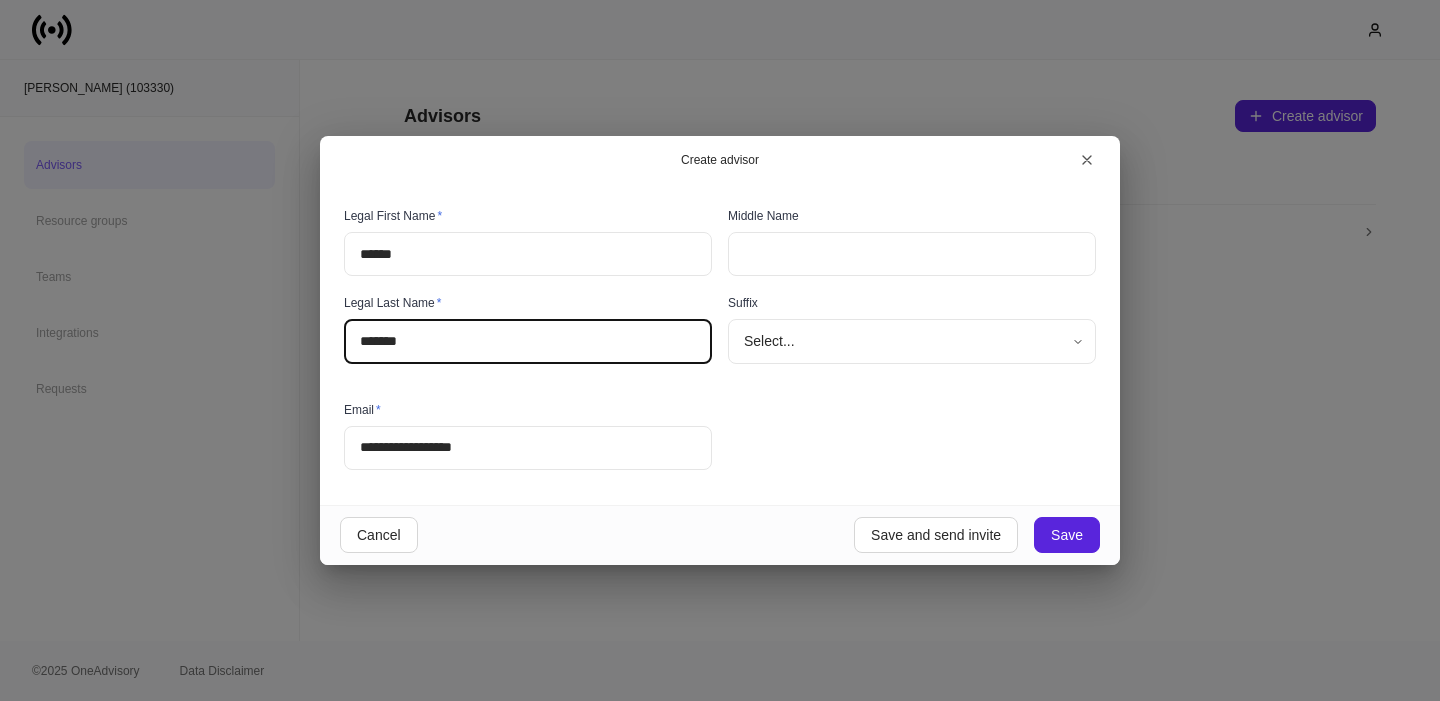 type on "*******" 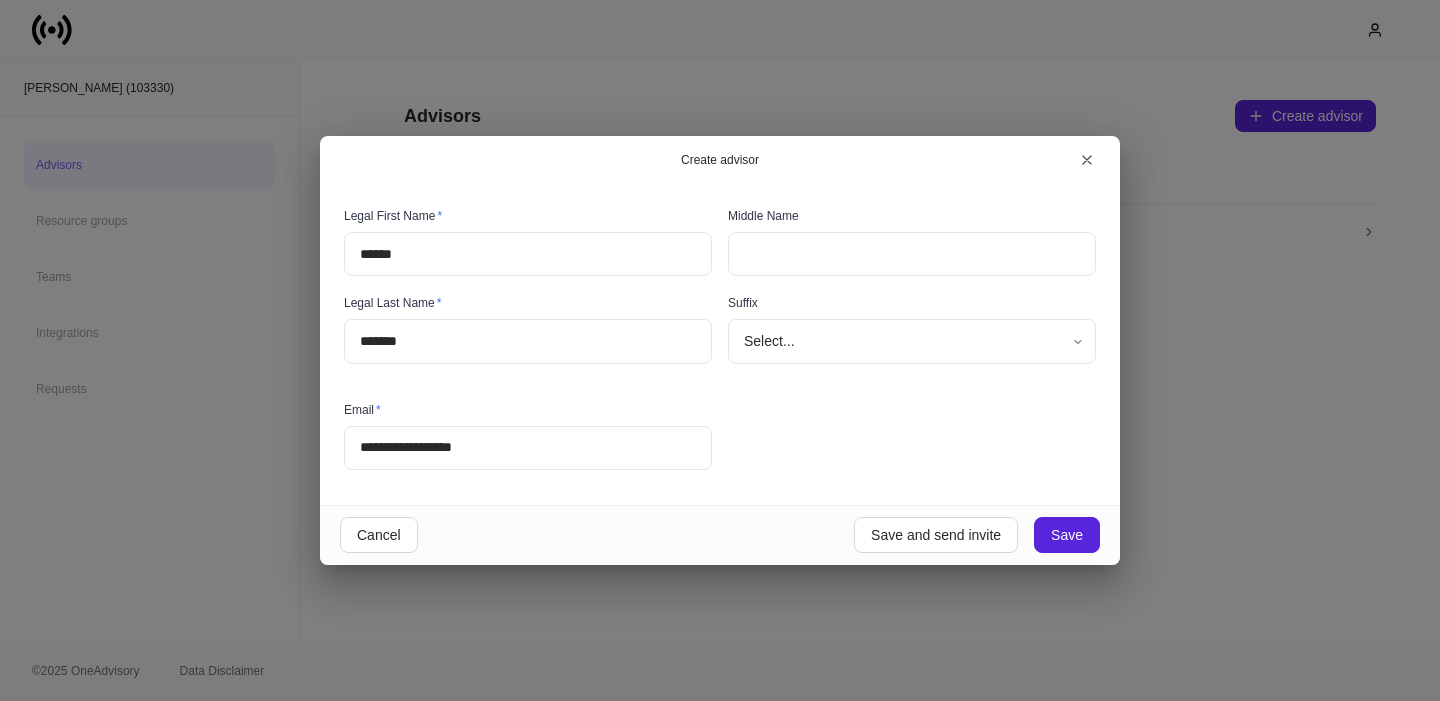 click on "**********" at bounding box center (712, 332) 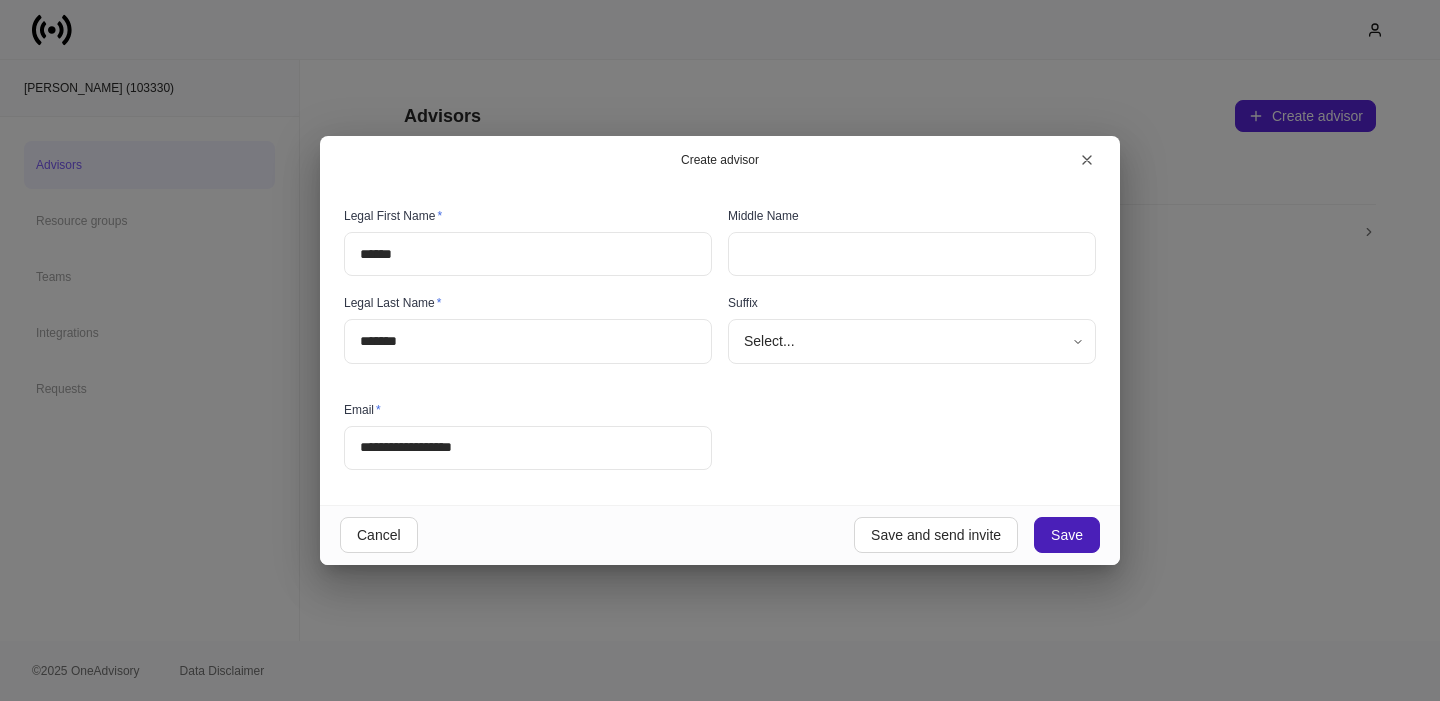 click on "Save" at bounding box center [1067, 535] 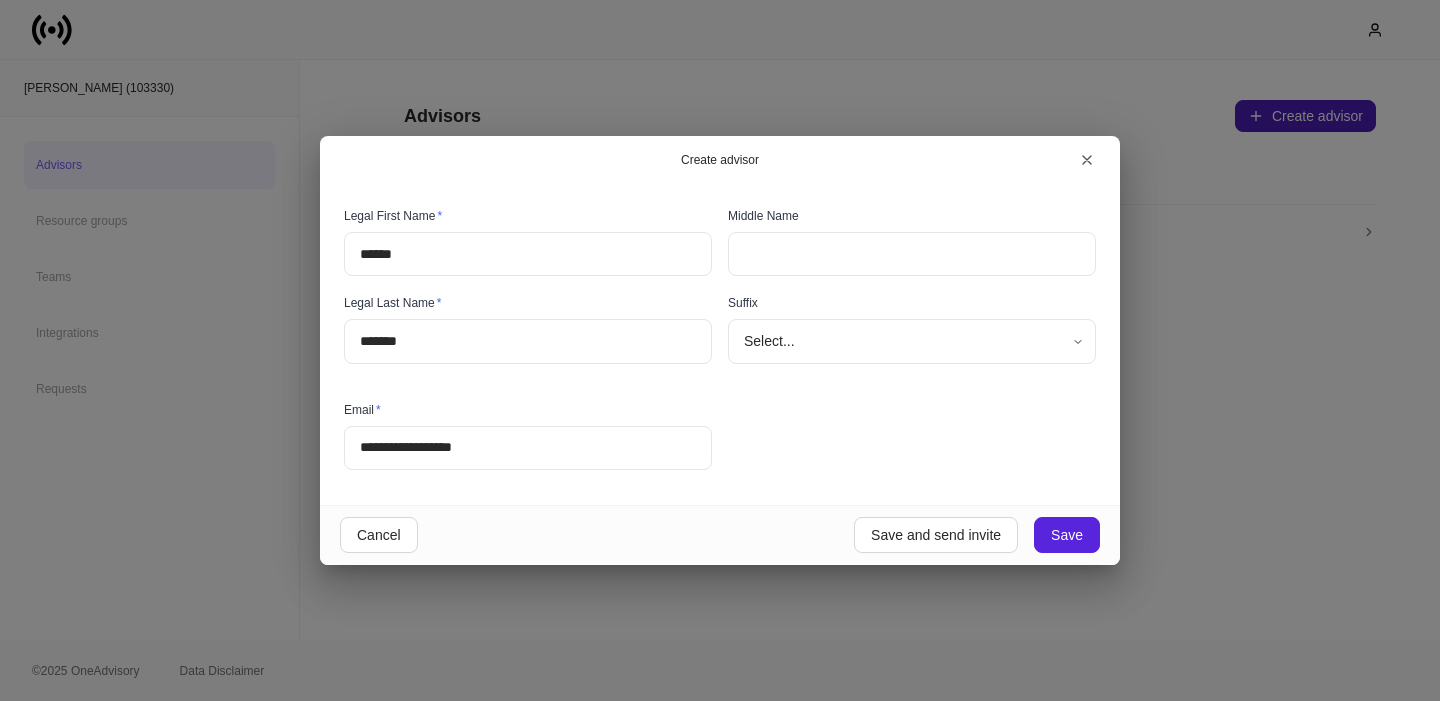type 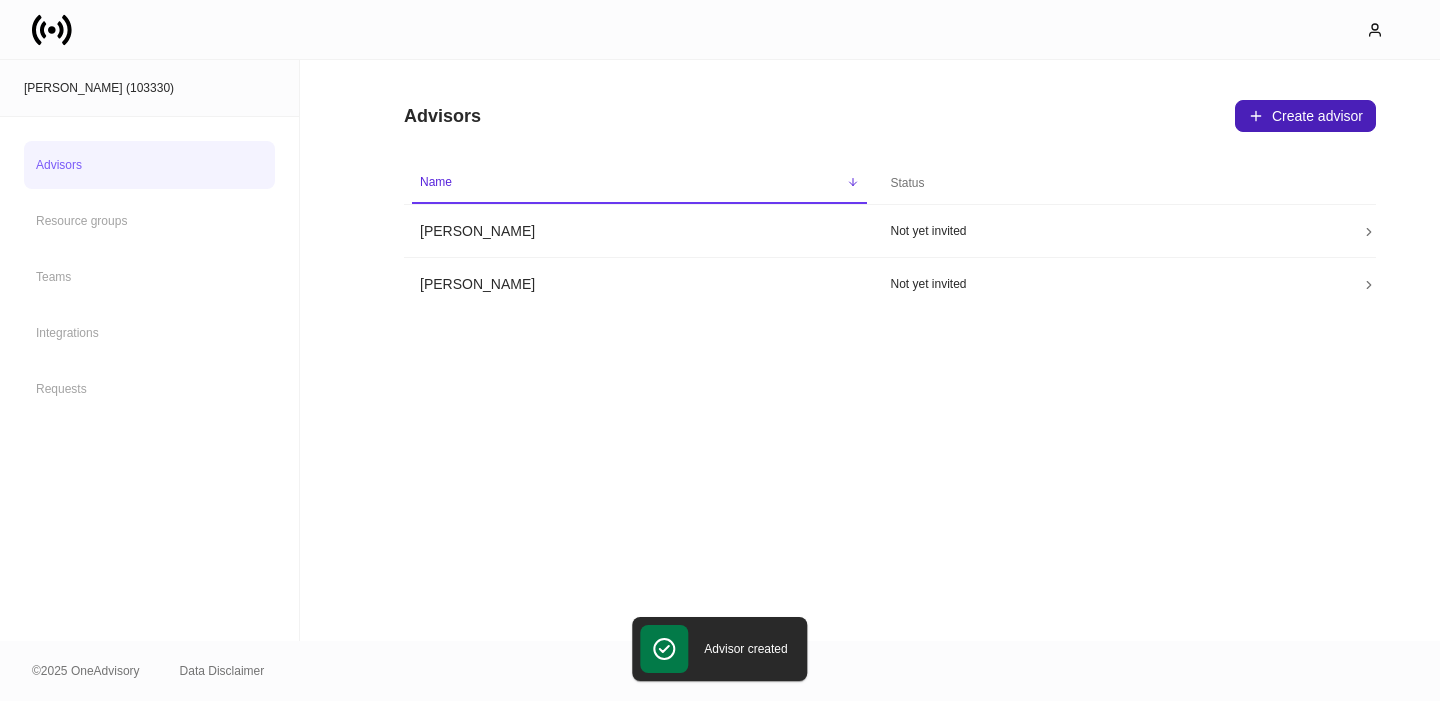 click on "Create advisor" at bounding box center (1305, 116) 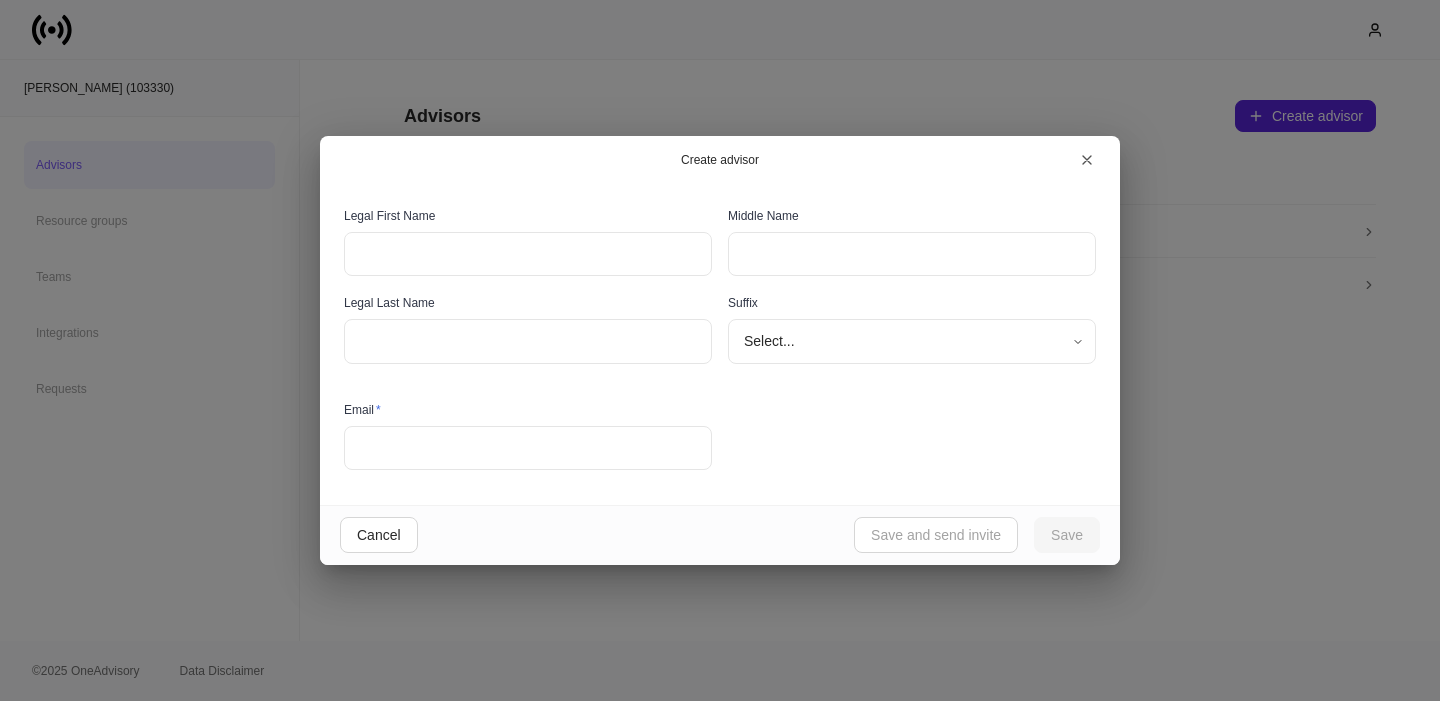 click at bounding box center [528, 254] 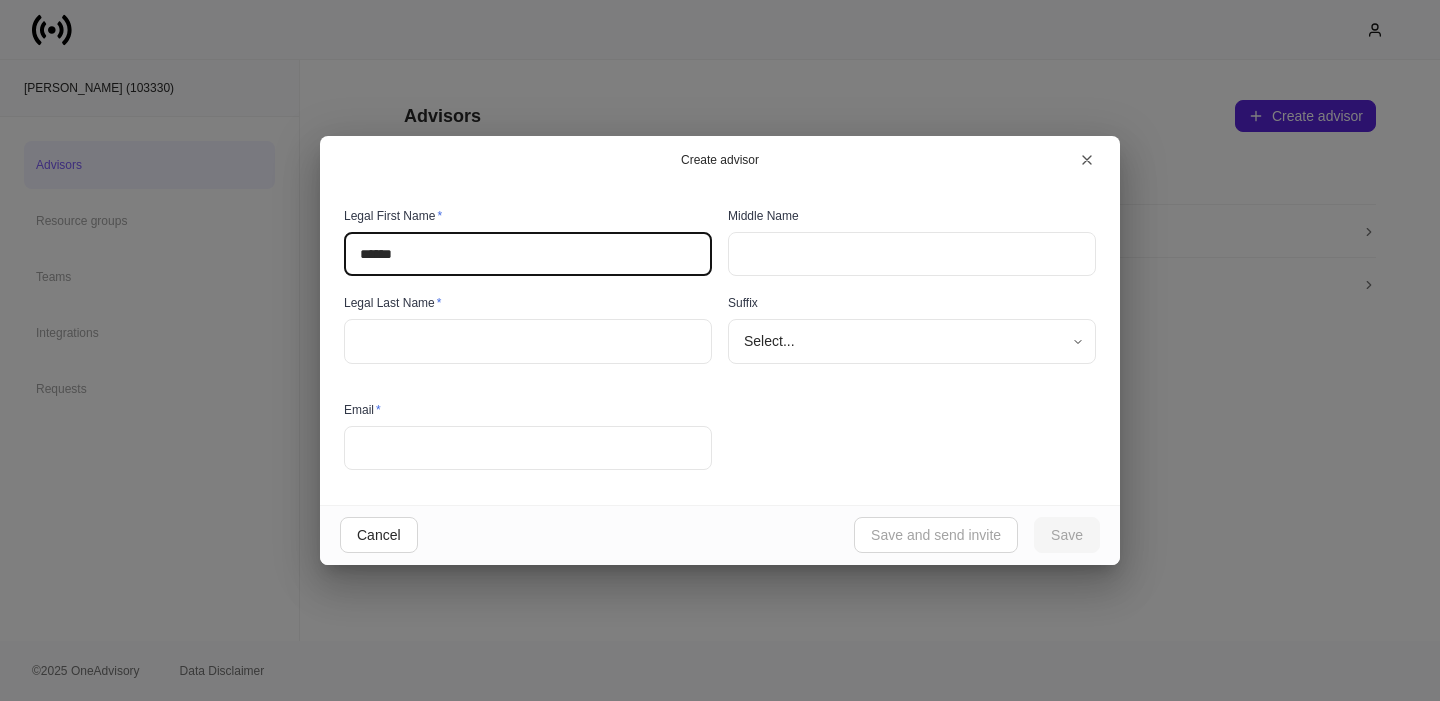 type on "******" 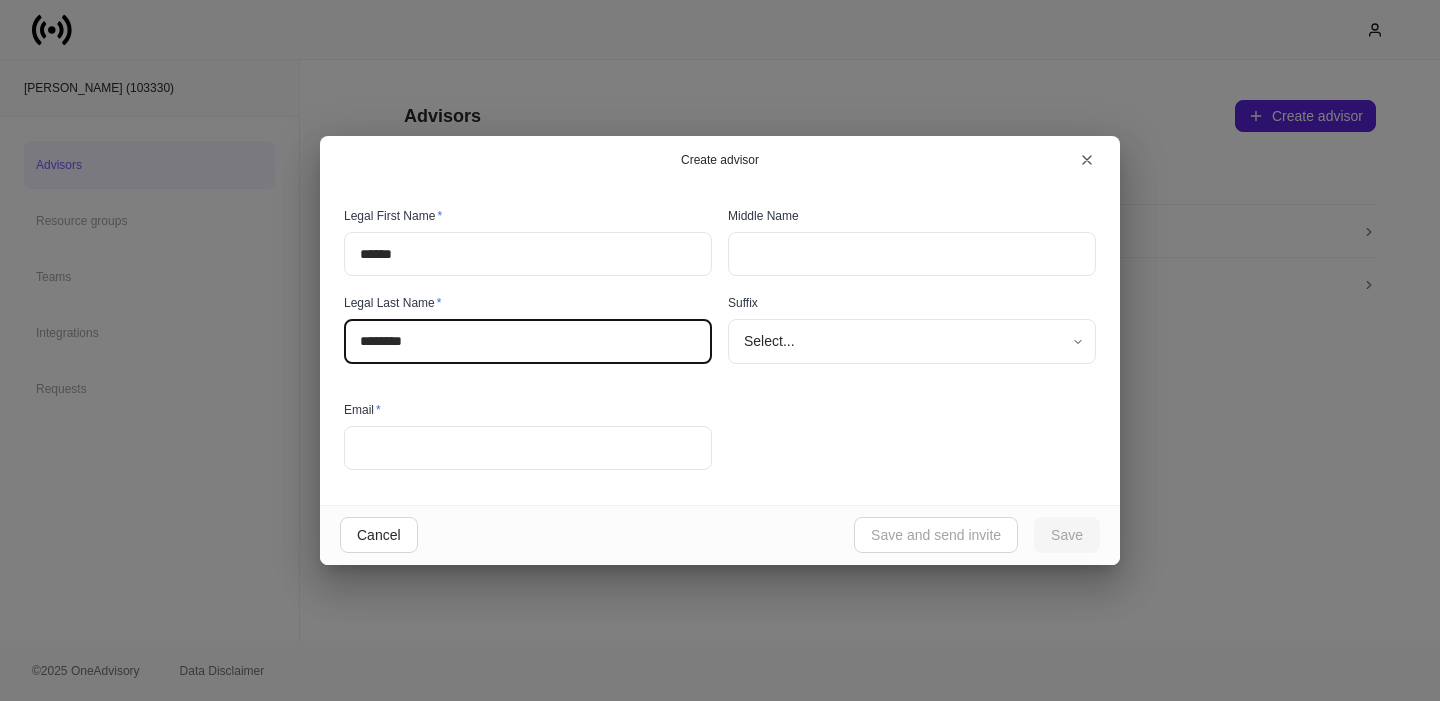 type on "********" 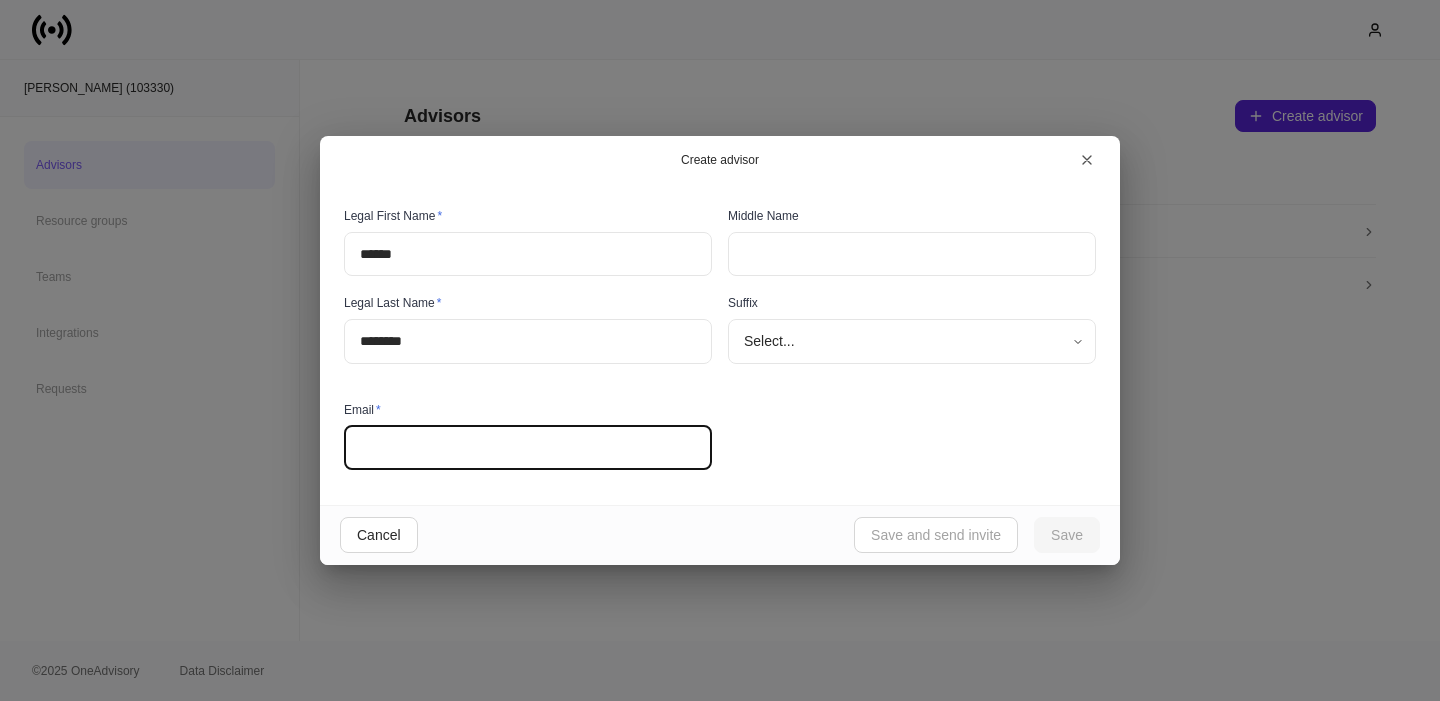 paste on "**********" 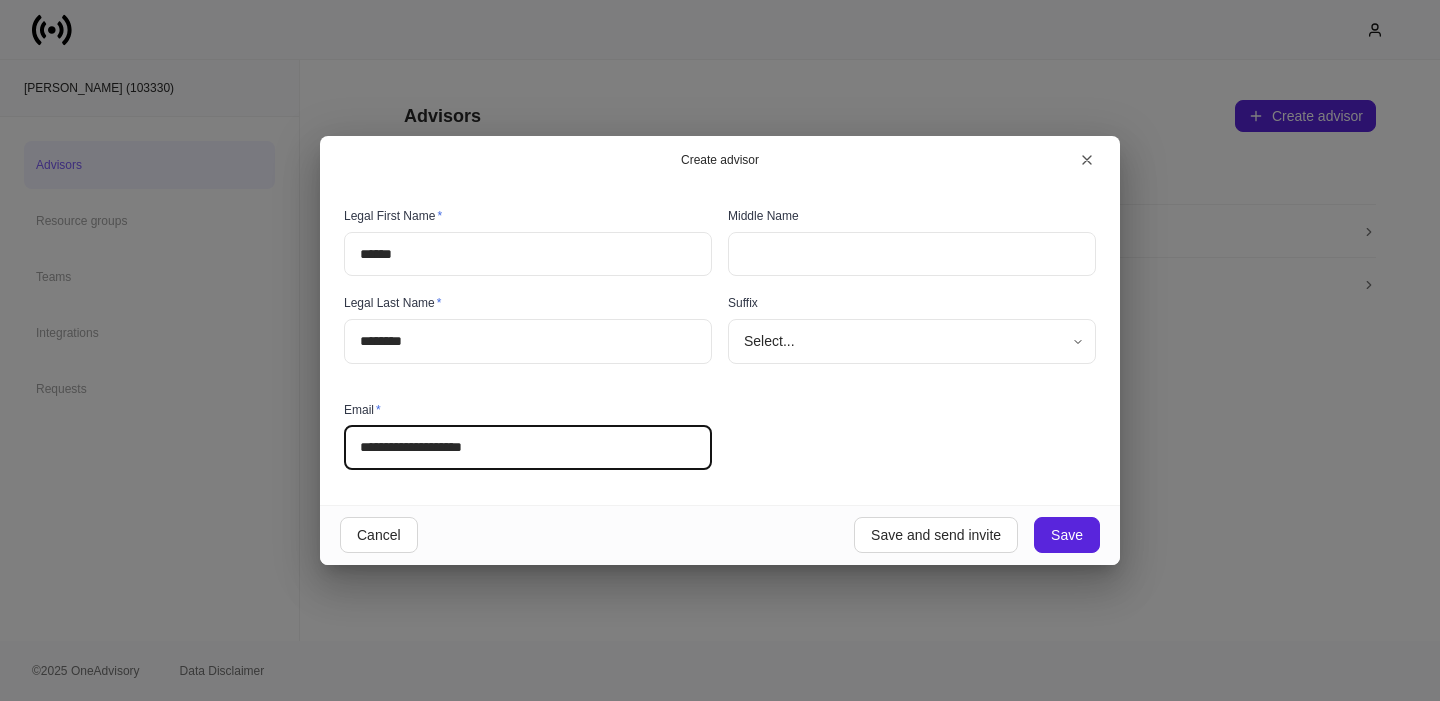 type on "**********" 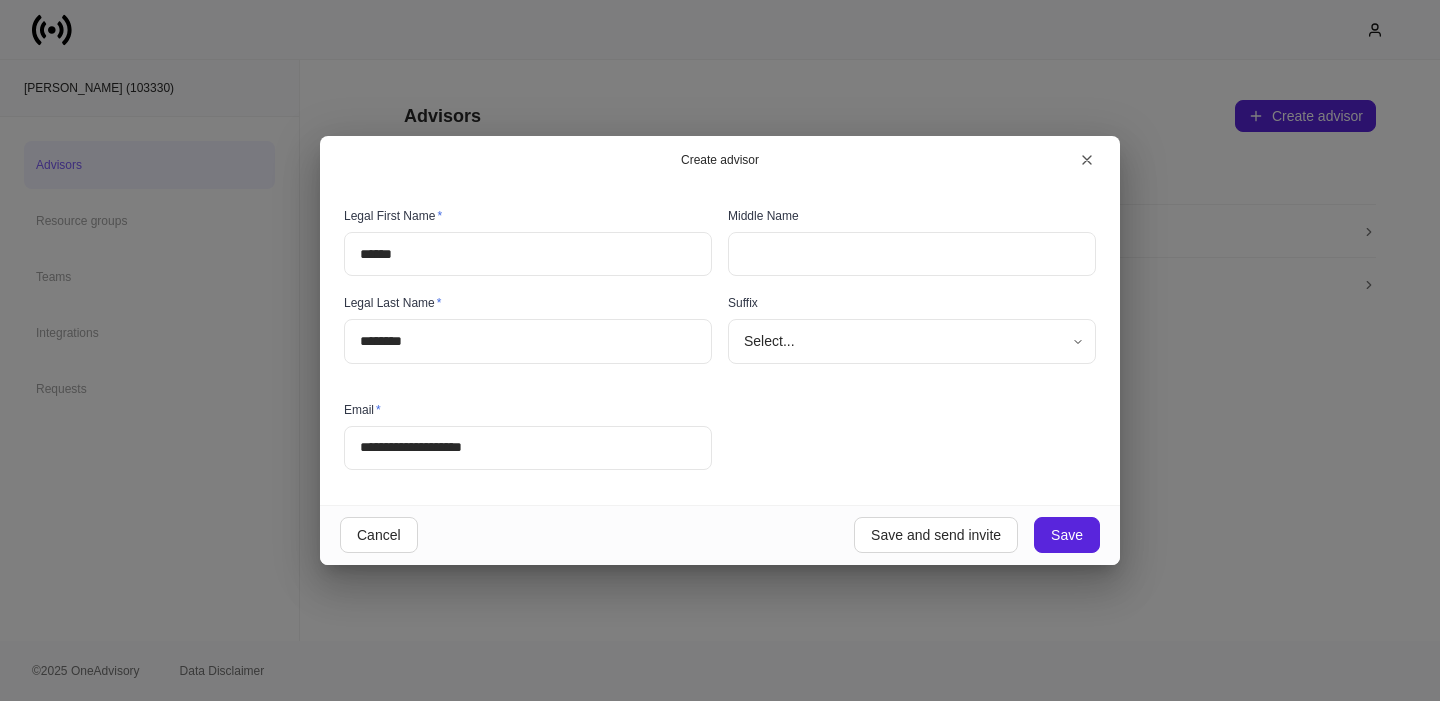 click on "**********" at bounding box center [712, 332] 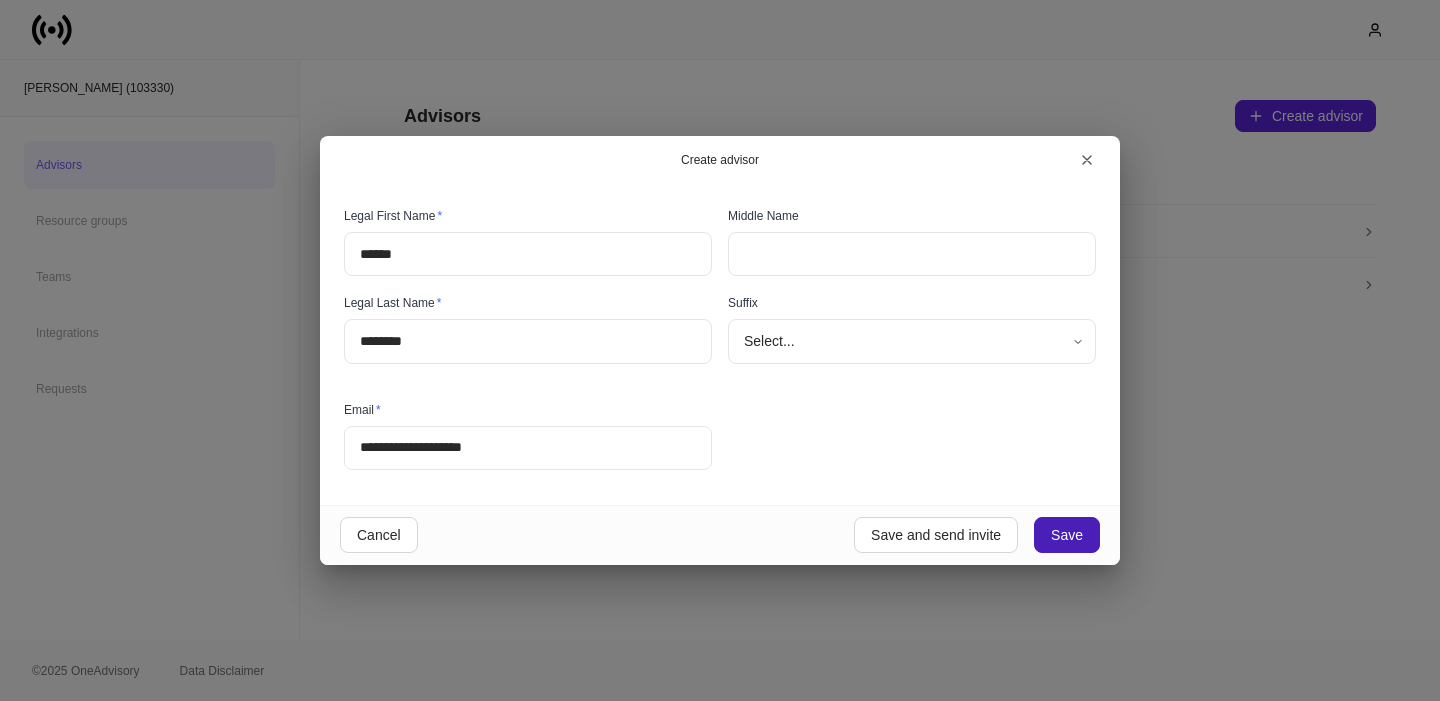 click on "Save" at bounding box center [1067, 535] 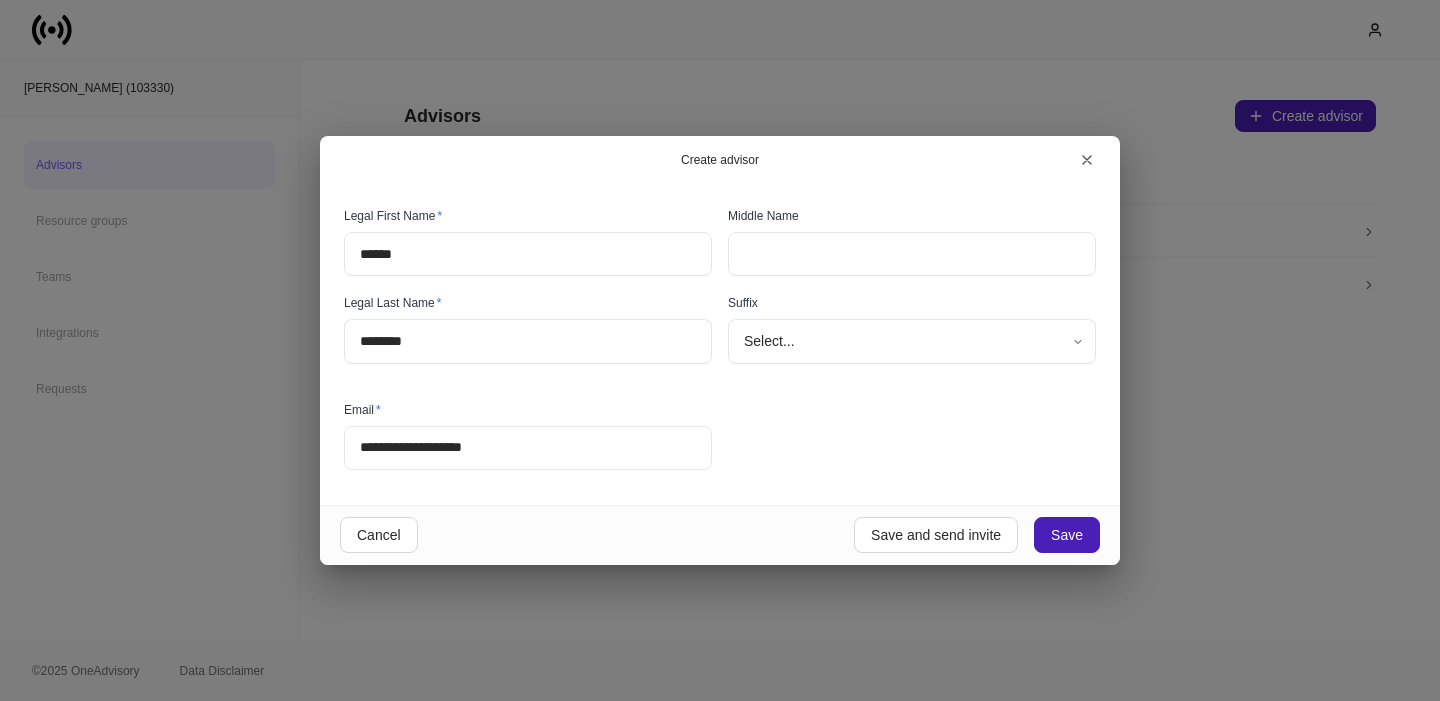 type 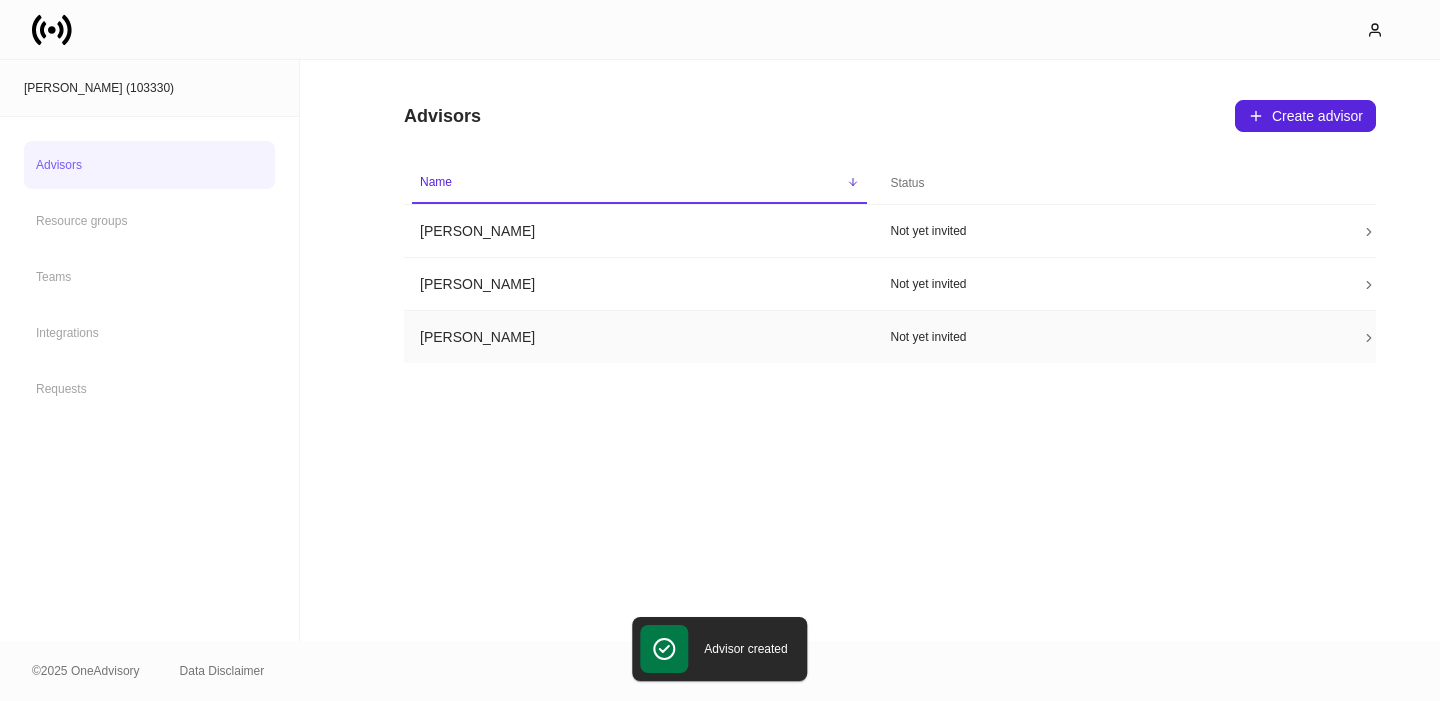 click on "Carrie Williams" at bounding box center [639, 337] 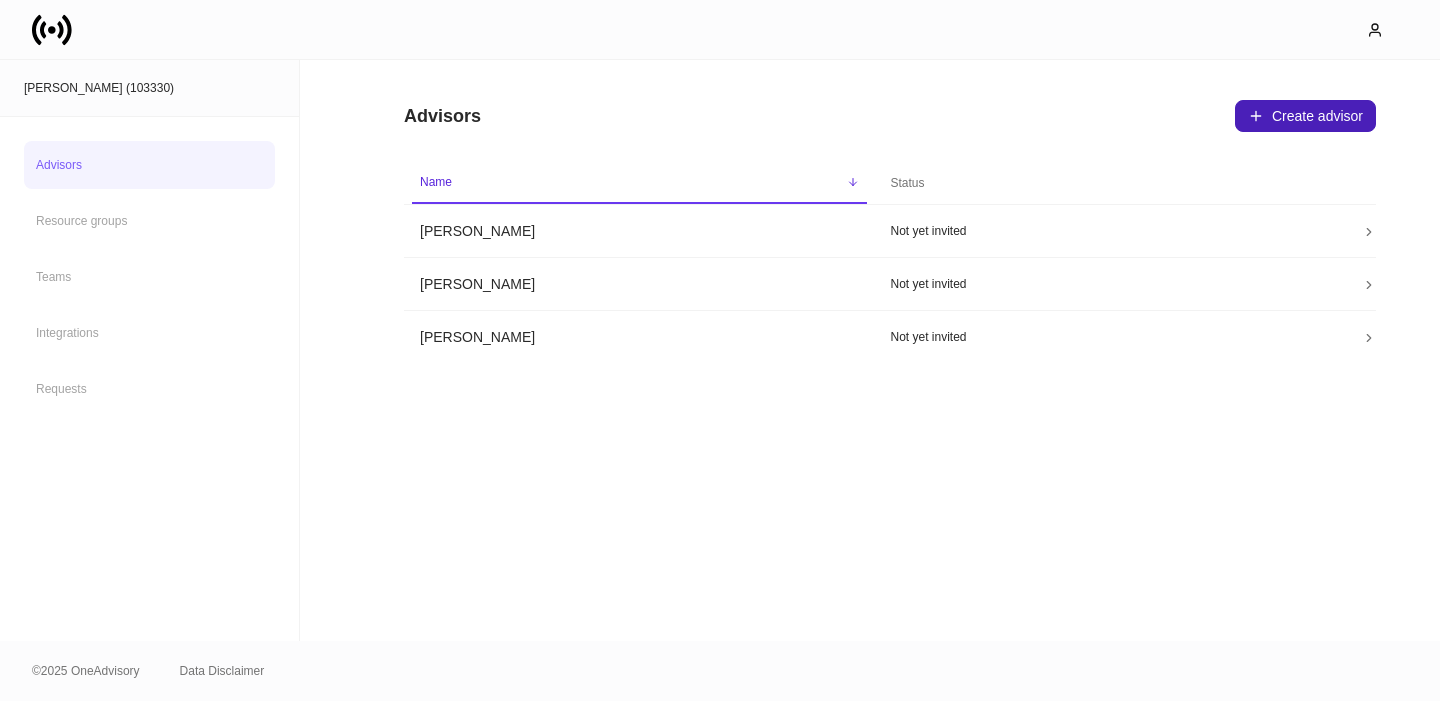 click on "Create advisor" at bounding box center (1305, 116) 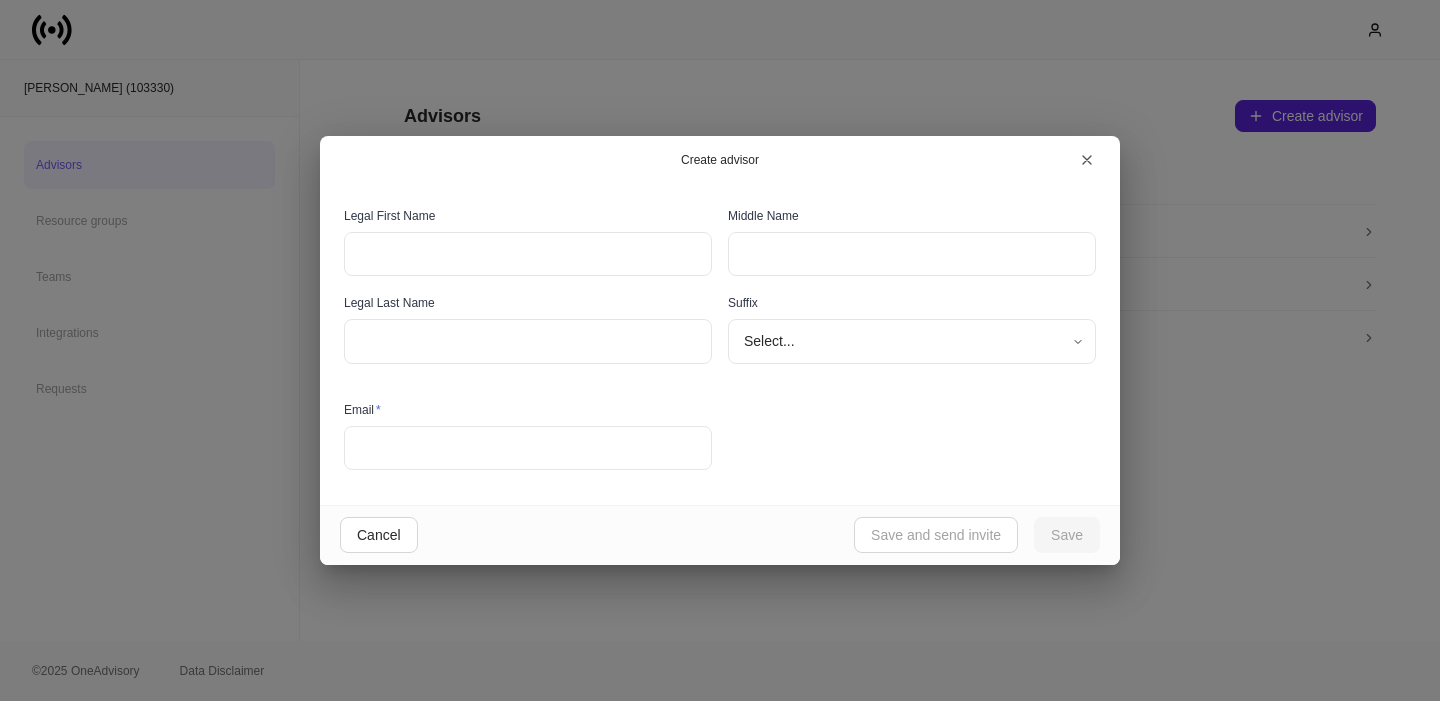 click at bounding box center (528, 448) 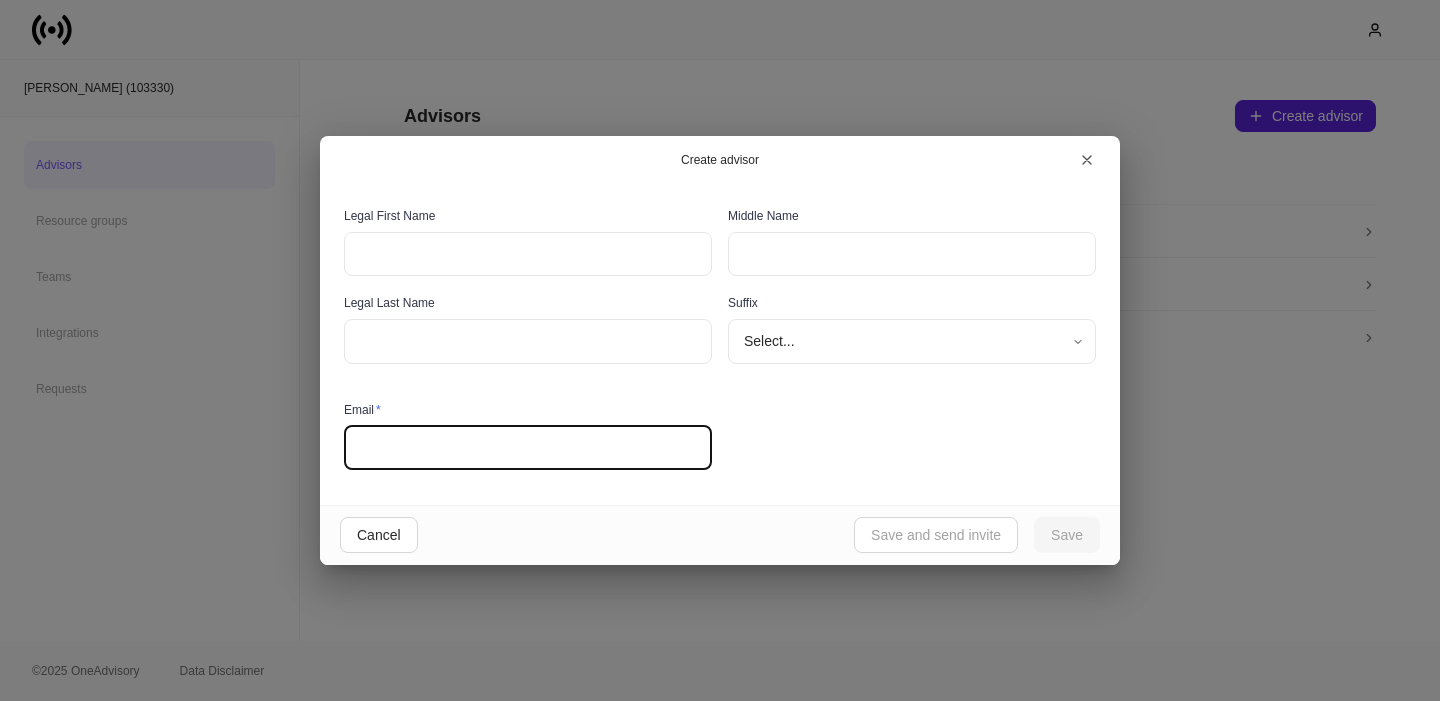 paste on "**********" 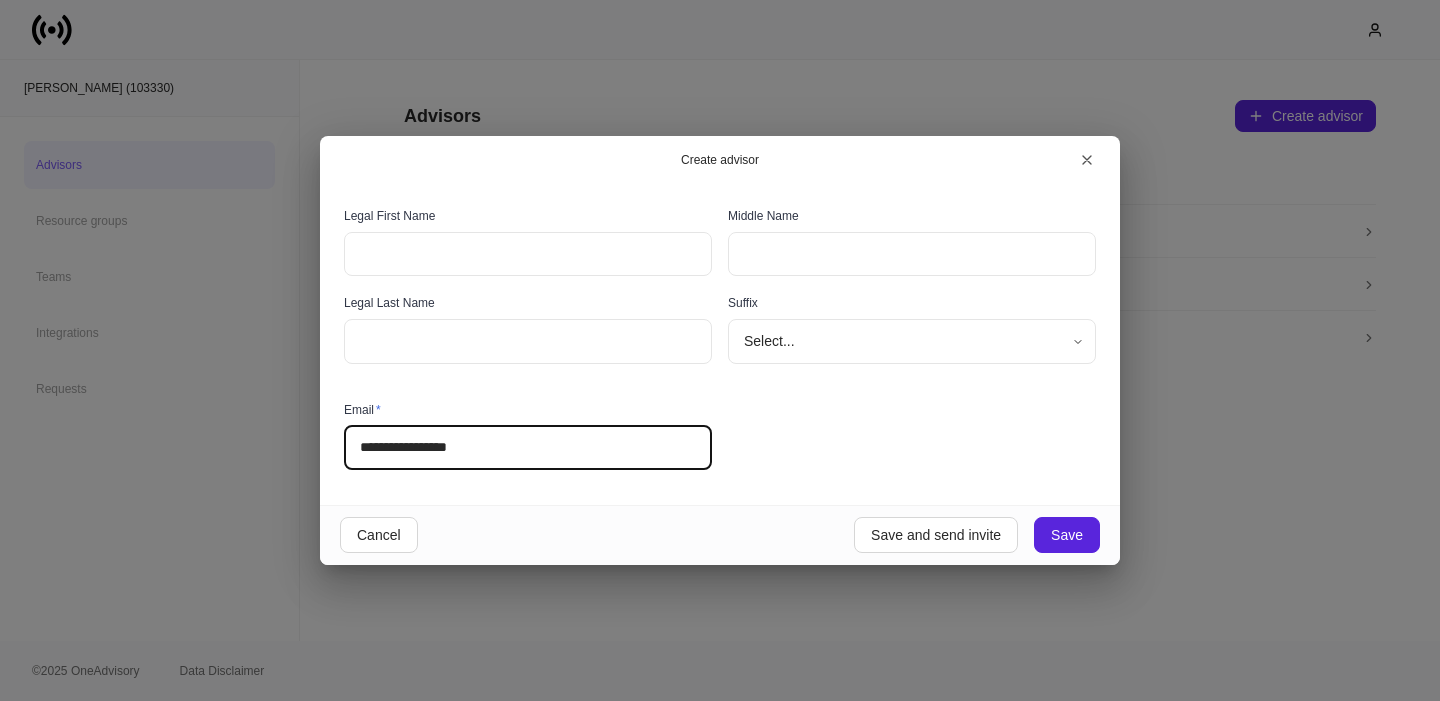 type on "**********" 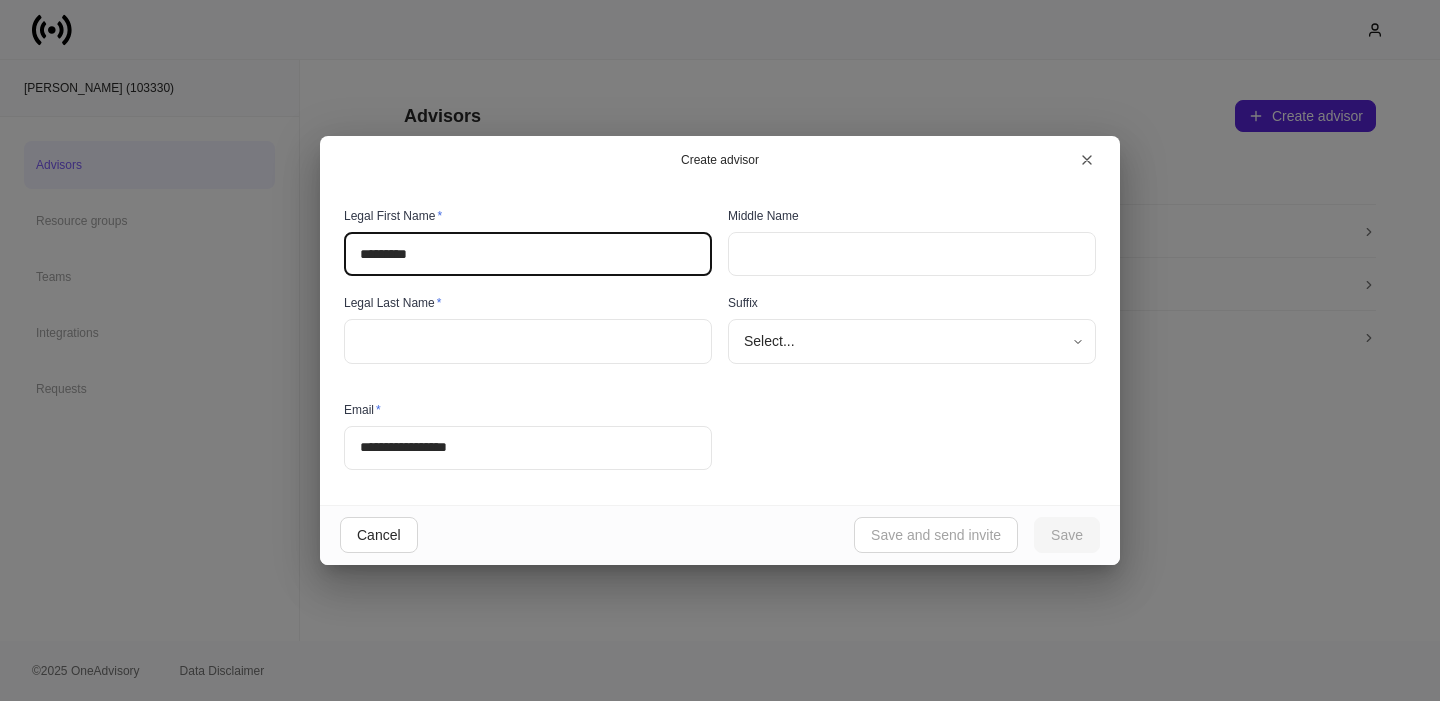 type on "*********" 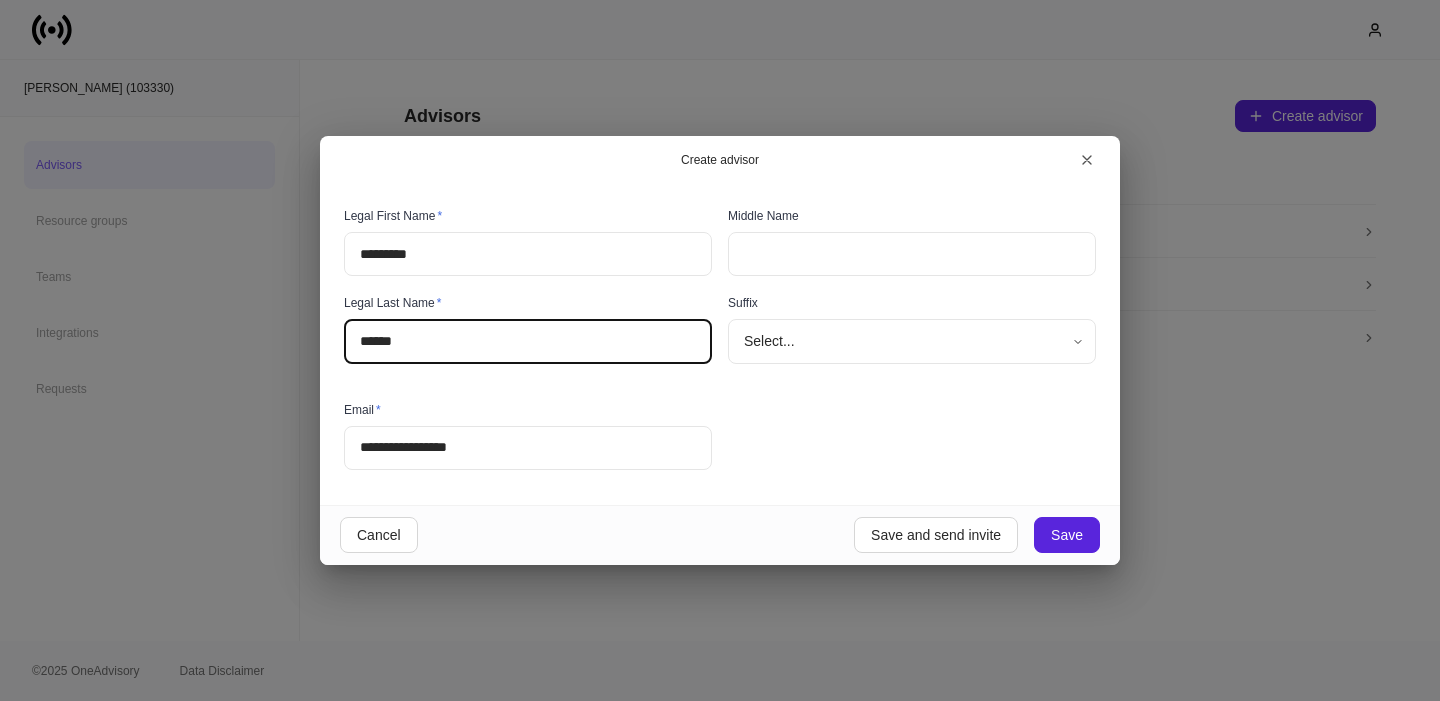 type on "******" 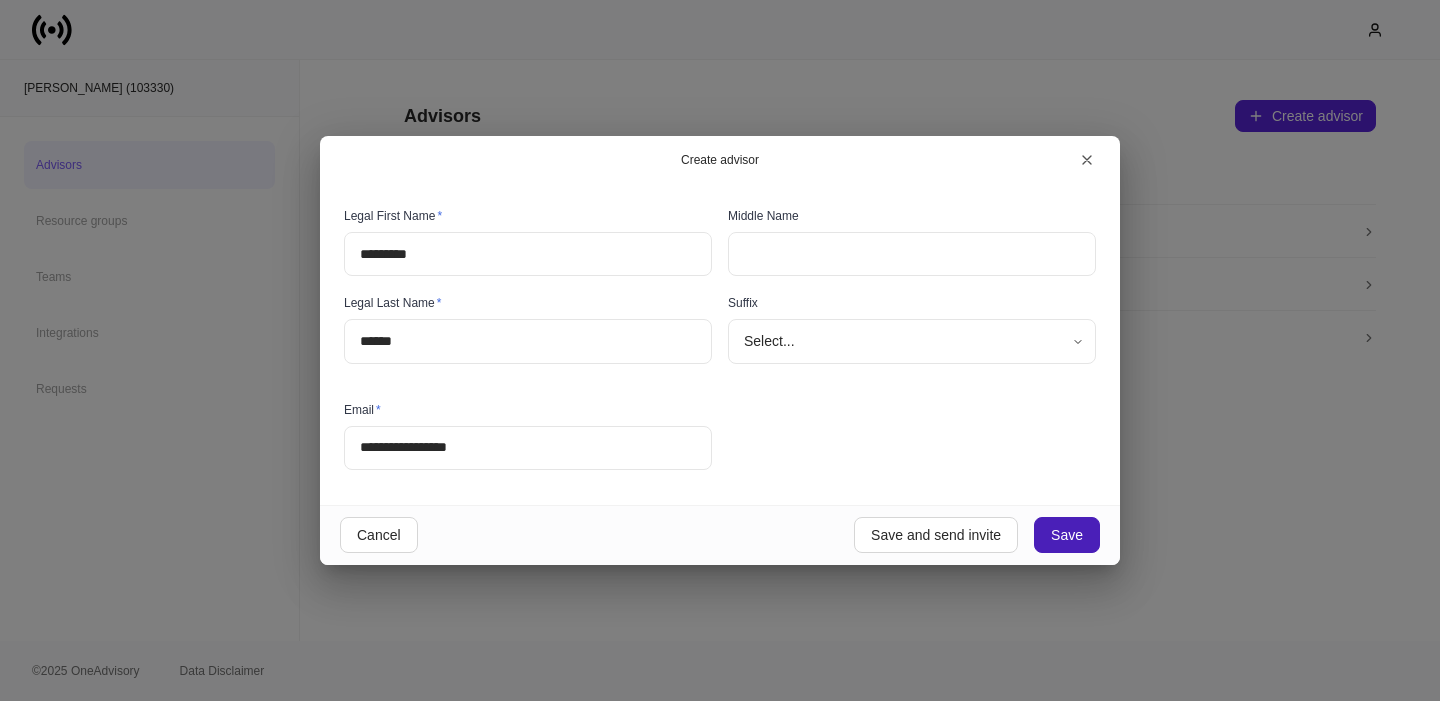click on "Save" at bounding box center [1067, 535] 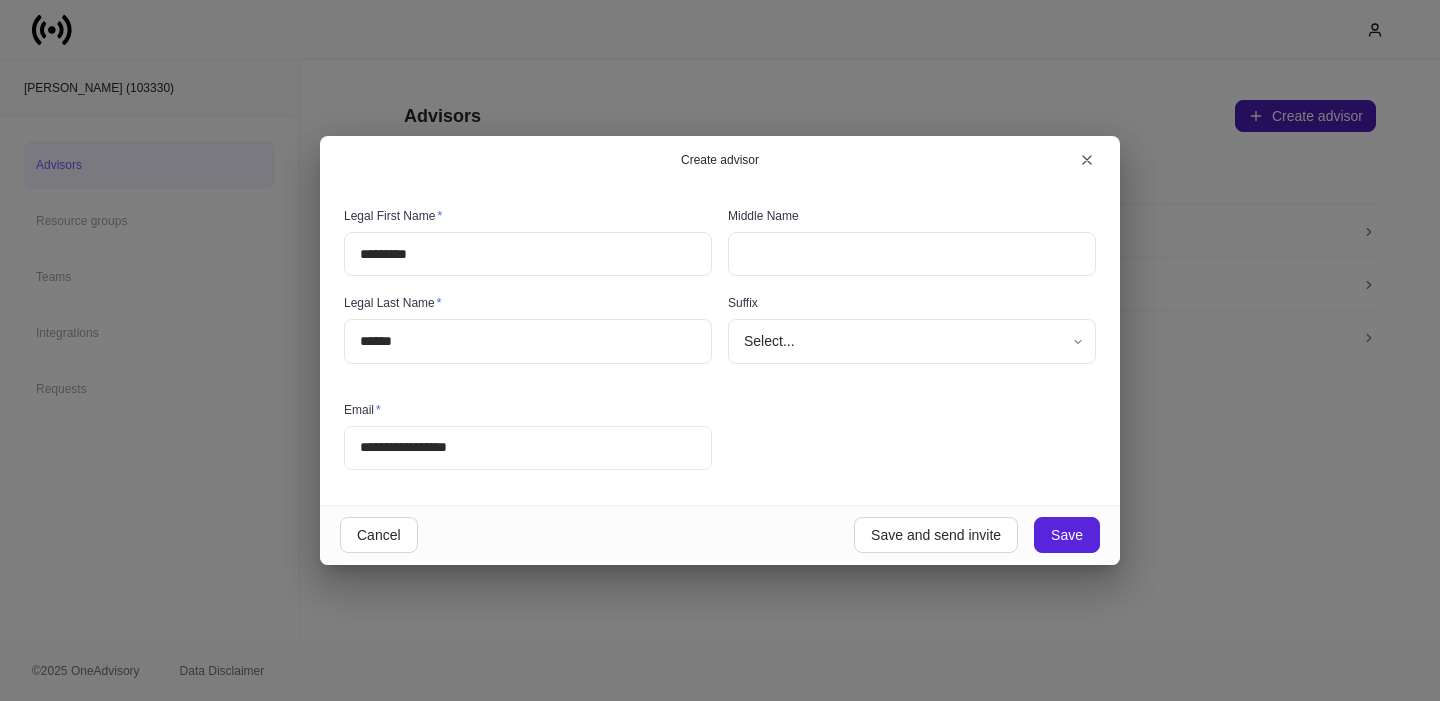 type 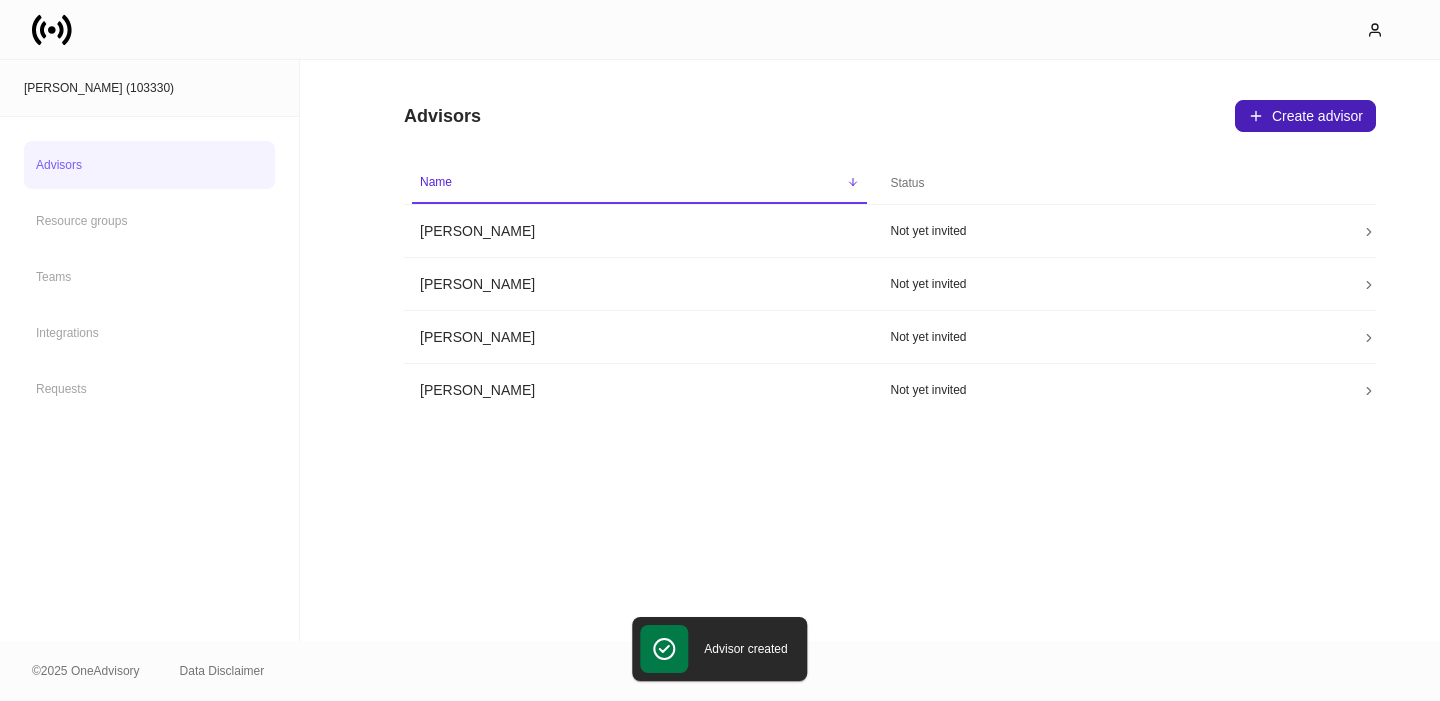click on "Create advisor" at bounding box center (1305, 116) 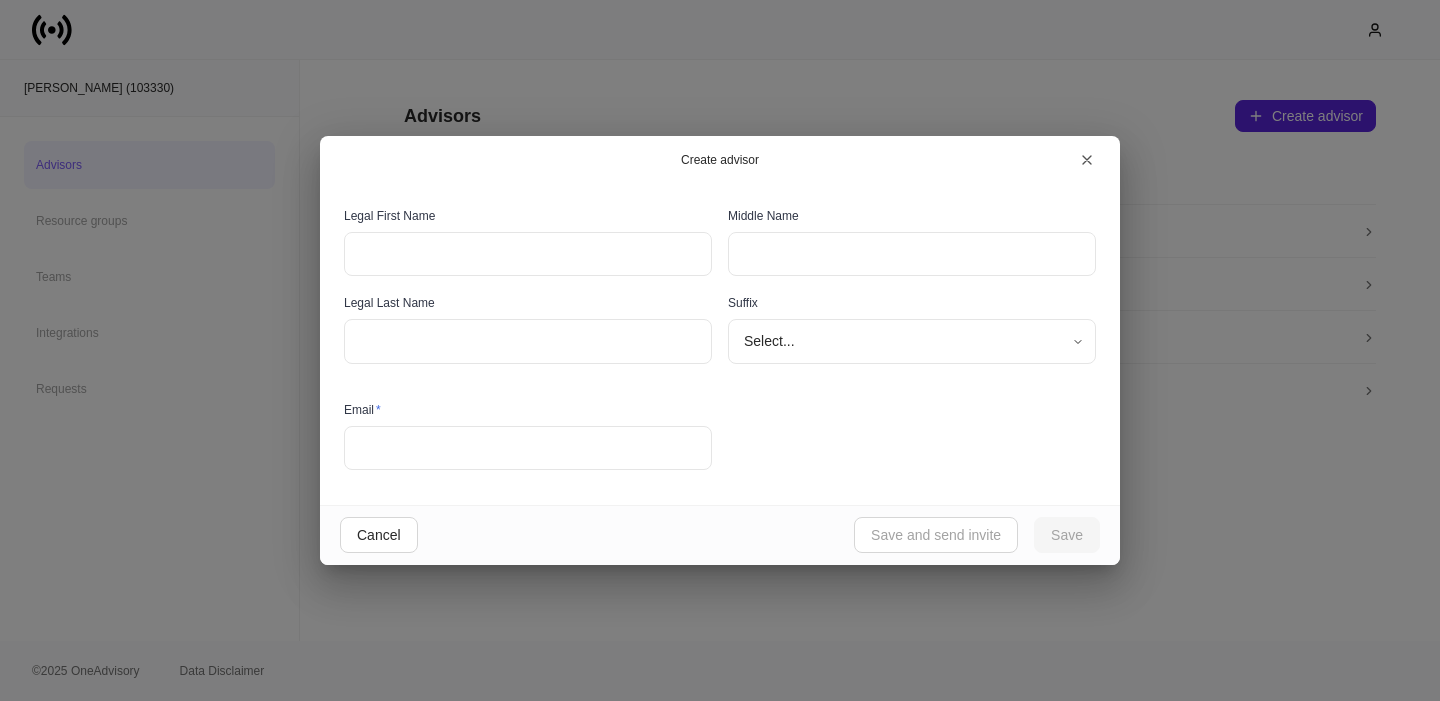 click at bounding box center (528, 254) 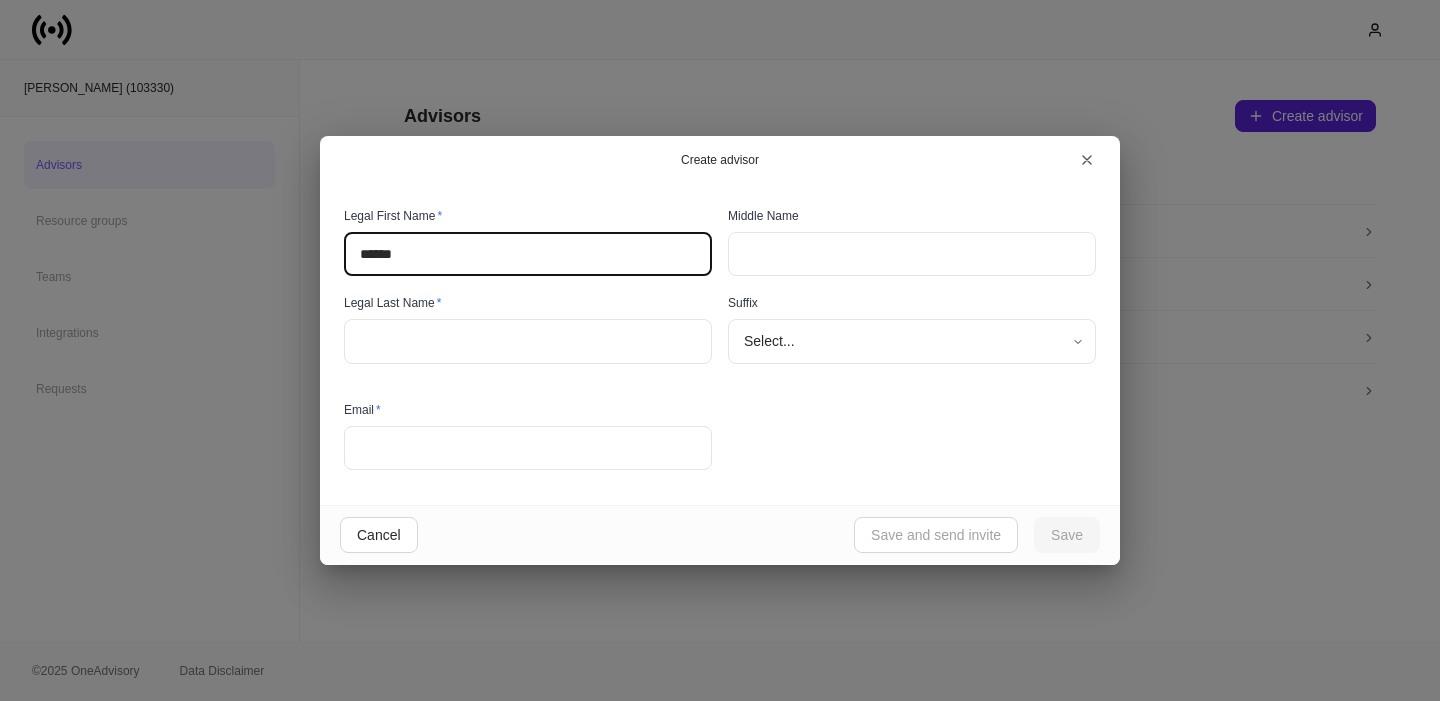 type on "******" 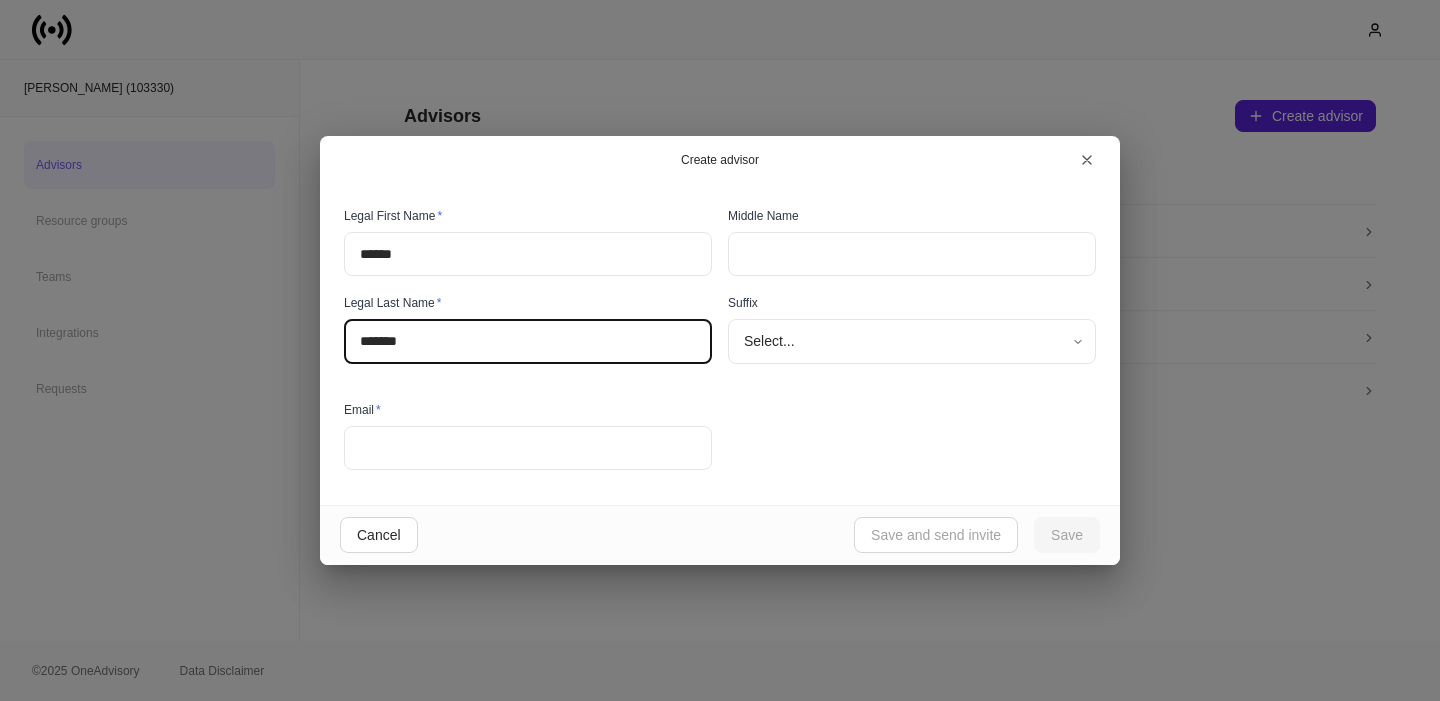 type on "*******" 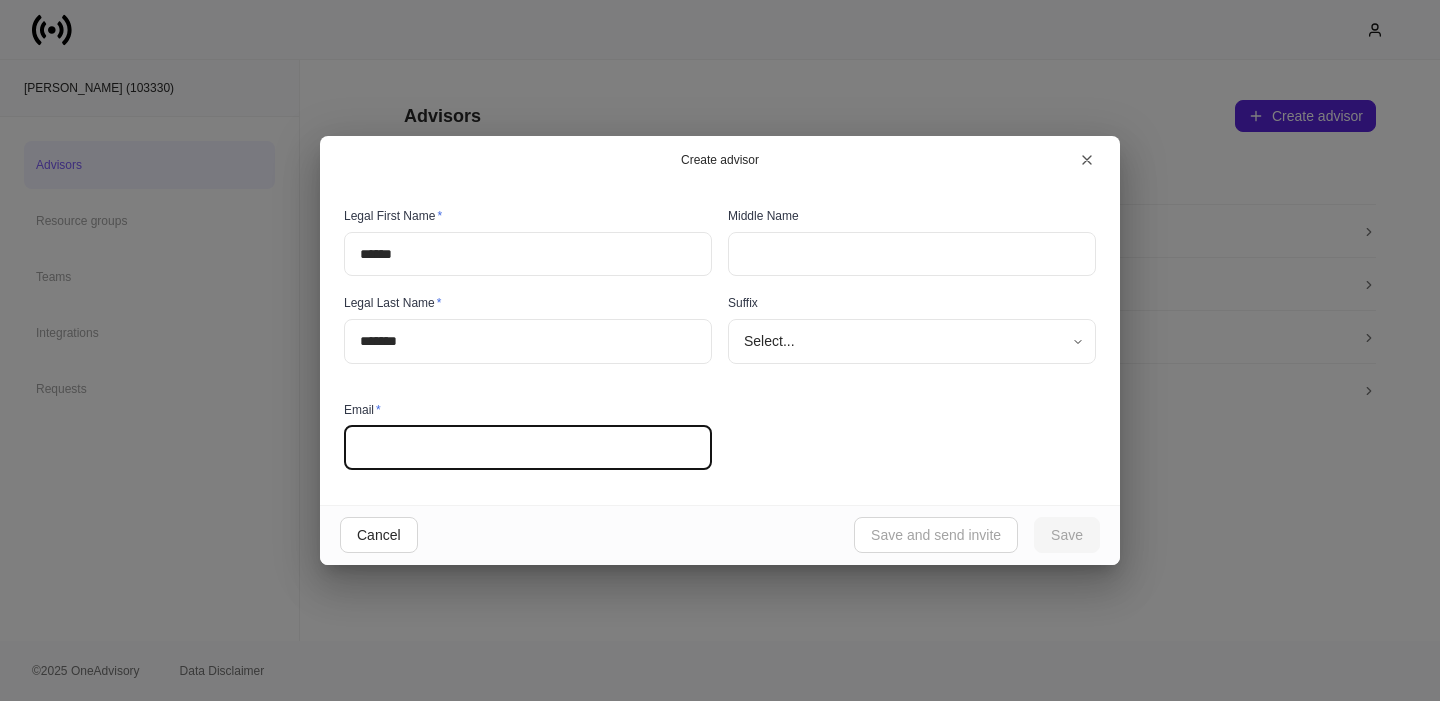 paste on "**********" 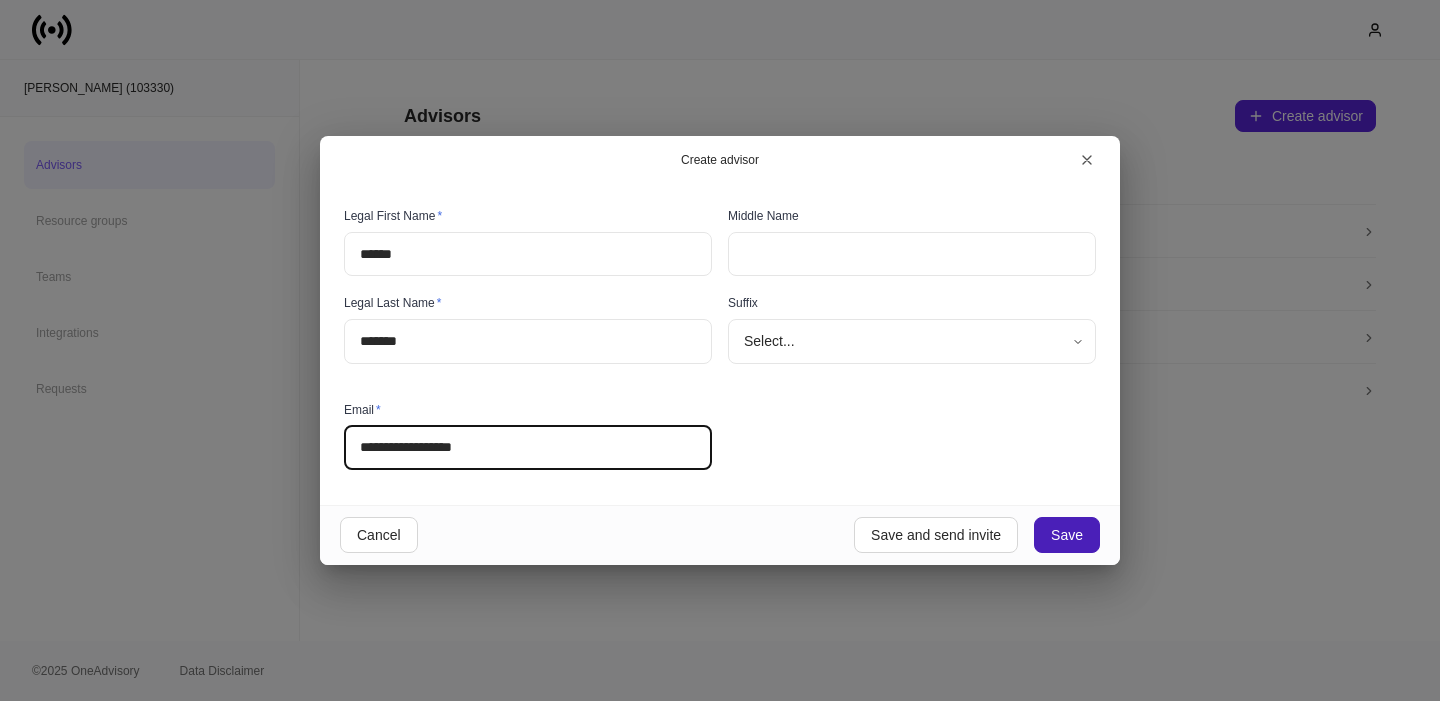 type on "**********" 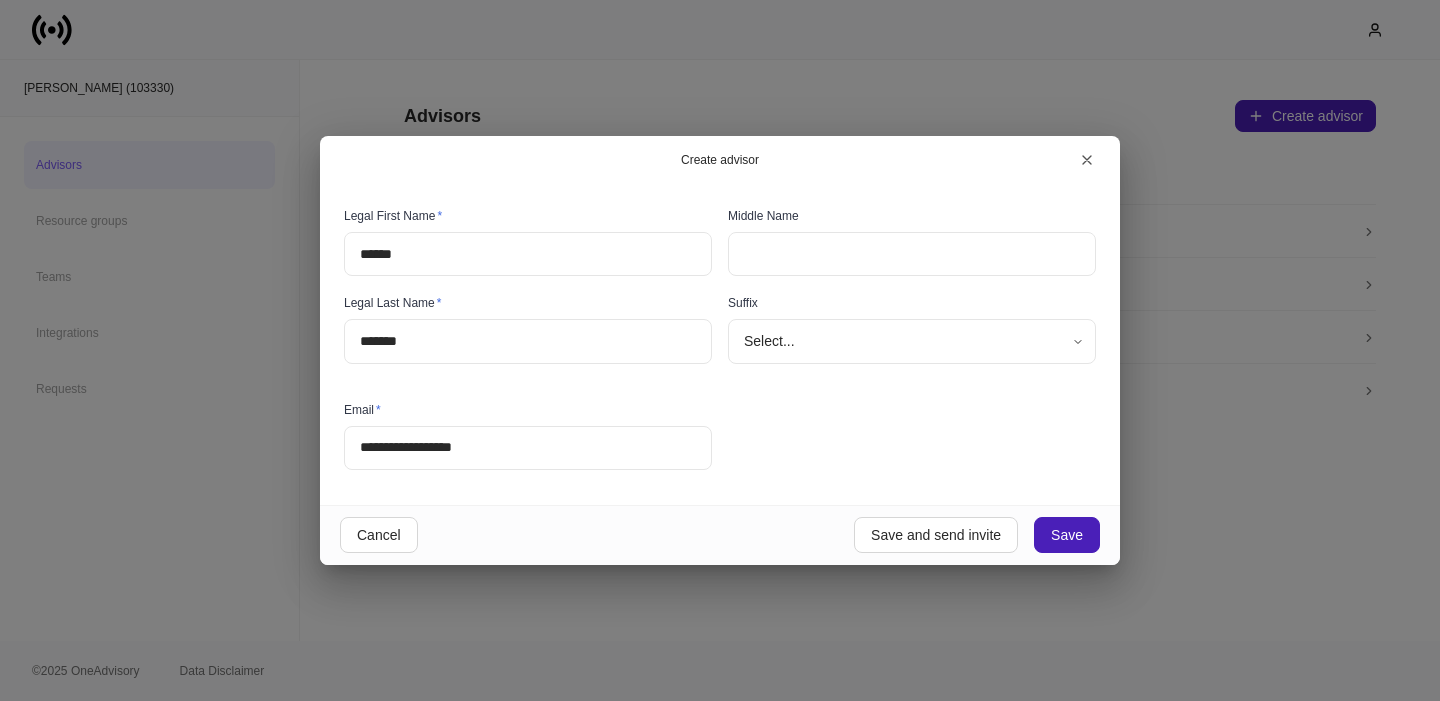 type 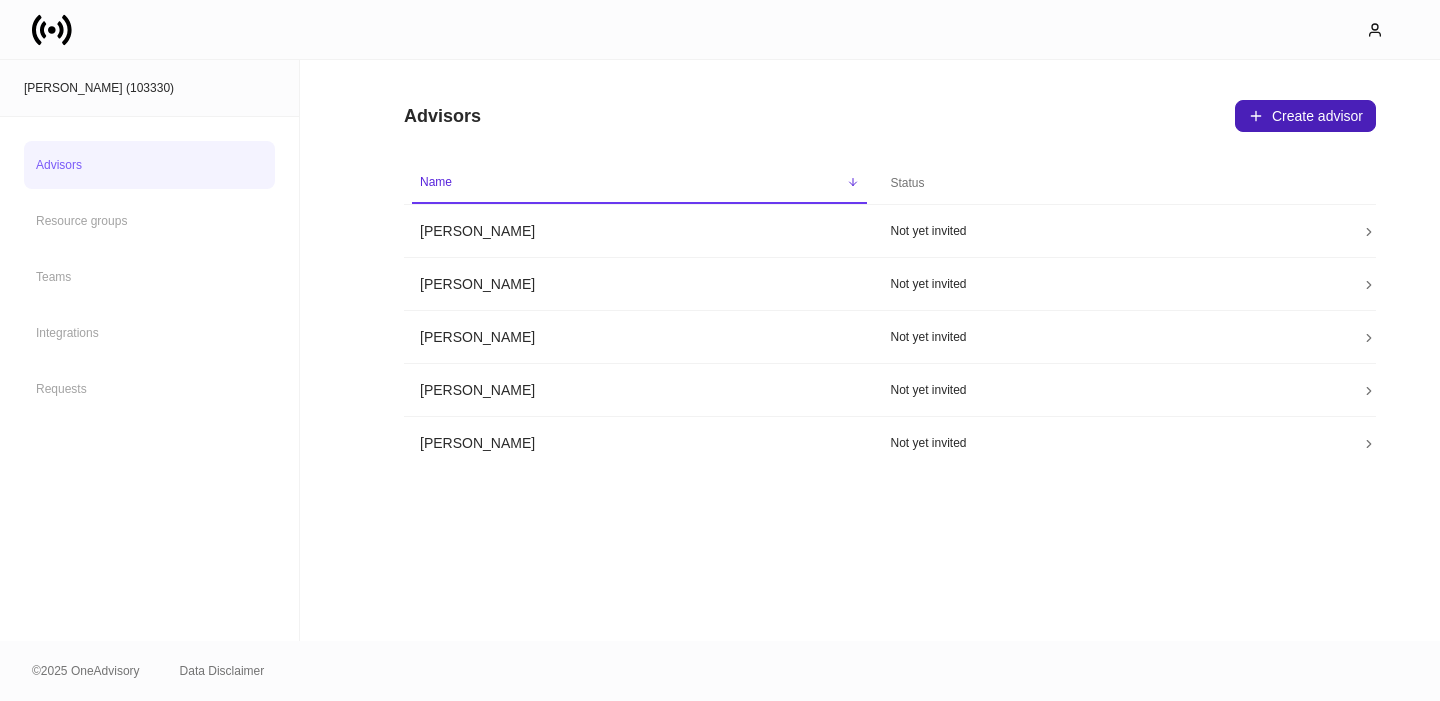 click on "Create advisor" at bounding box center (1305, 116) 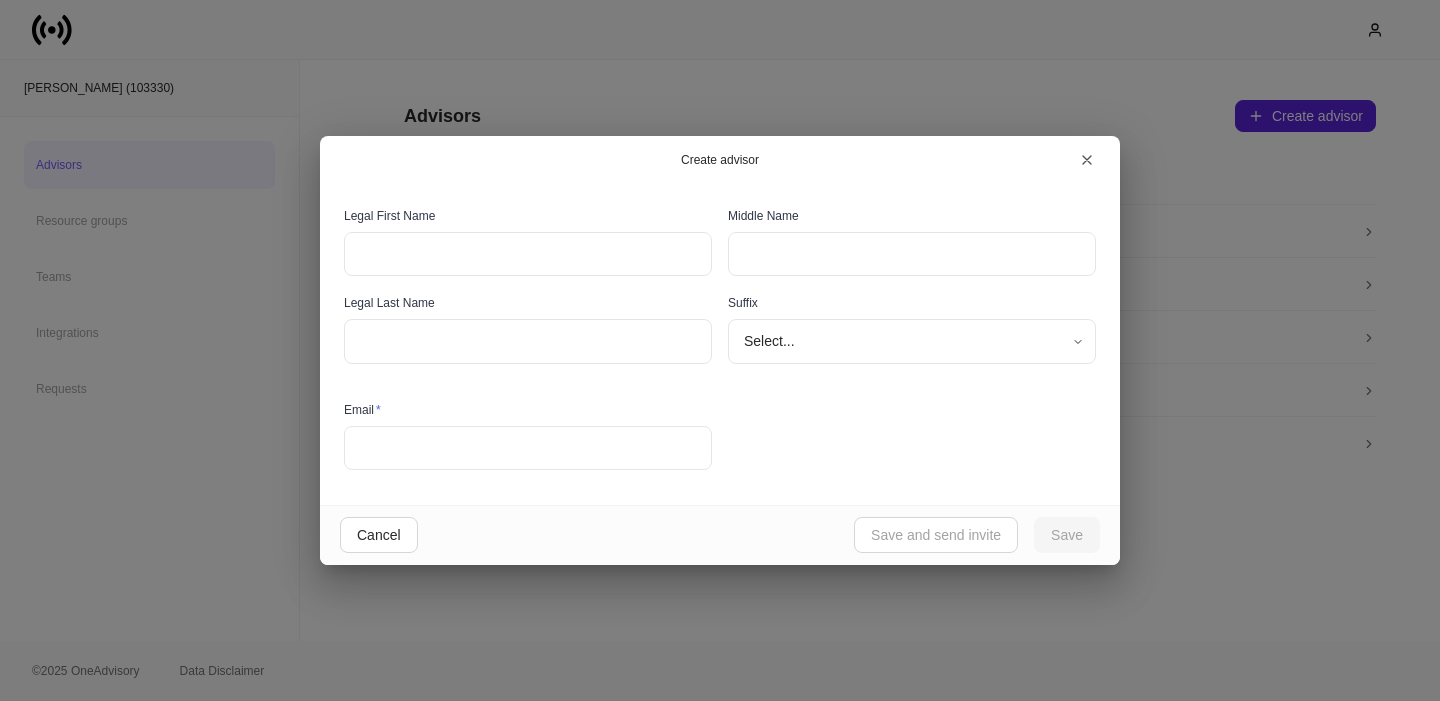 click at bounding box center [528, 254] 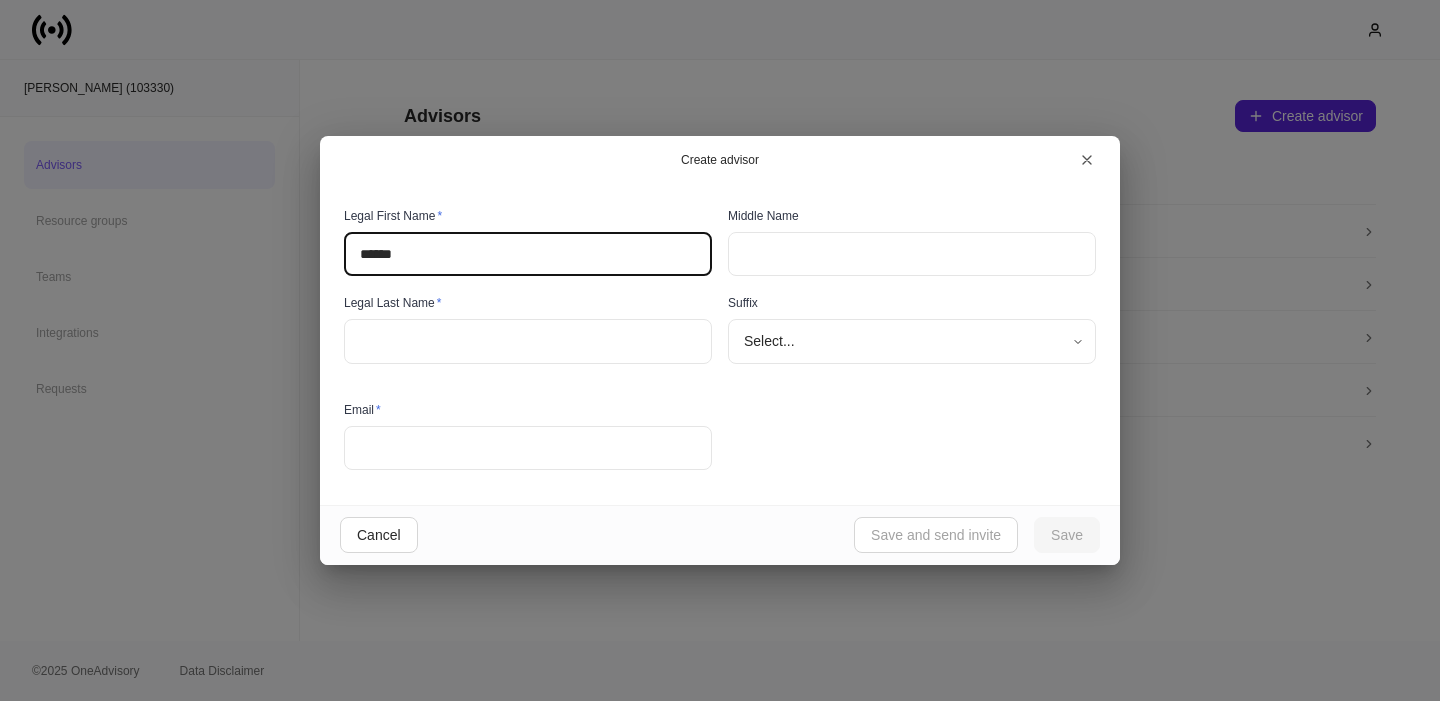 type on "******" 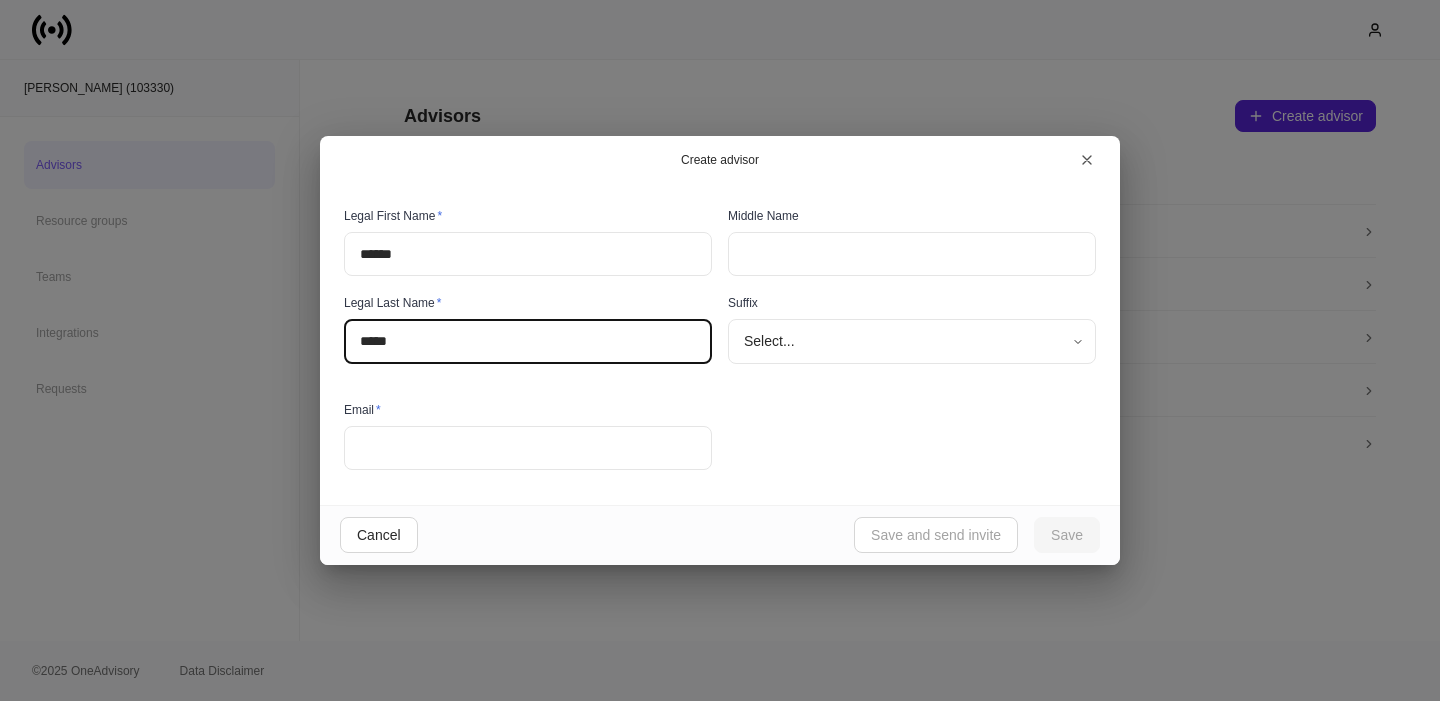type on "*****" 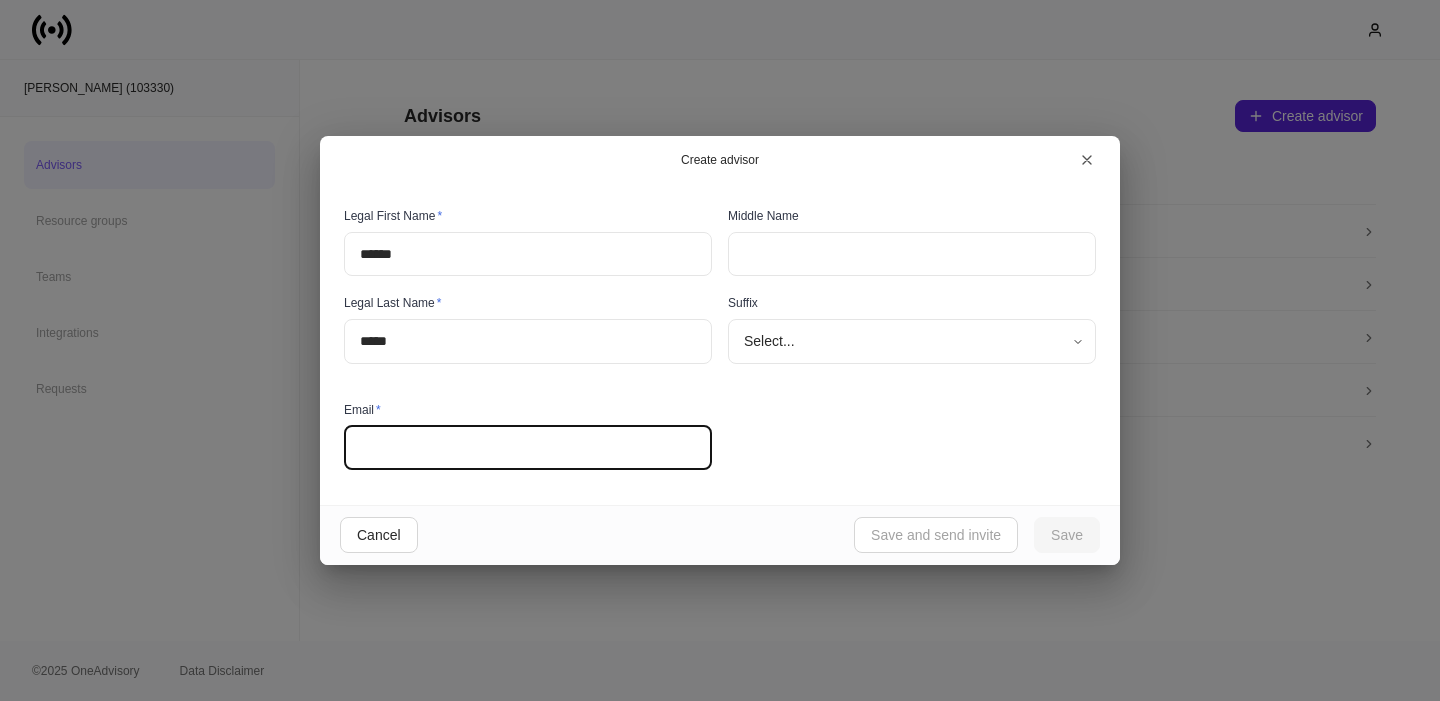 click at bounding box center [528, 448] 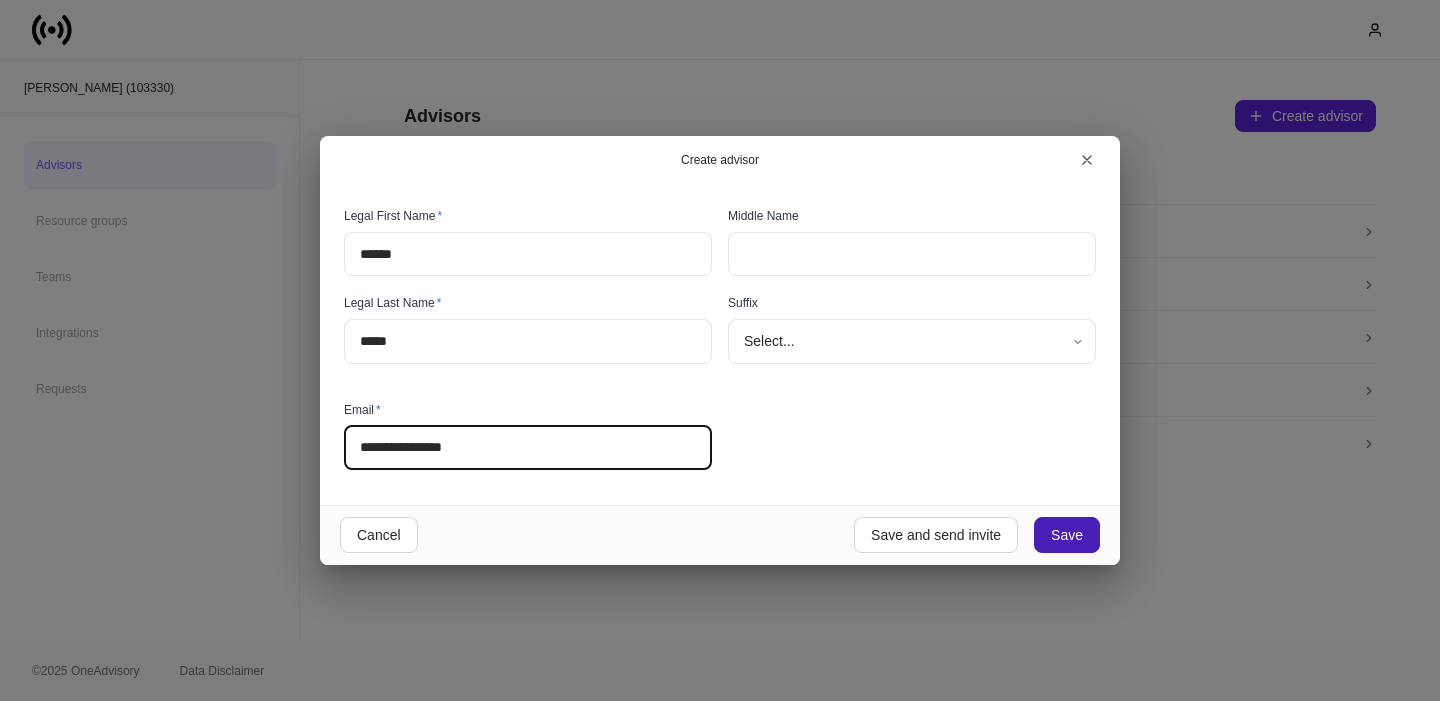 type on "**********" 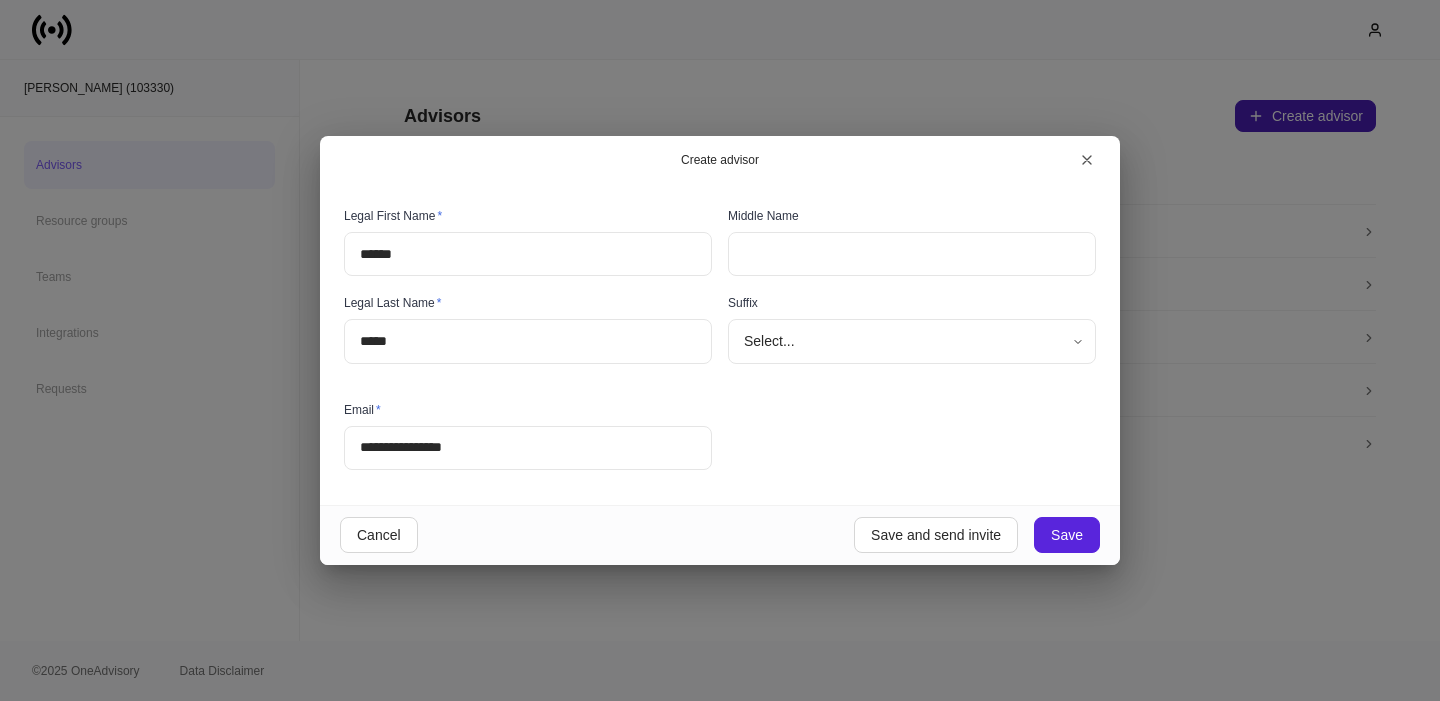 type 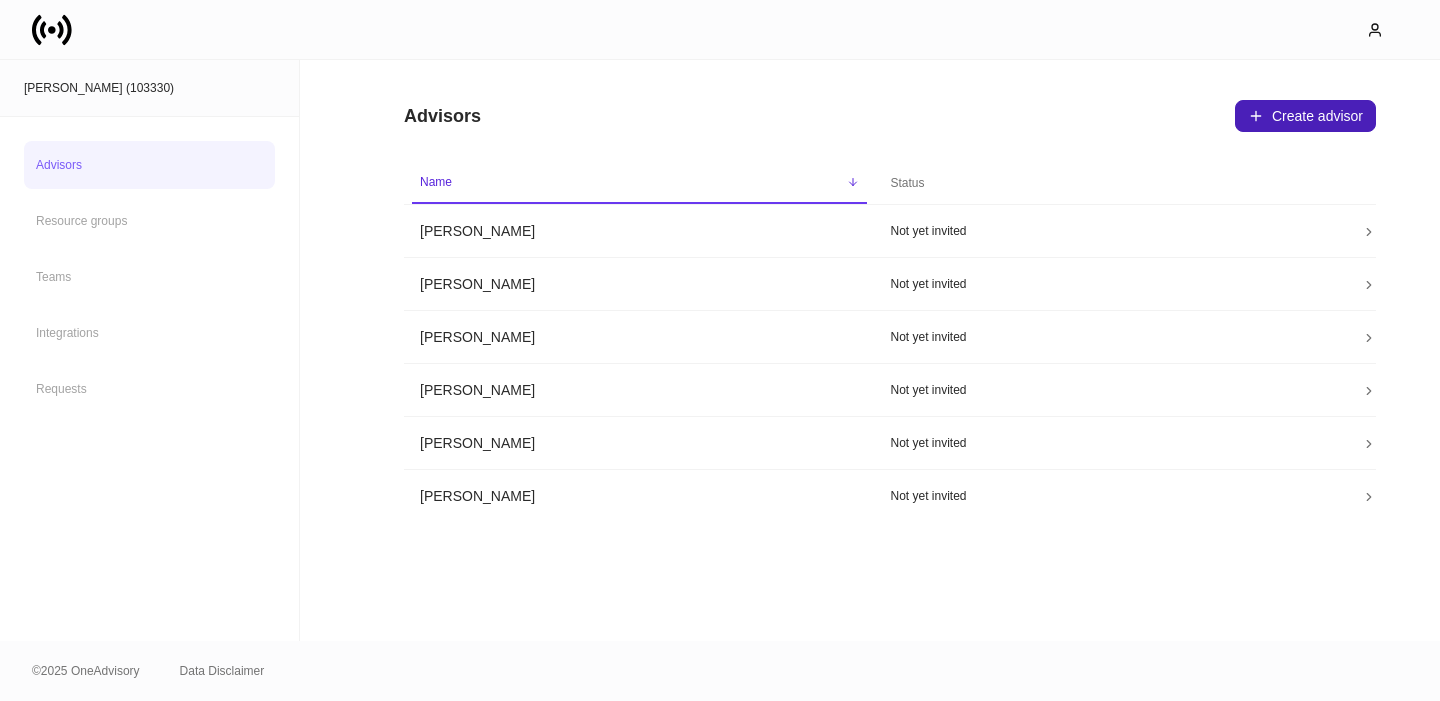 click on "Create advisor" at bounding box center (1305, 116) 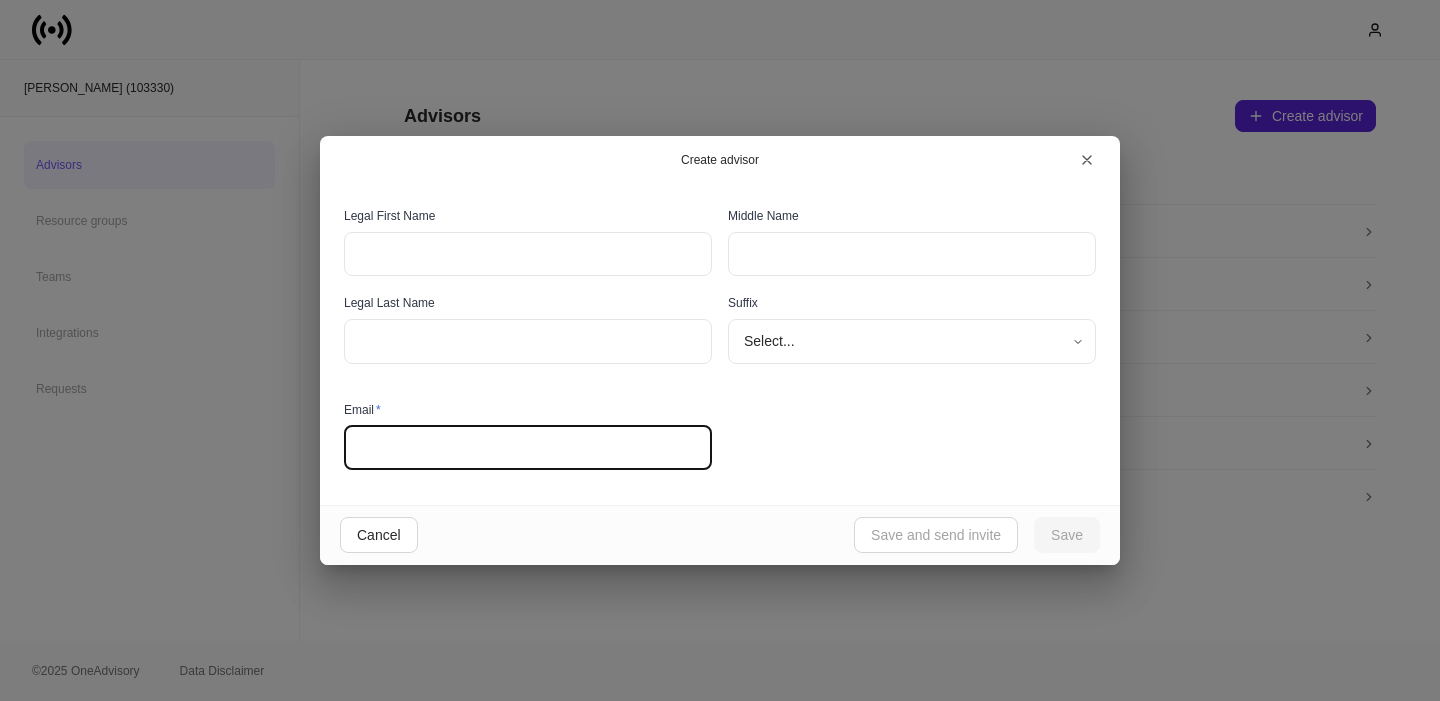 click at bounding box center (528, 448) 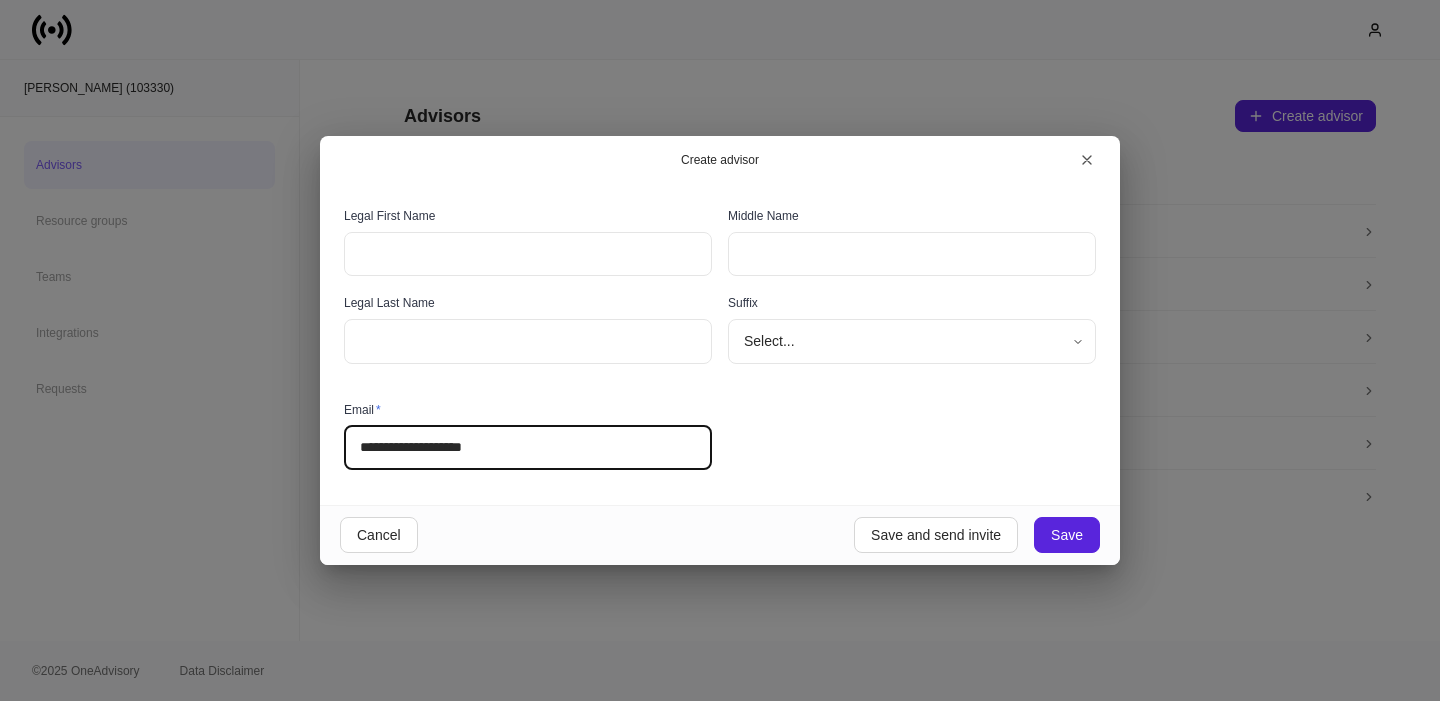 type on "**********" 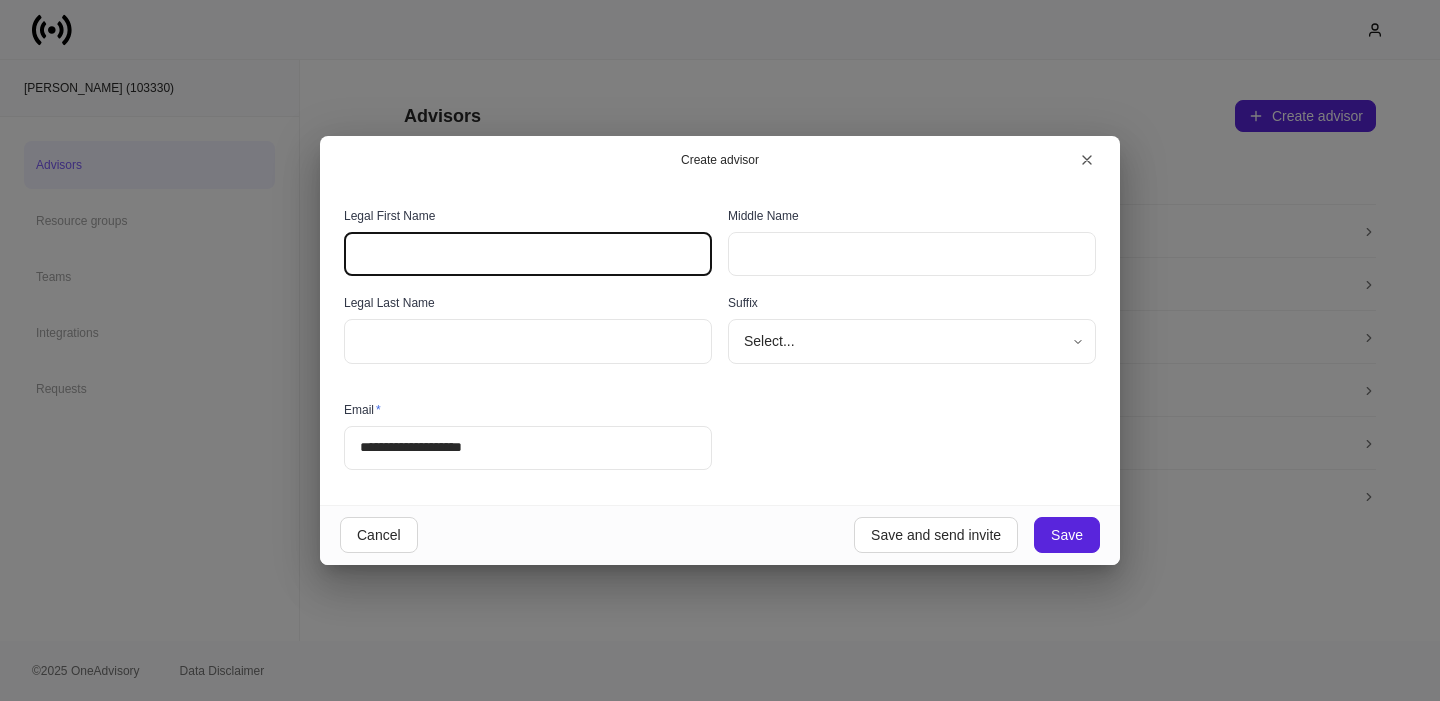click at bounding box center (528, 254) 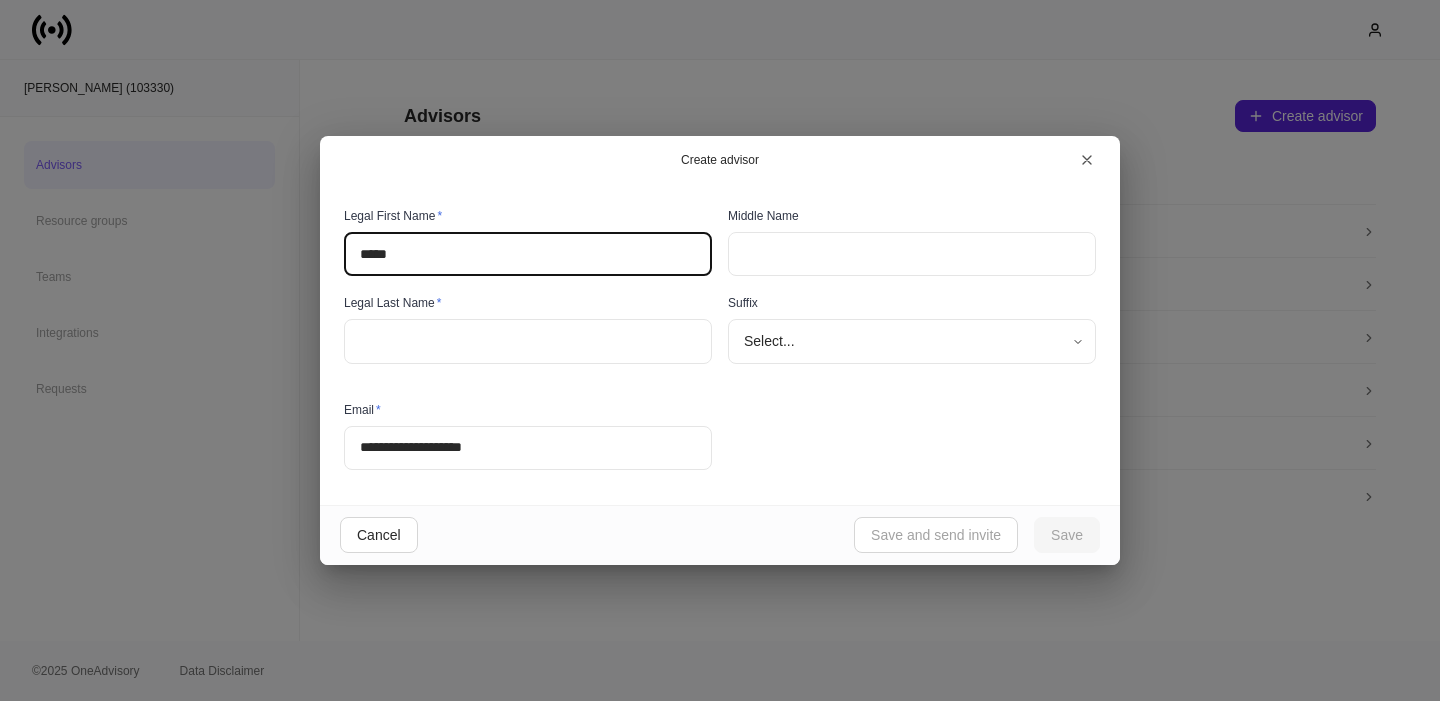 type on "*****" 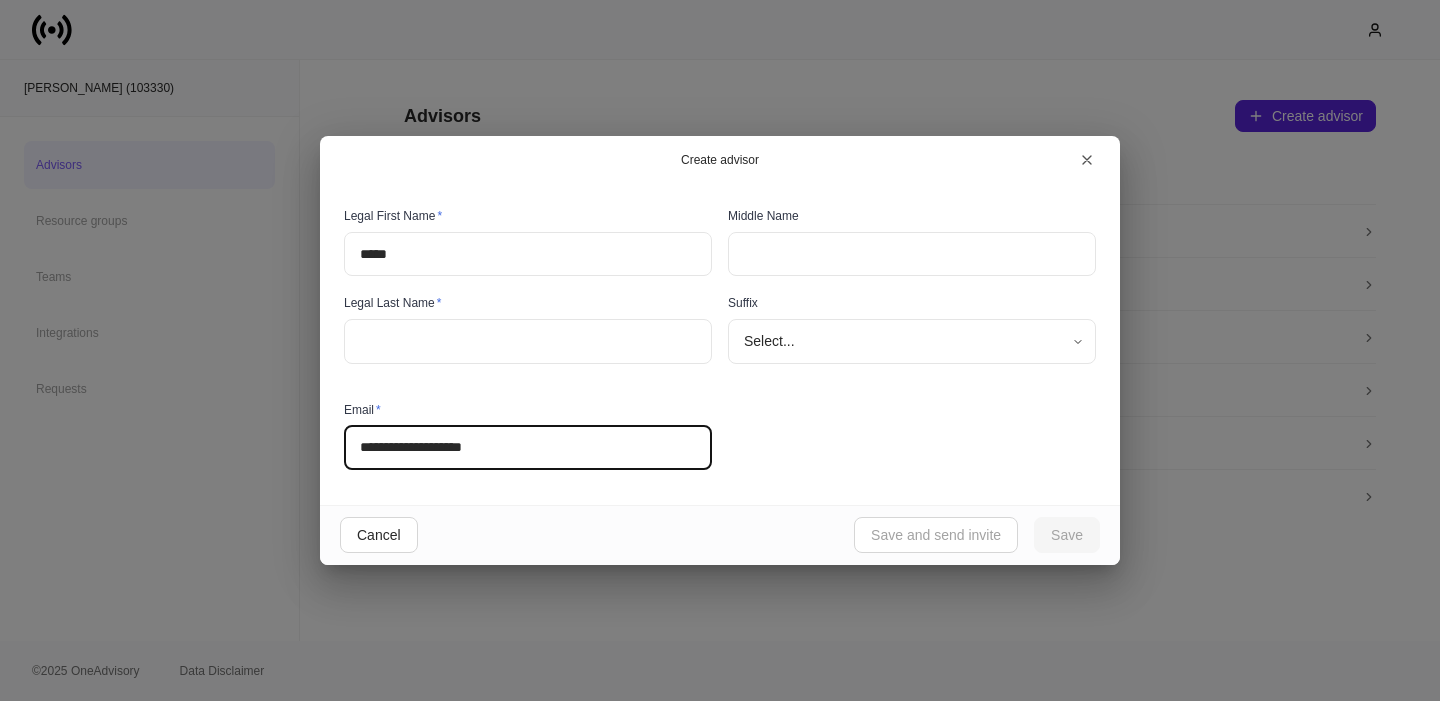 click on "**********" at bounding box center (528, 448) 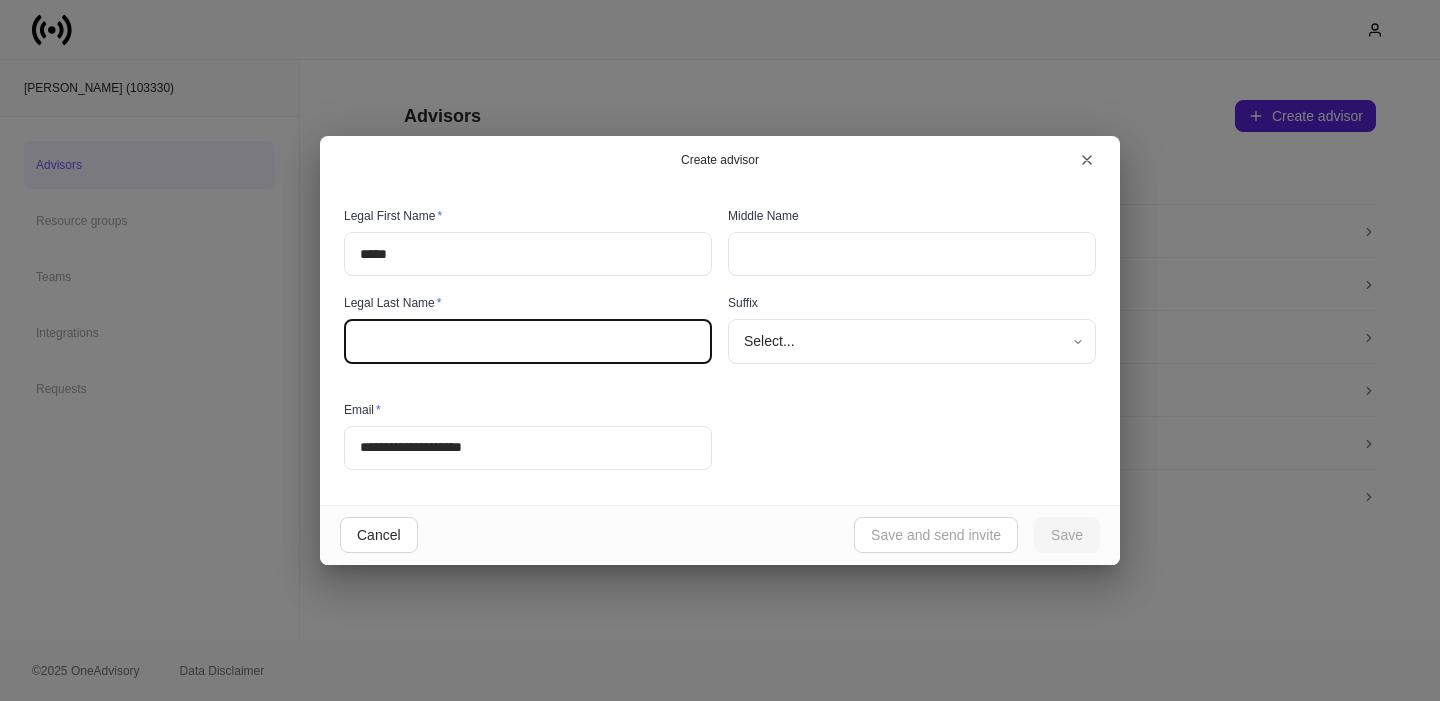 click at bounding box center (528, 341) 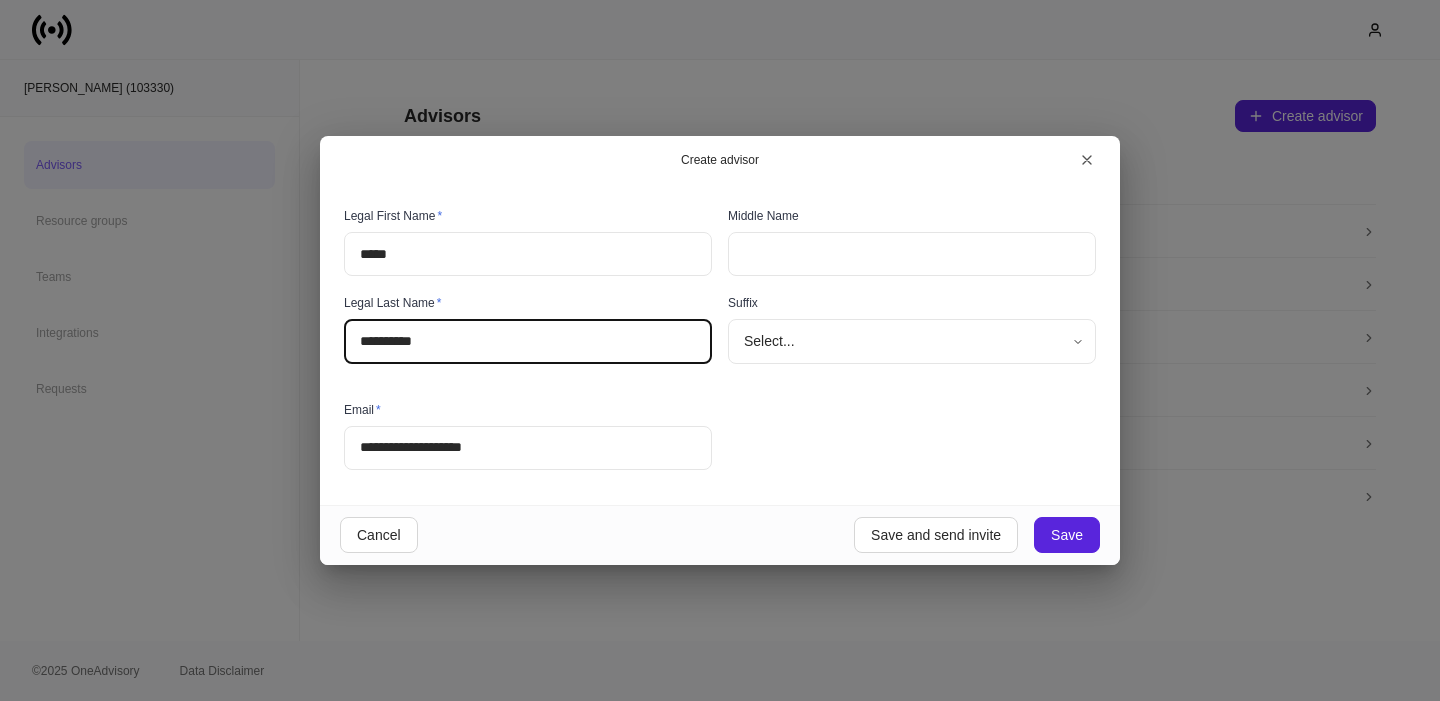 drag, startPoint x: 369, startPoint y: 339, endPoint x: 339, endPoint y: 339, distance: 30 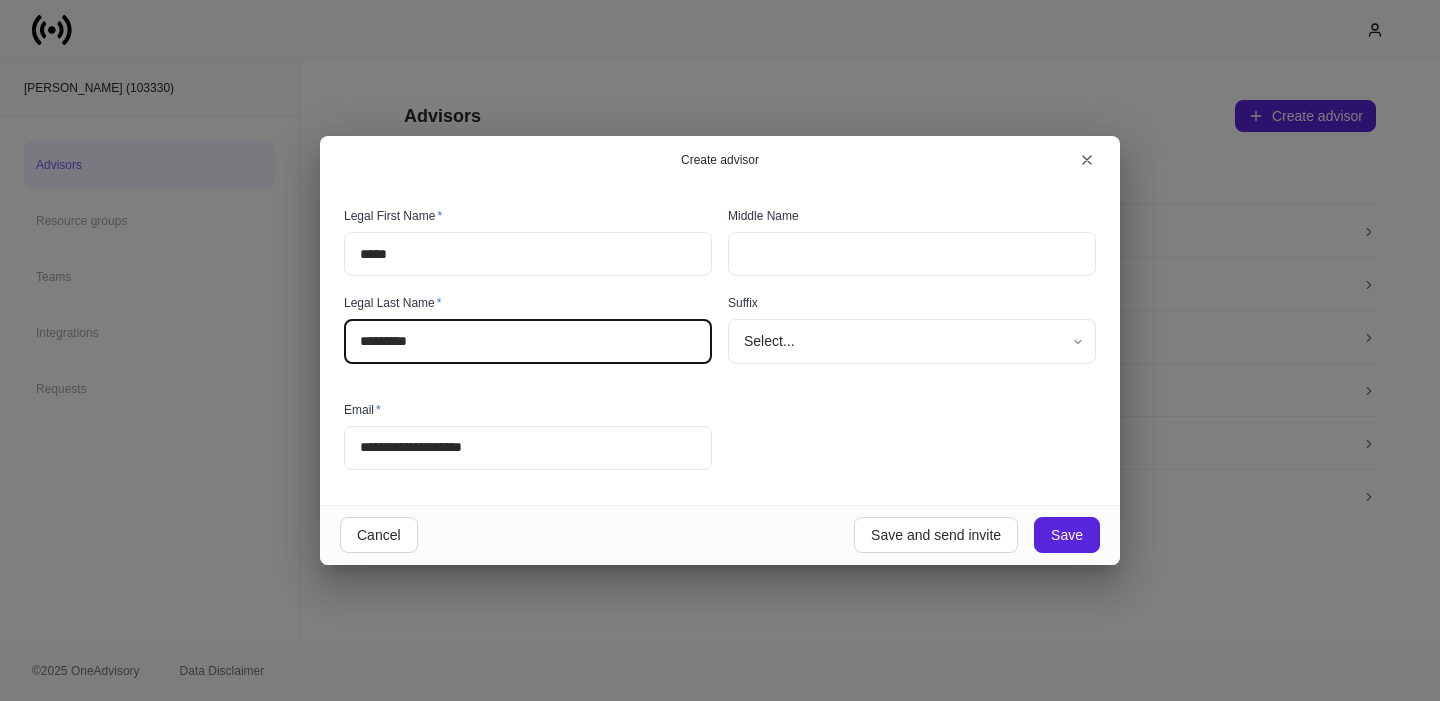 type on "*********" 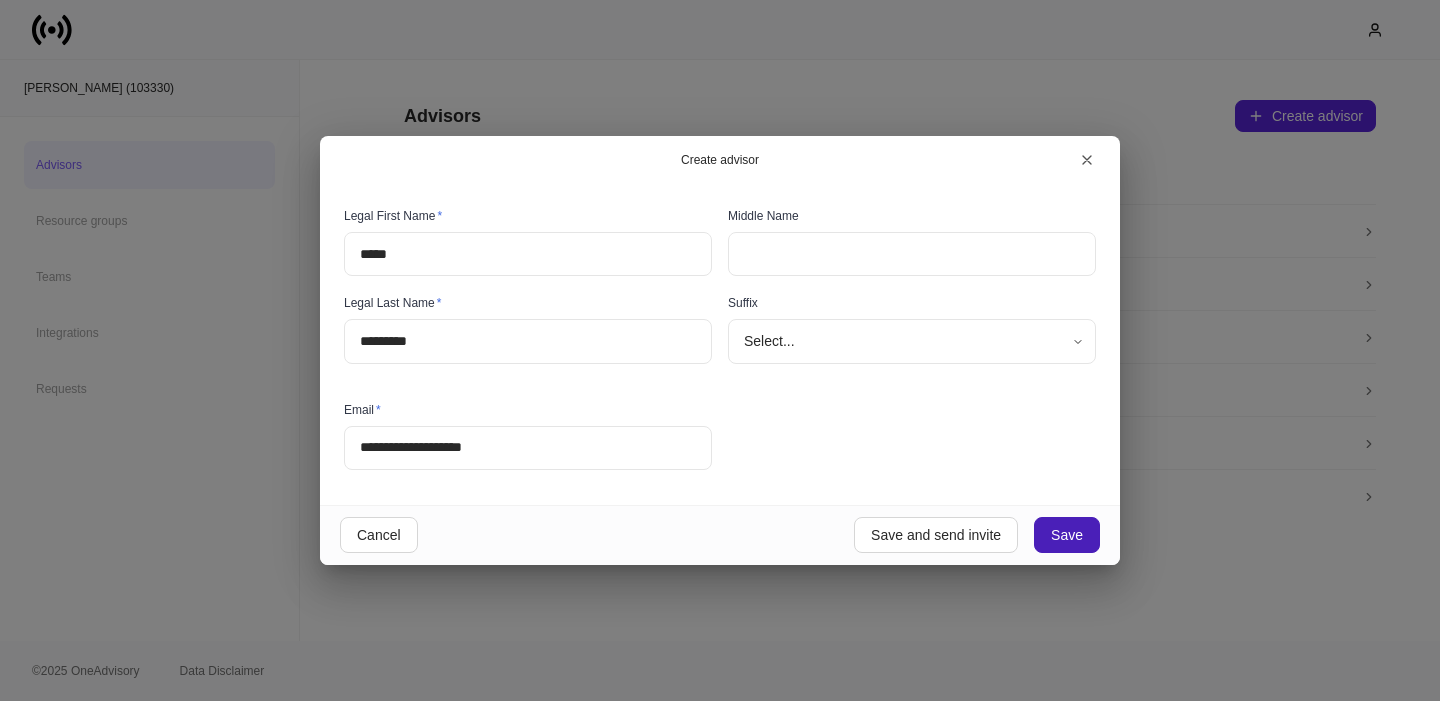 click on "Save" at bounding box center (1067, 535) 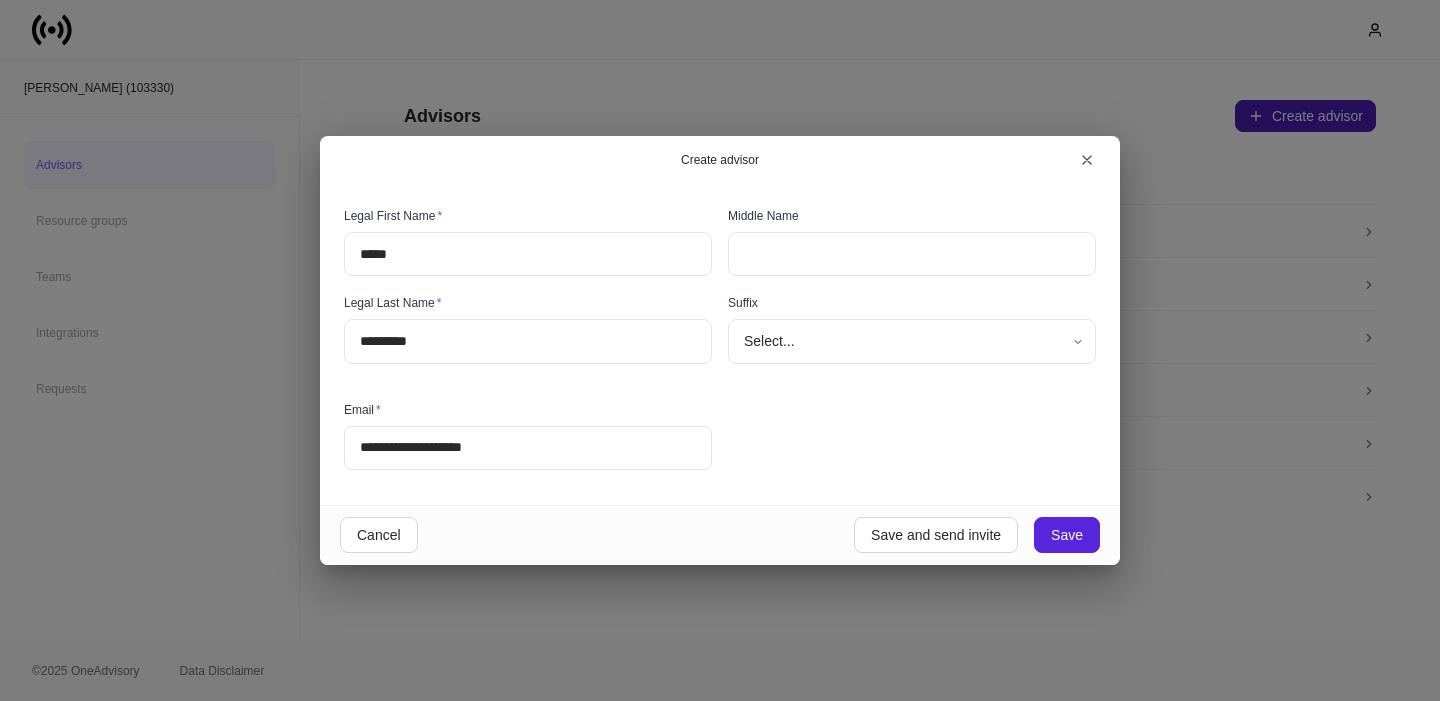 type 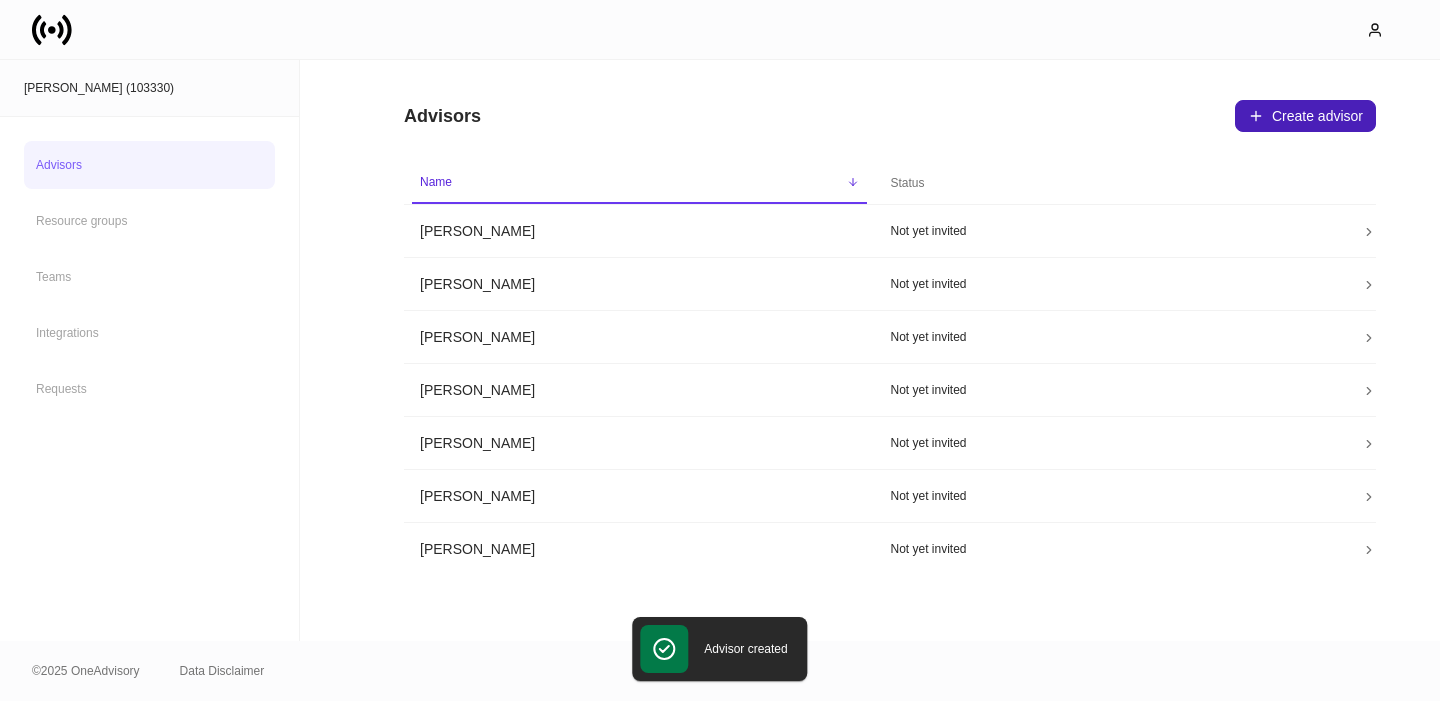click on "Create advisor" at bounding box center [1305, 116] 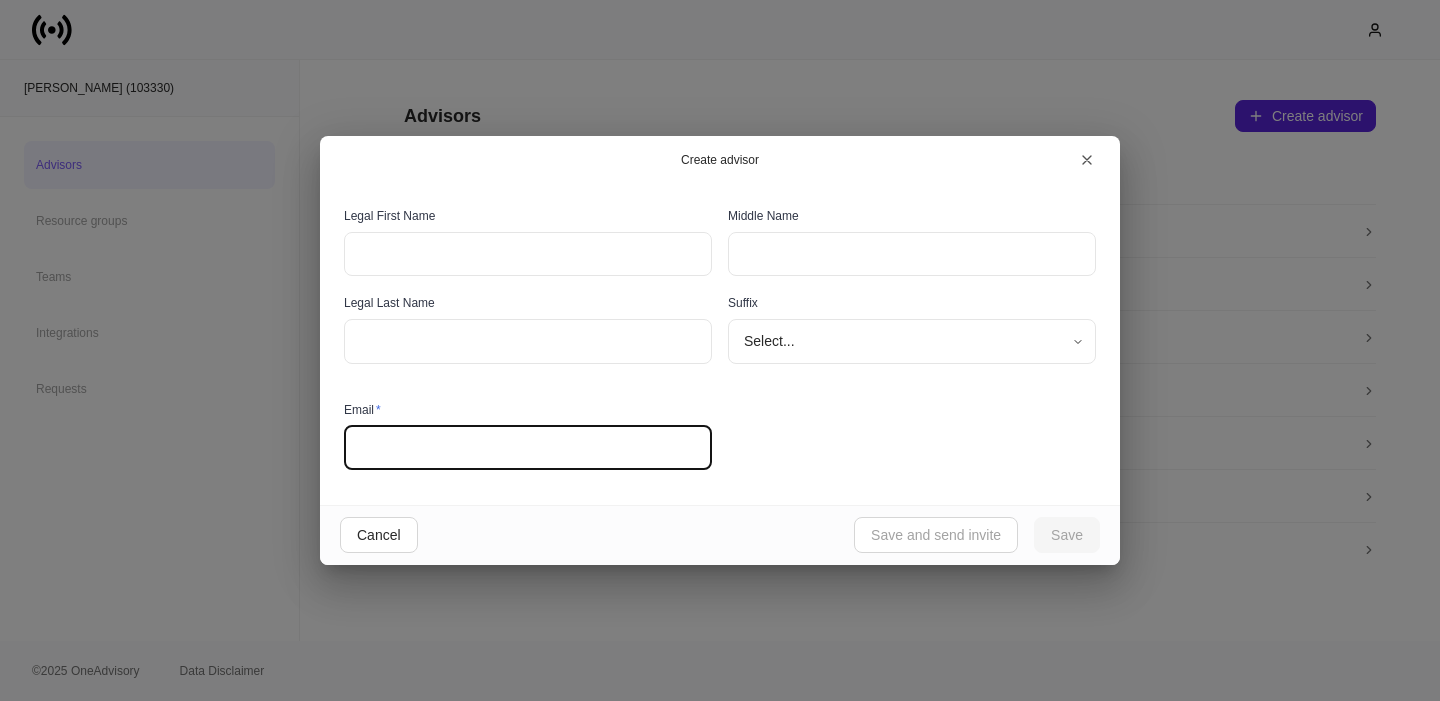 click at bounding box center (528, 448) 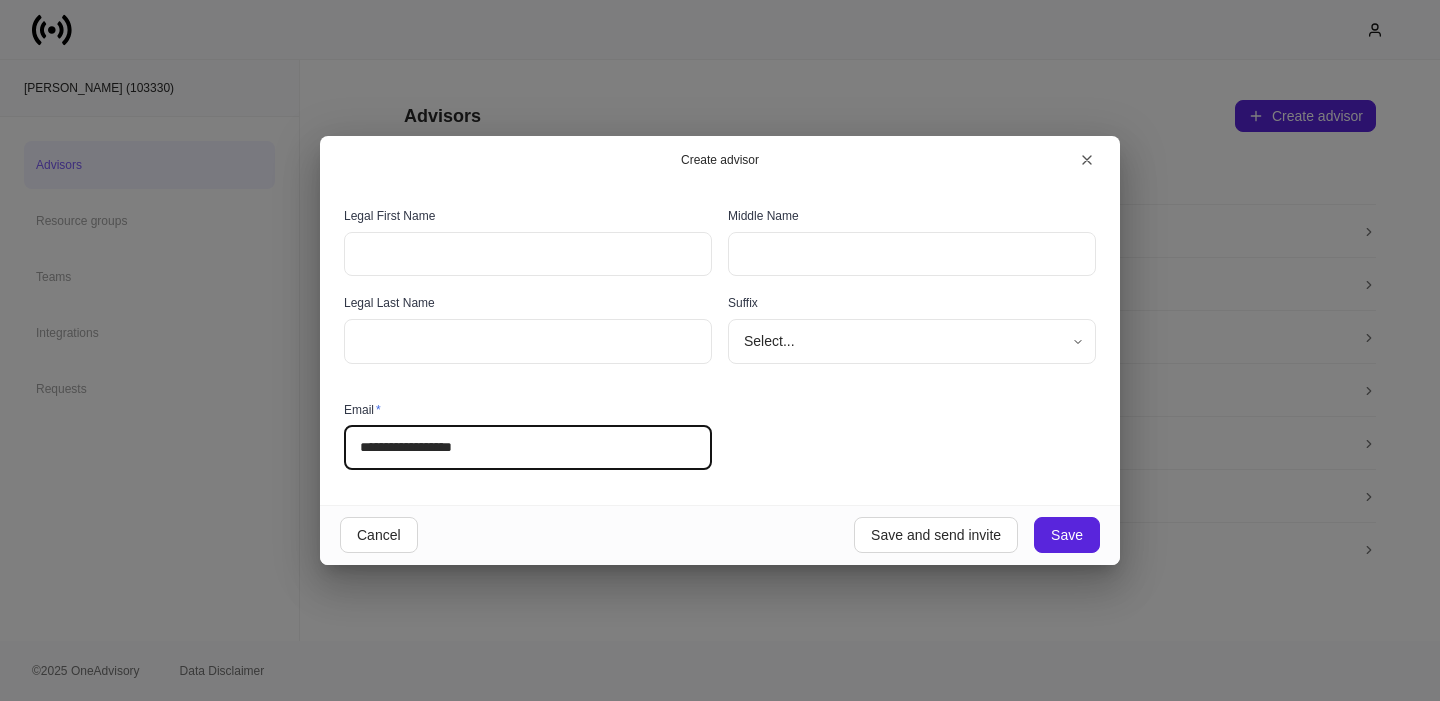 type on "**********" 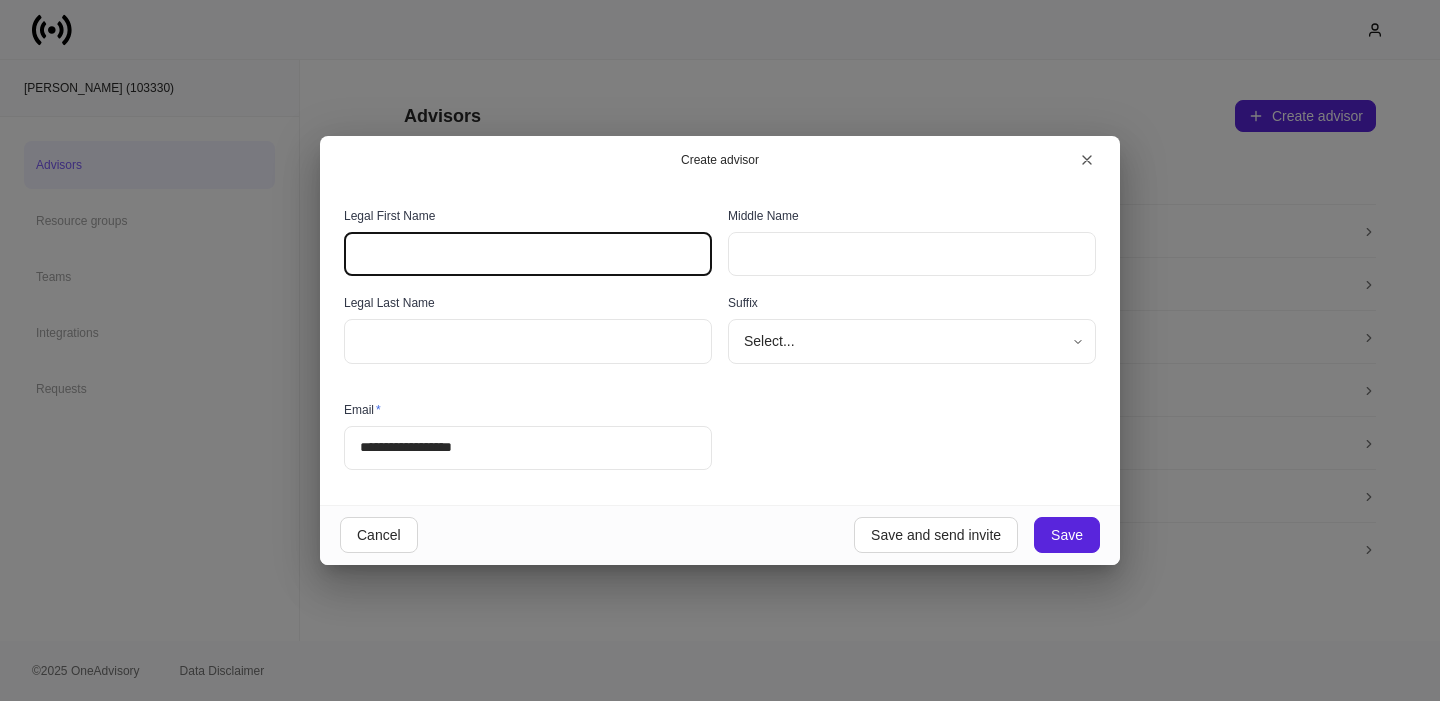 click at bounding box center [528, 254] 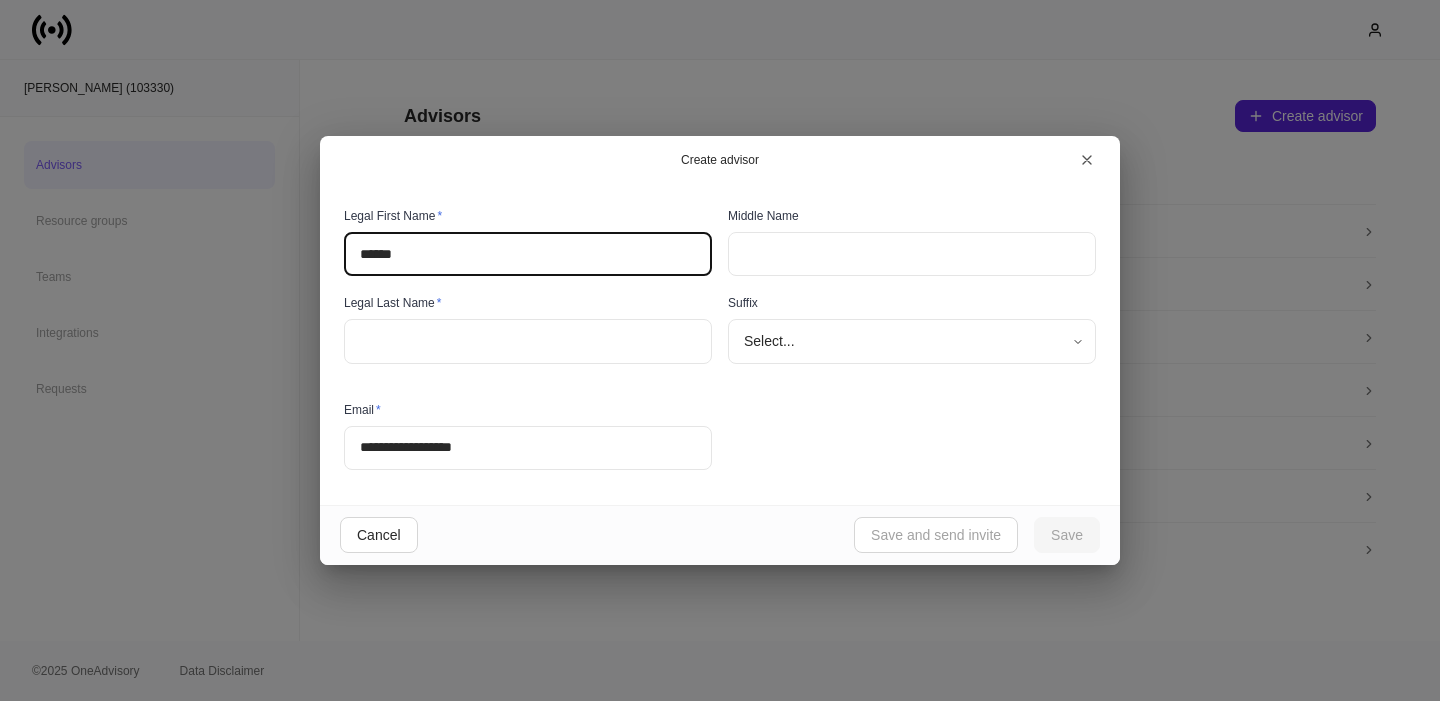 type on "******" 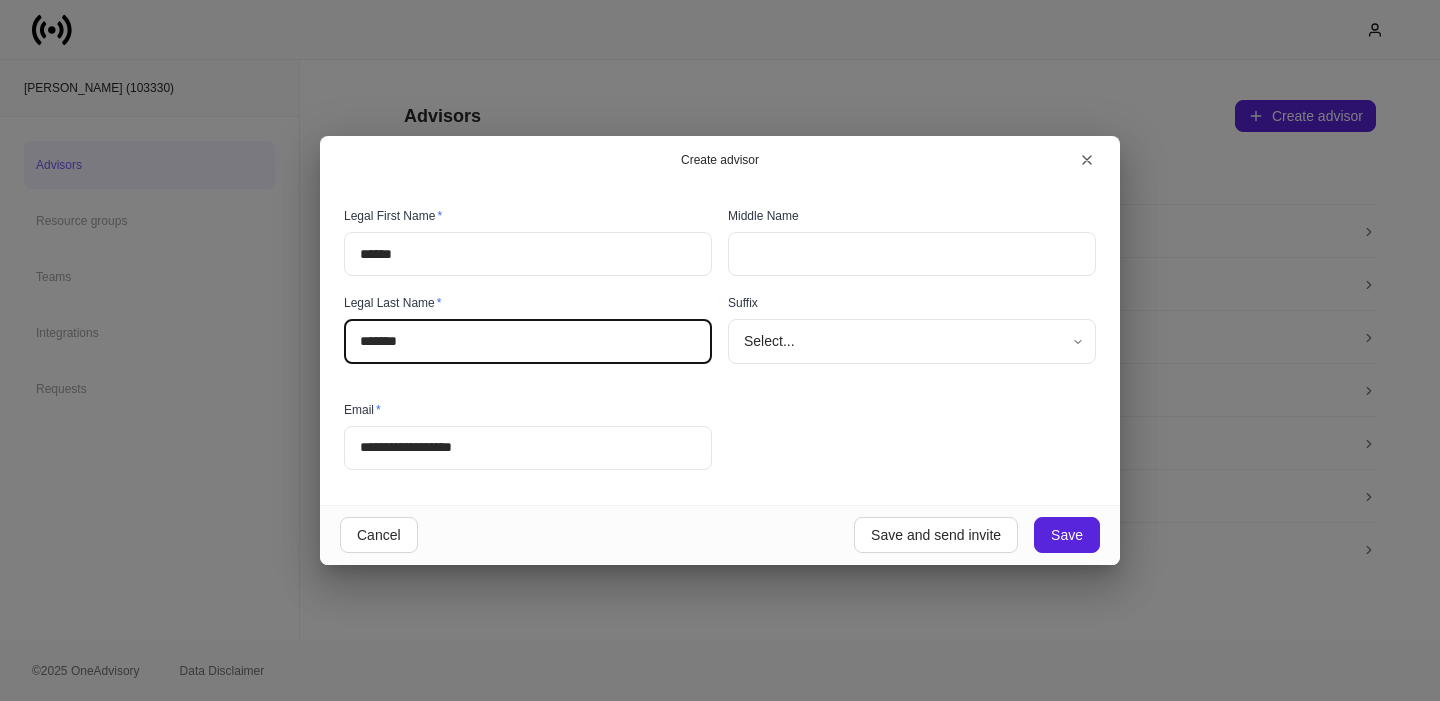 type on "*******" 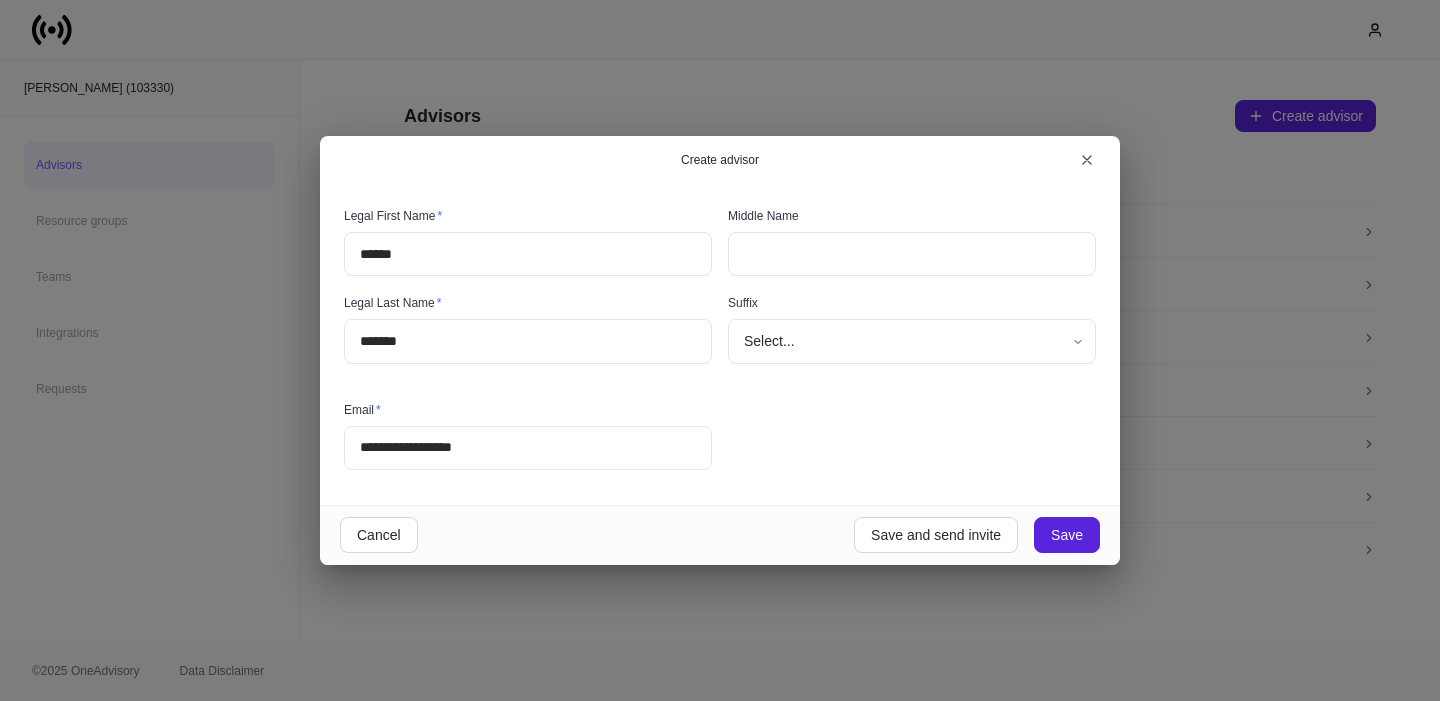 click on "**********" at bounding box center (712, 332) 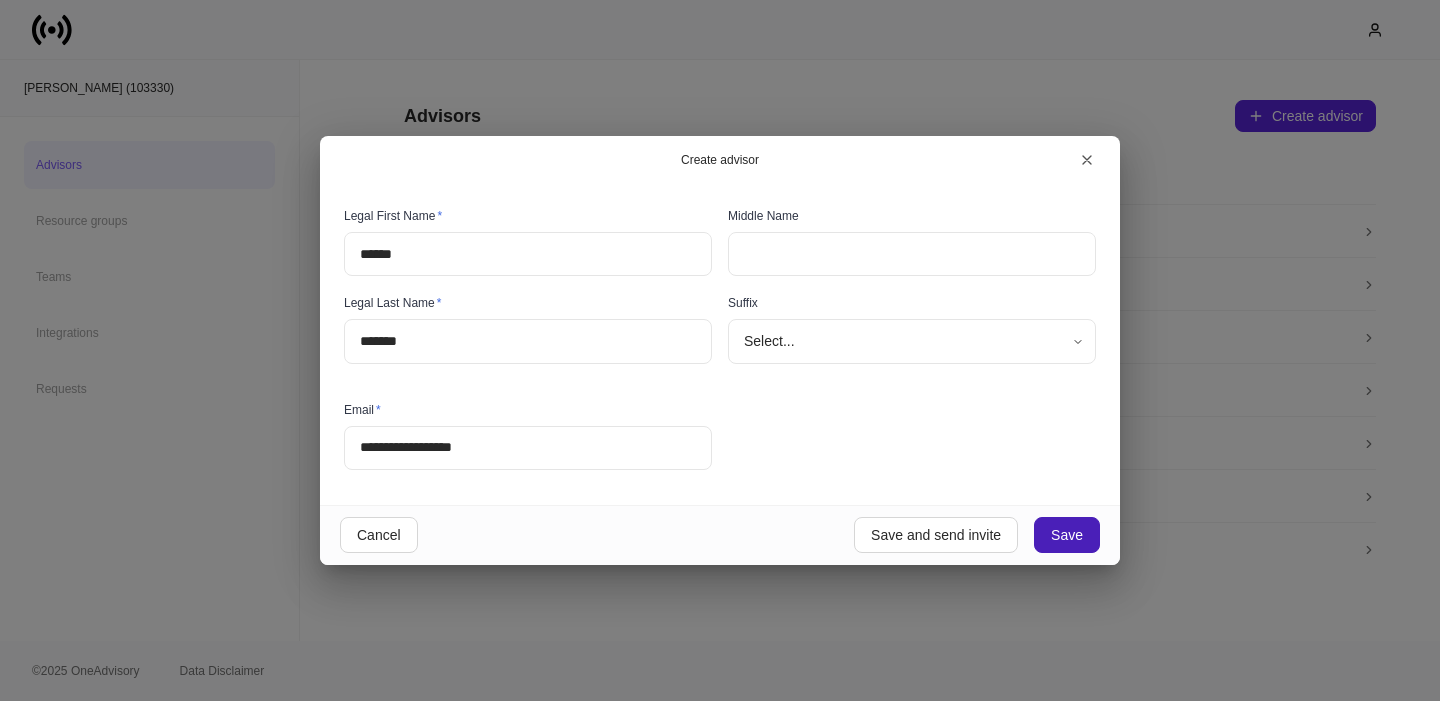 click on "Save" at bounding box center [1067, 535] 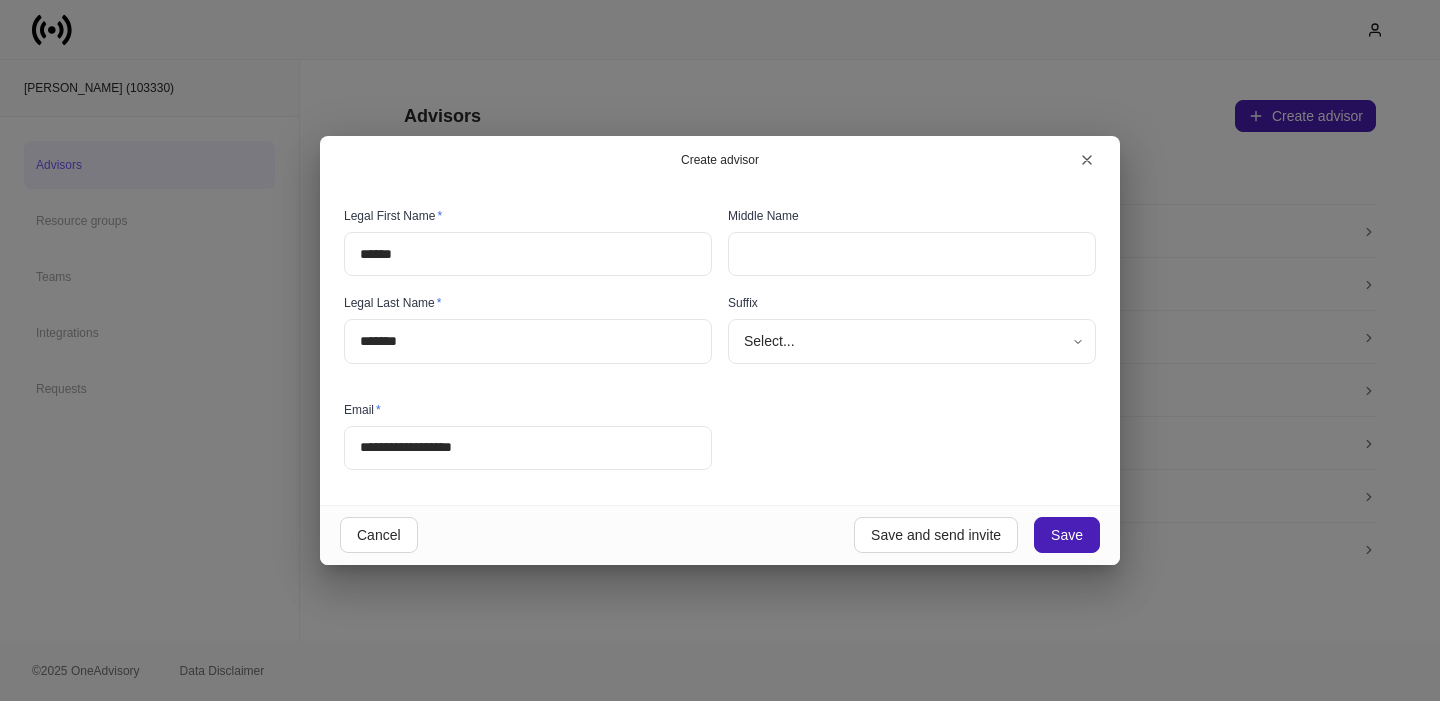 type 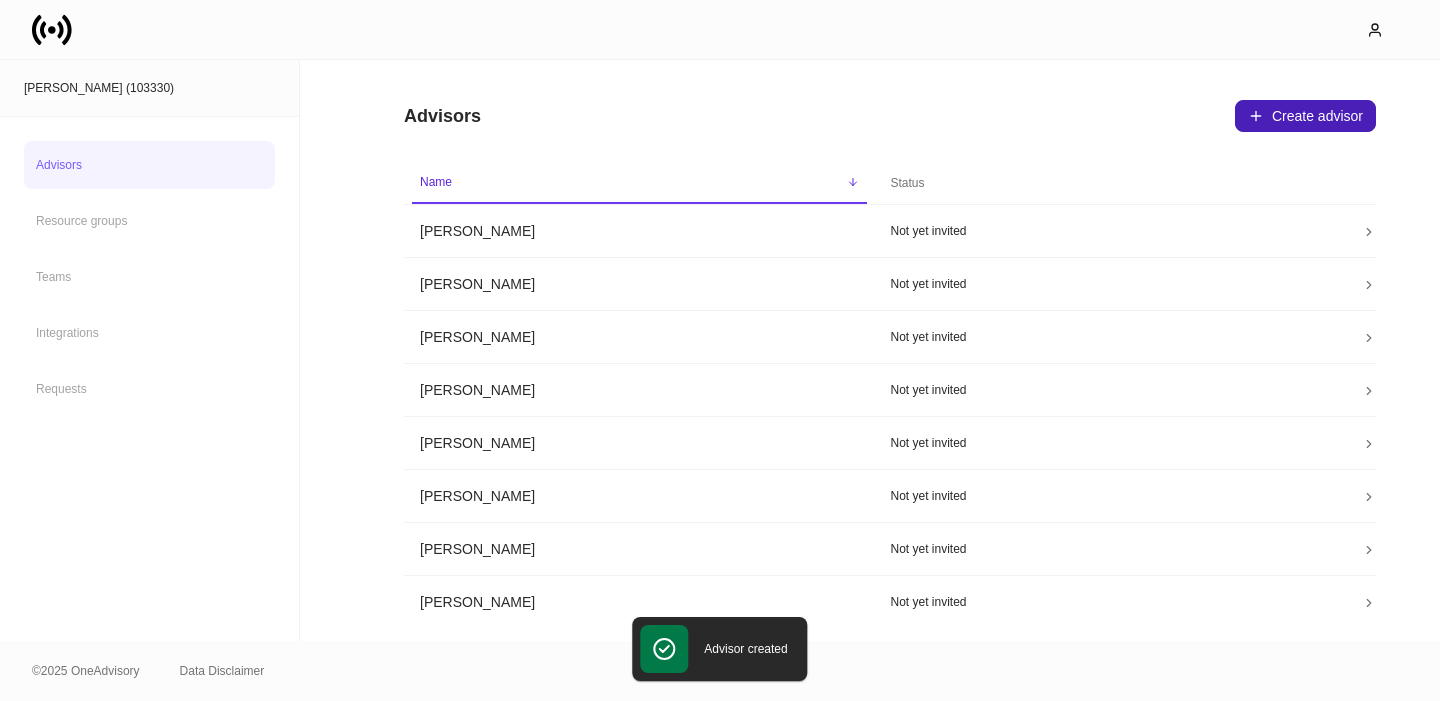 click on "Create advisor" at bounding box center [1305, 116] 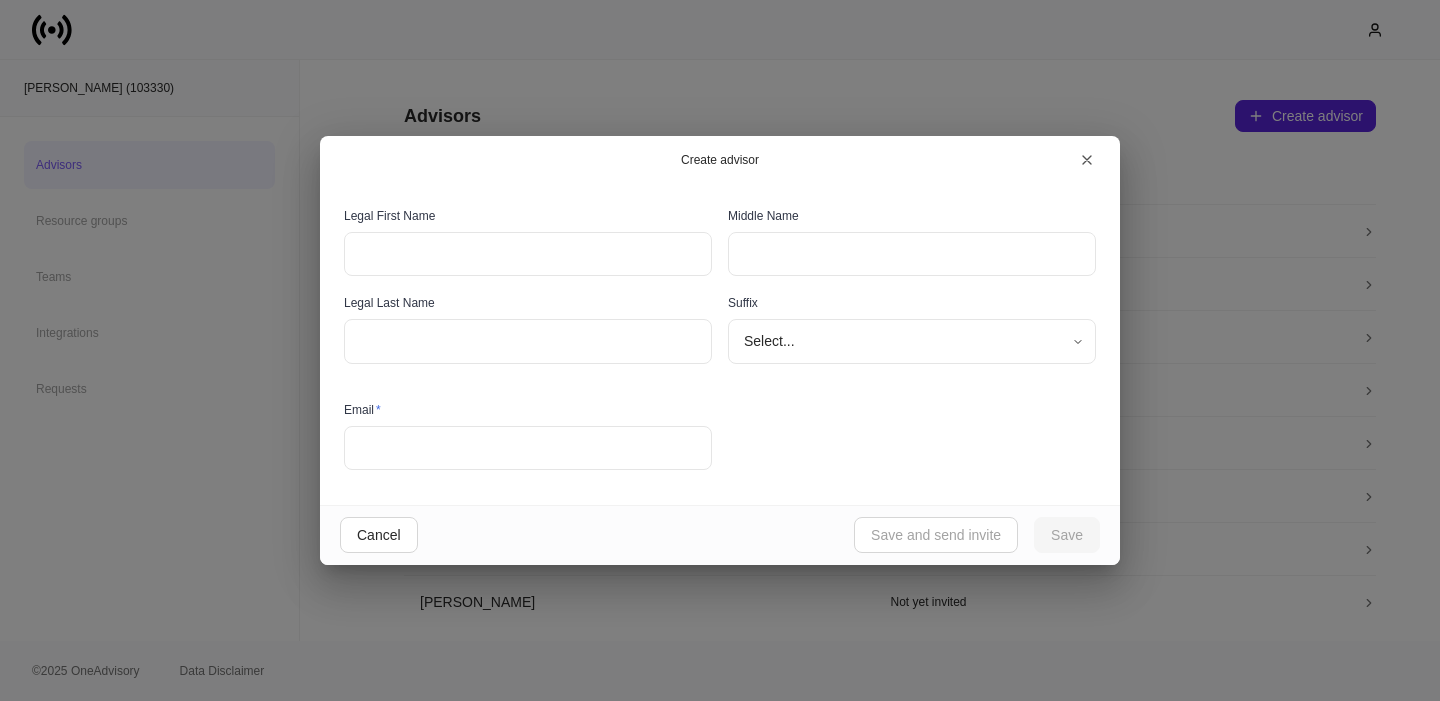 drag, startPoint x: 484, startPoint y: 426, endPoint x: 496, endPoint y: 435, distance: 15 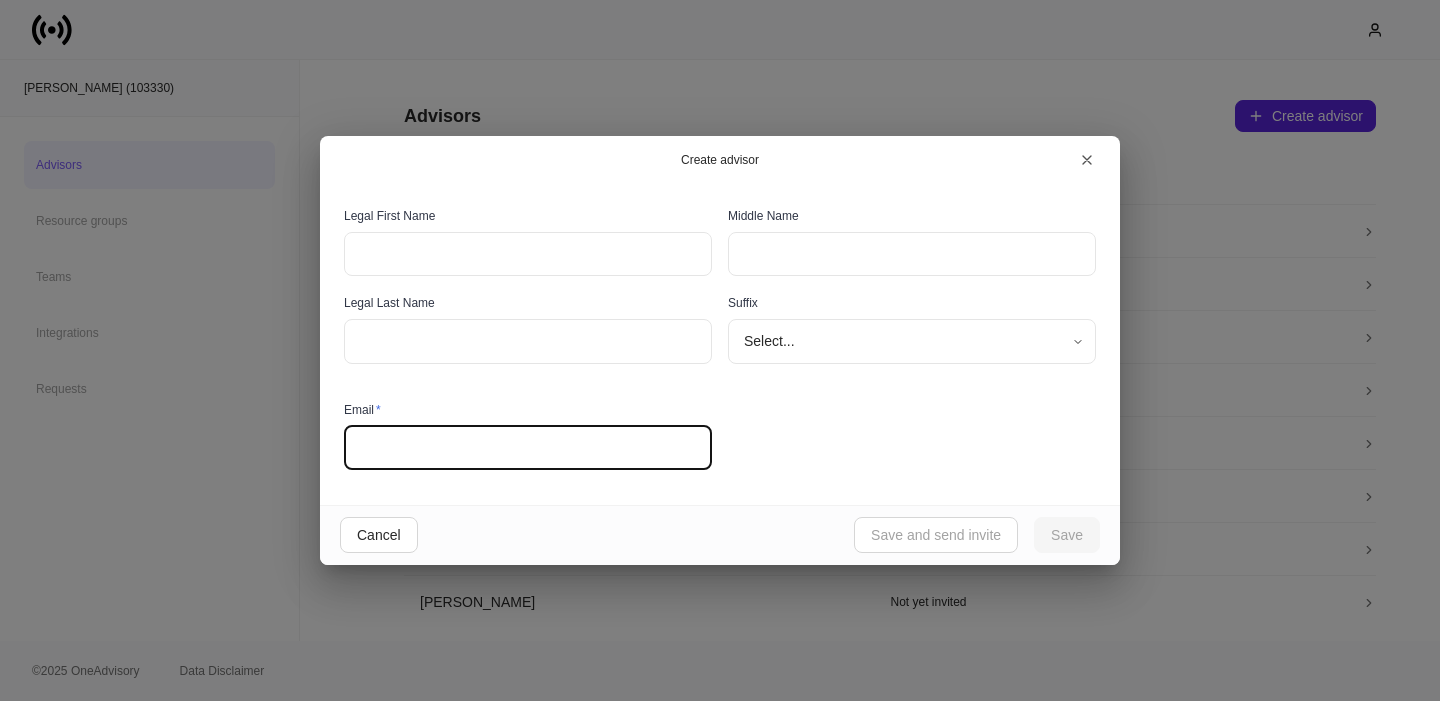 click at bounding box center (528, 448) 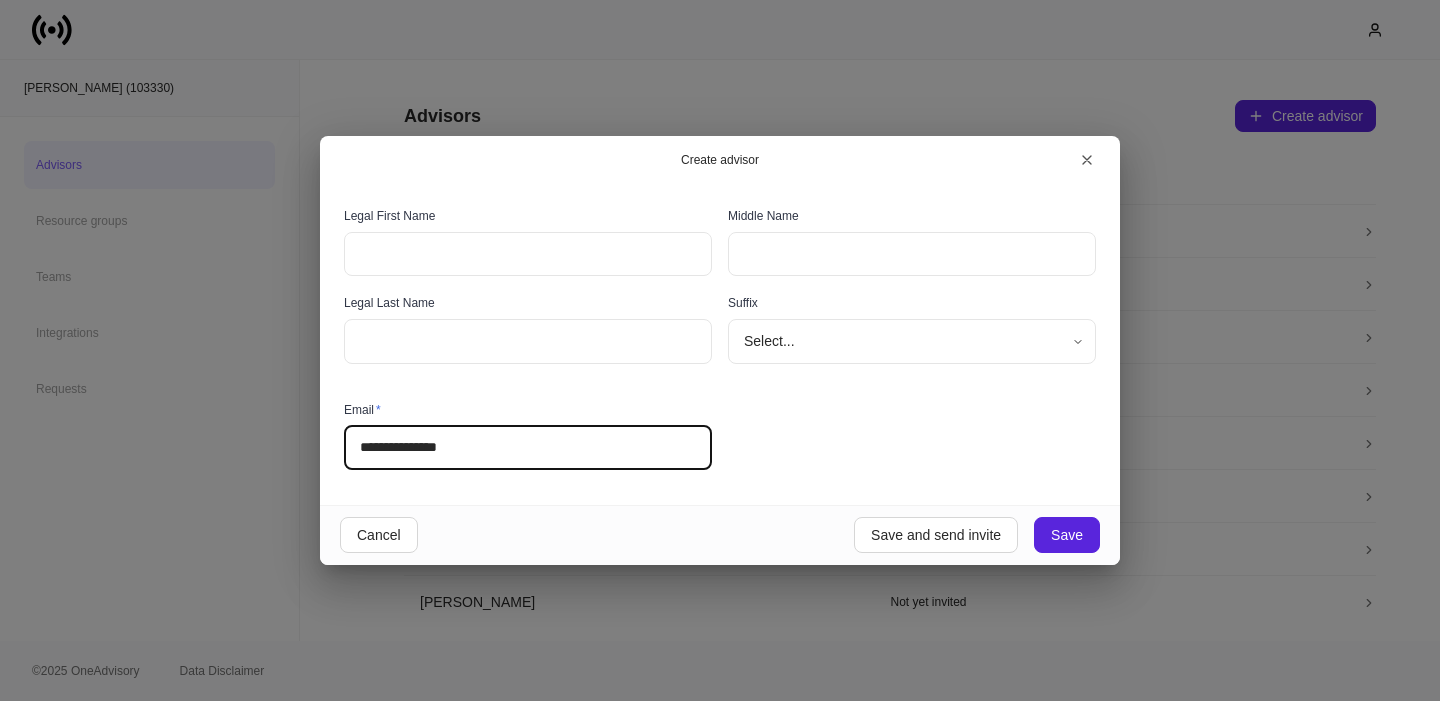 type on "**********" 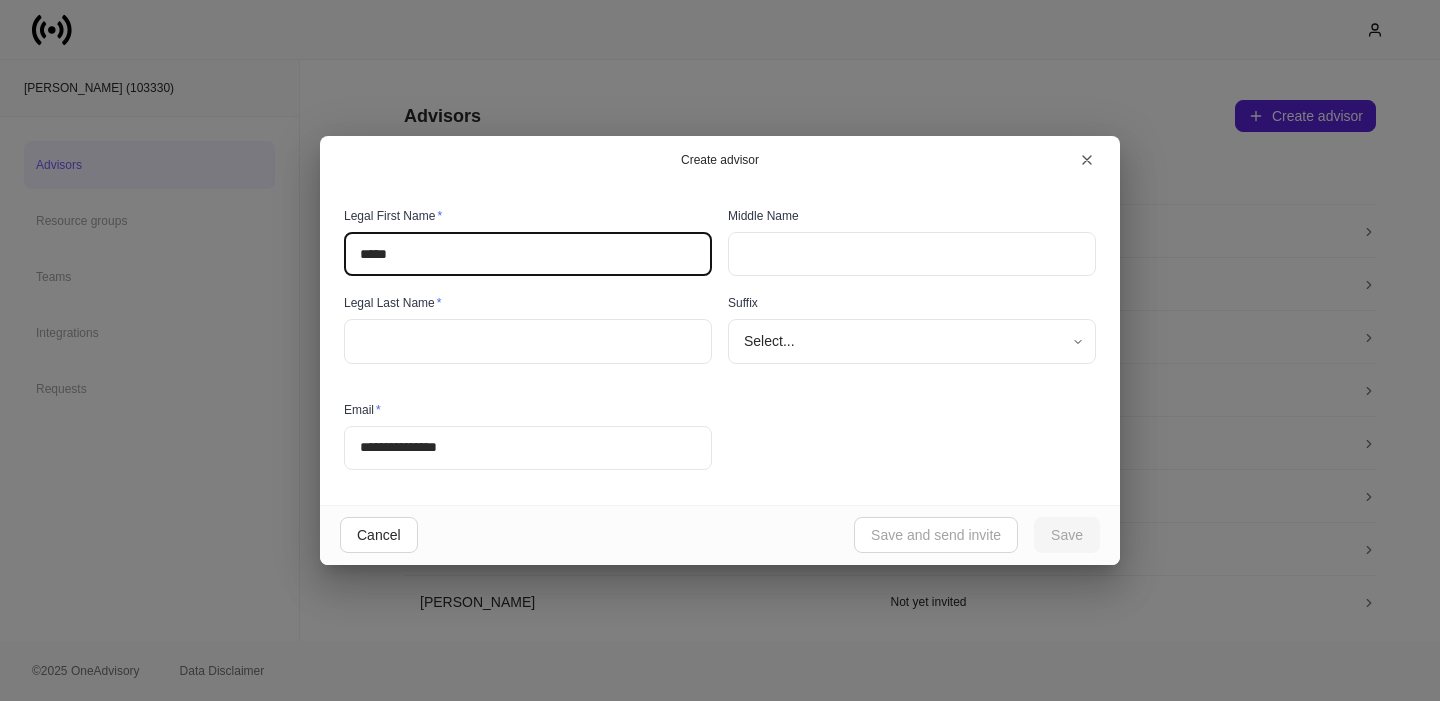 type on "*****" 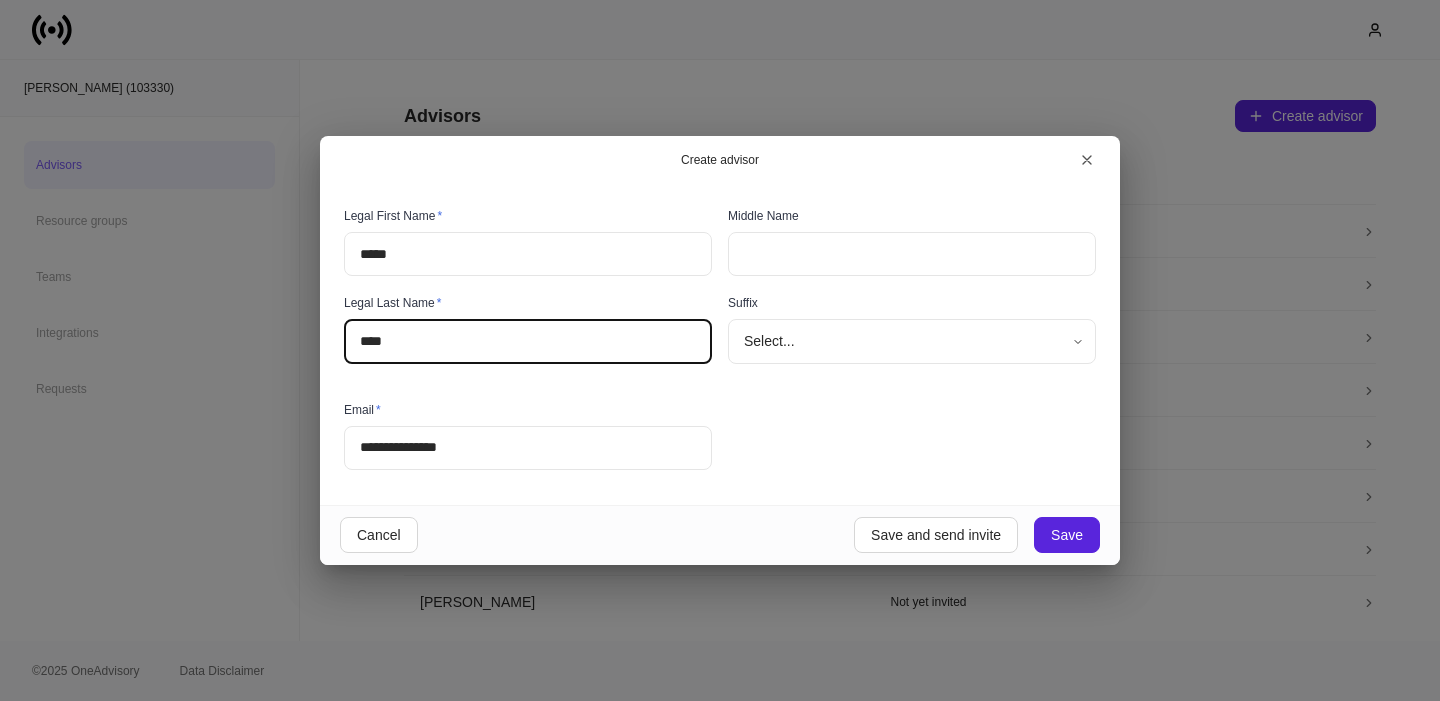type on "****" 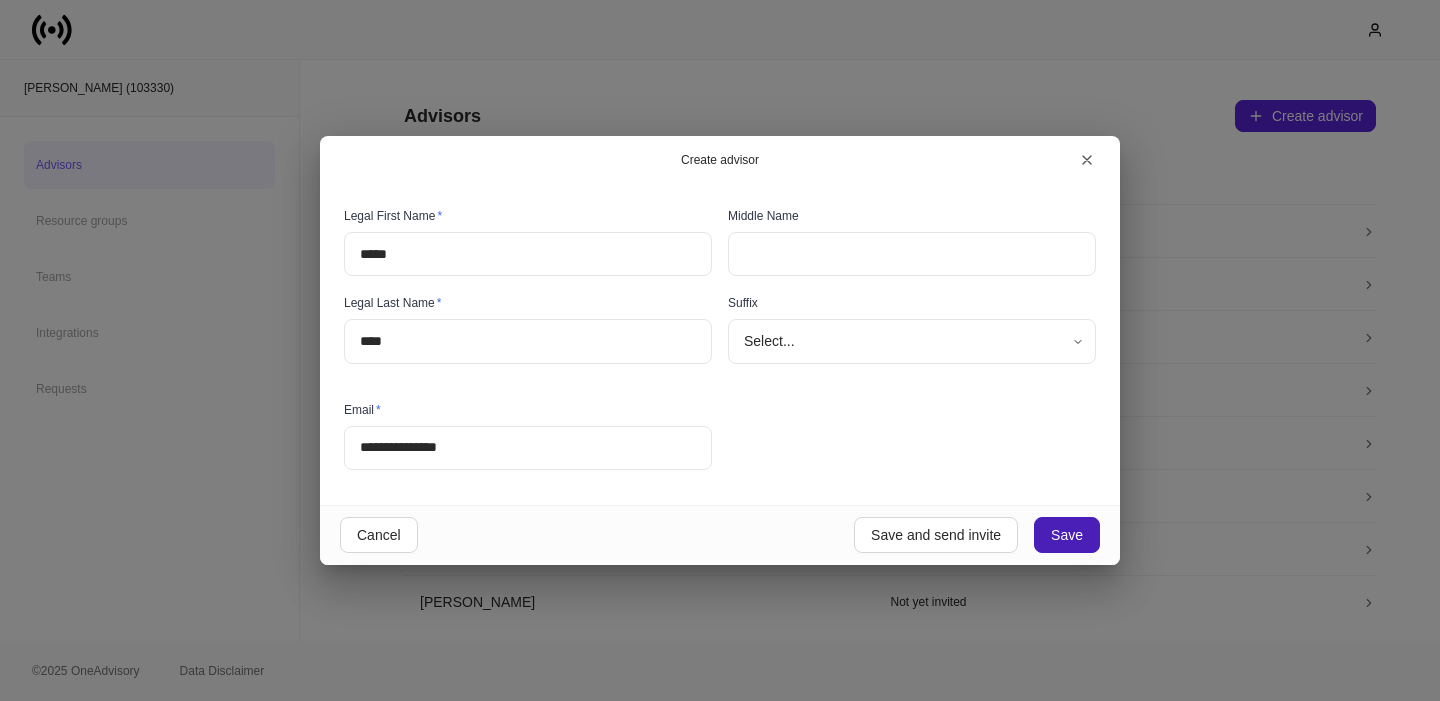 click on "Save" at bounding box center (1067, 535) 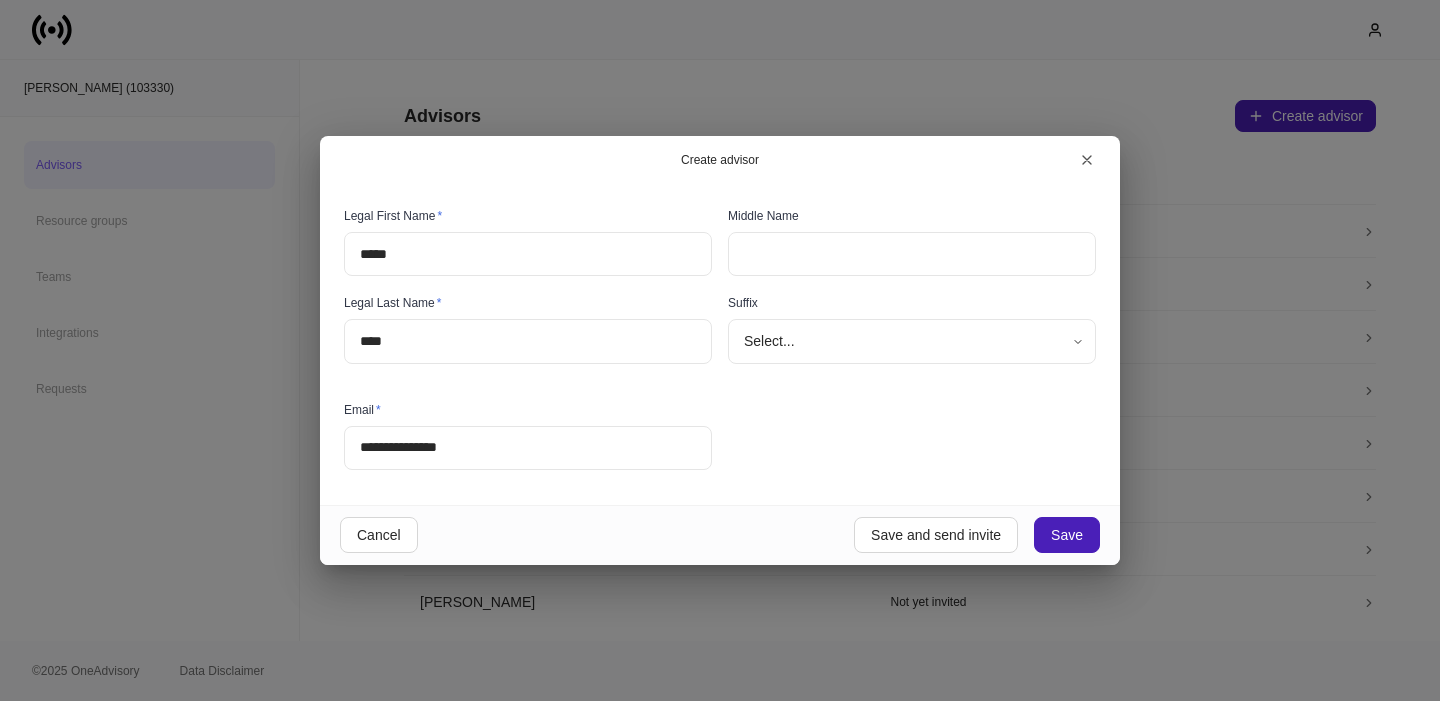 type 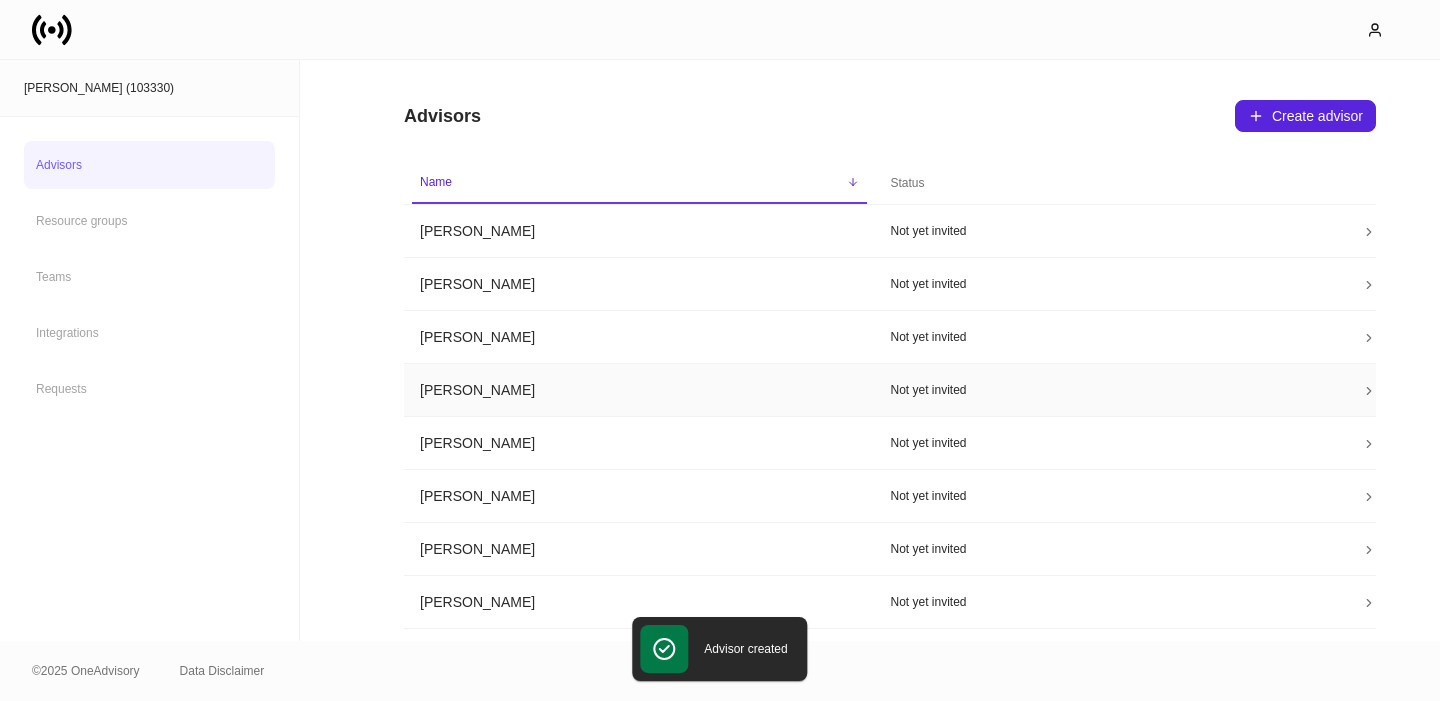 click on "Chris Stensland" at bounding box center (639, 390) 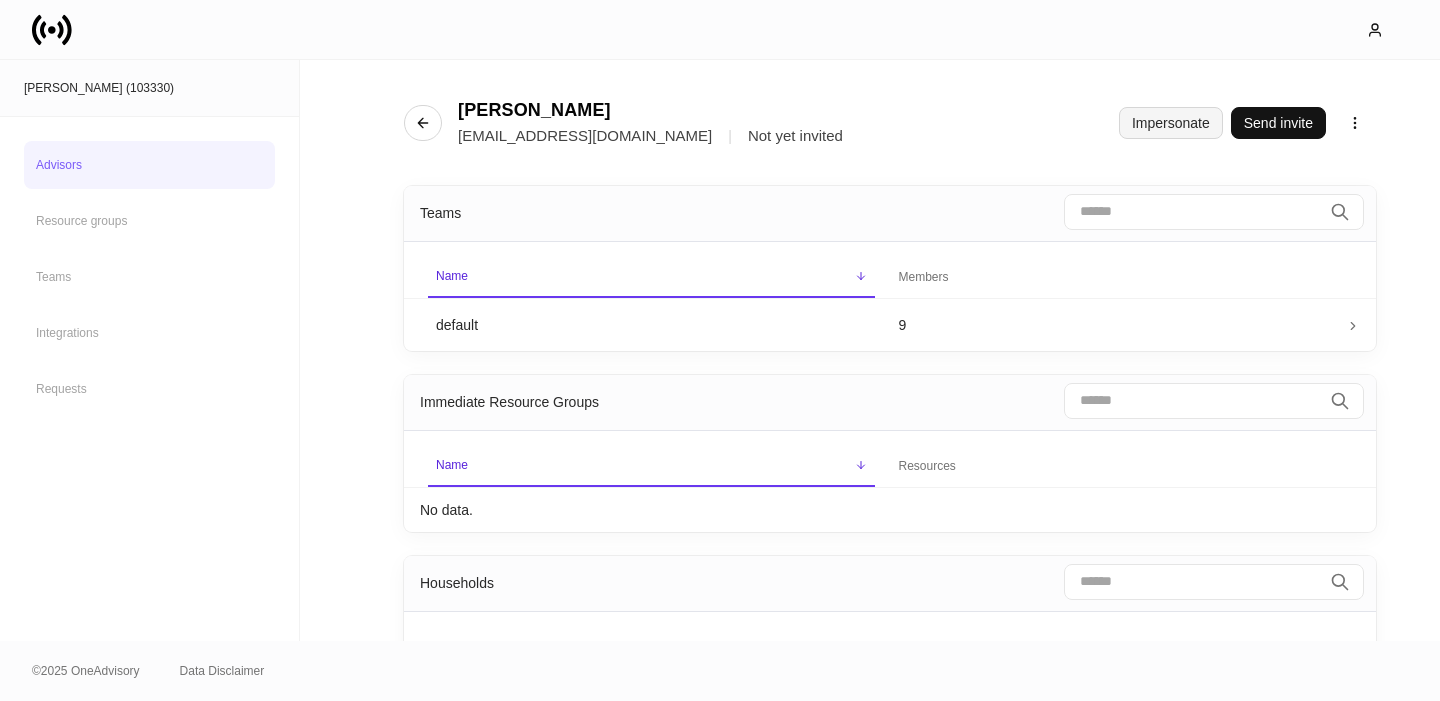 click on "Impersonate" at bounding box center (1171, 123) 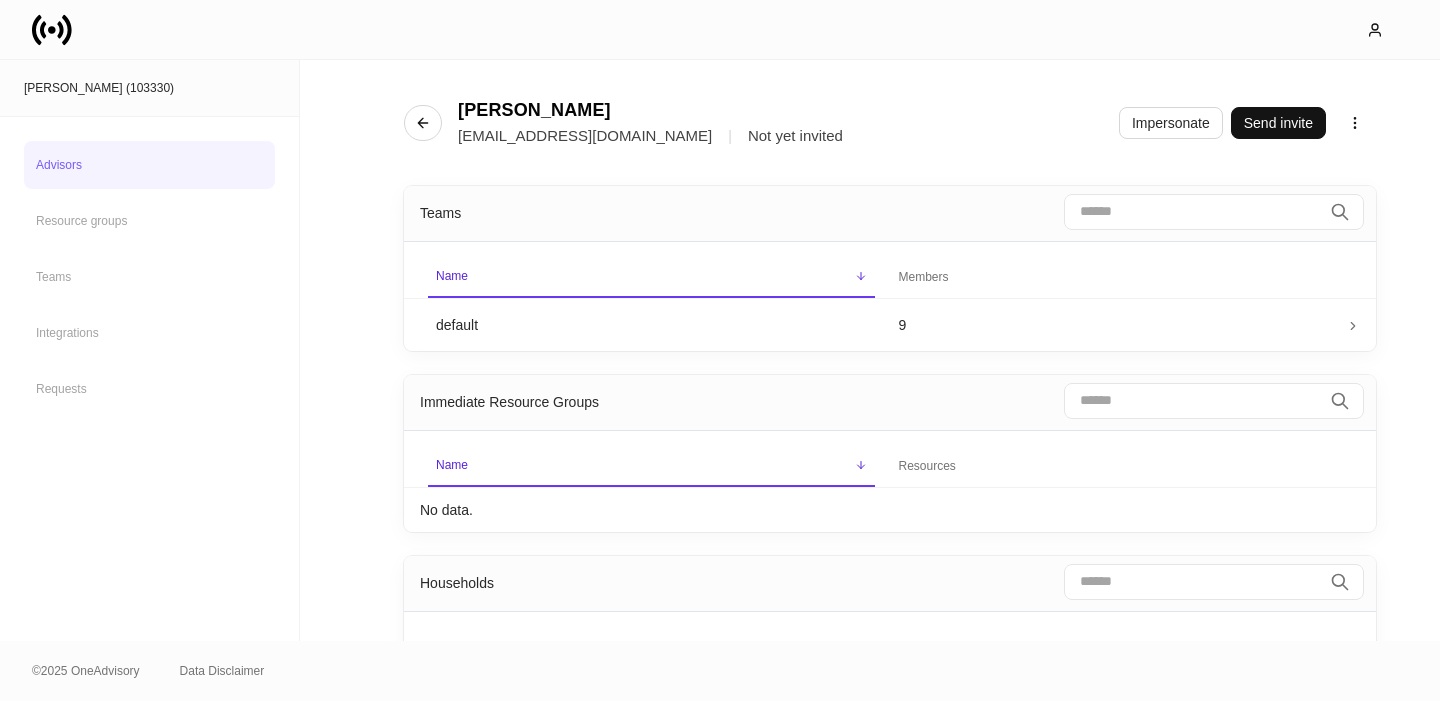 click on "Advisors" at bounding box center (149, 165) 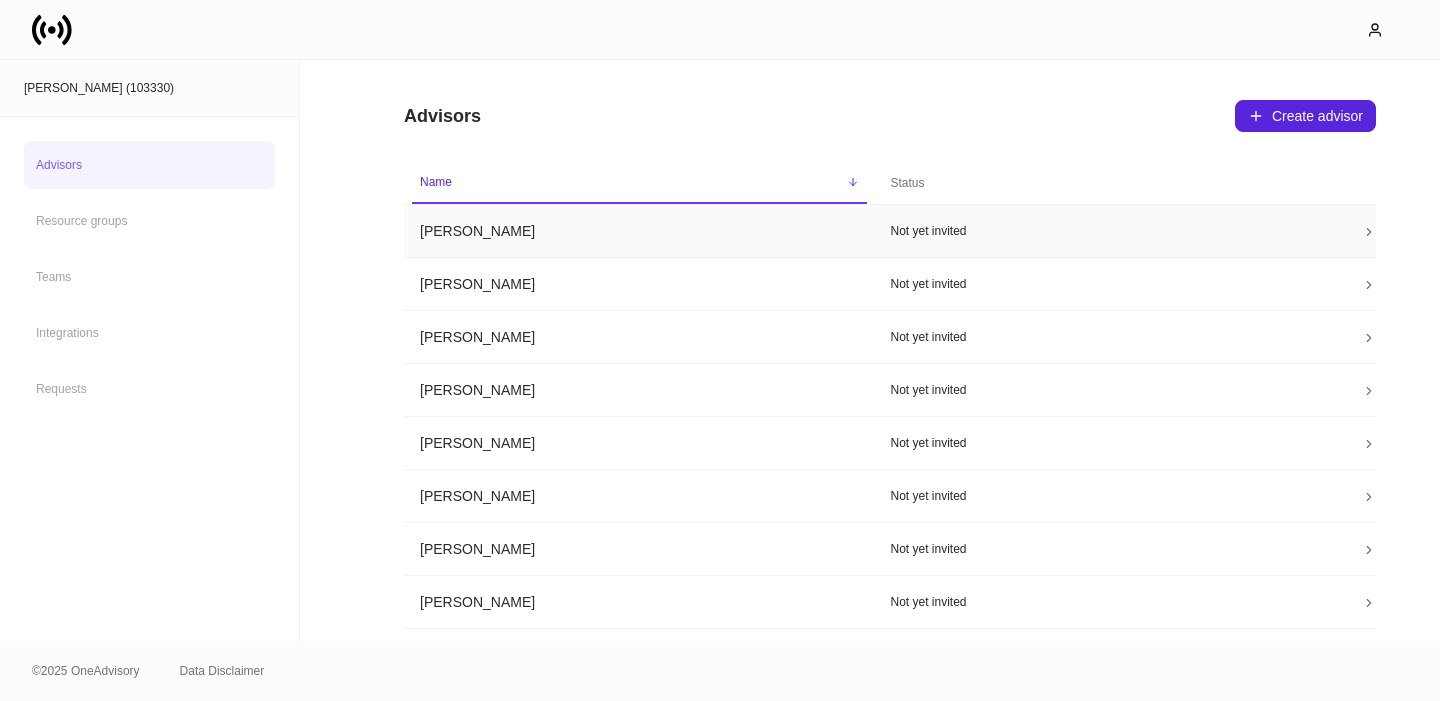click on "Ashley Mackay" at bounding box center [639, 231] 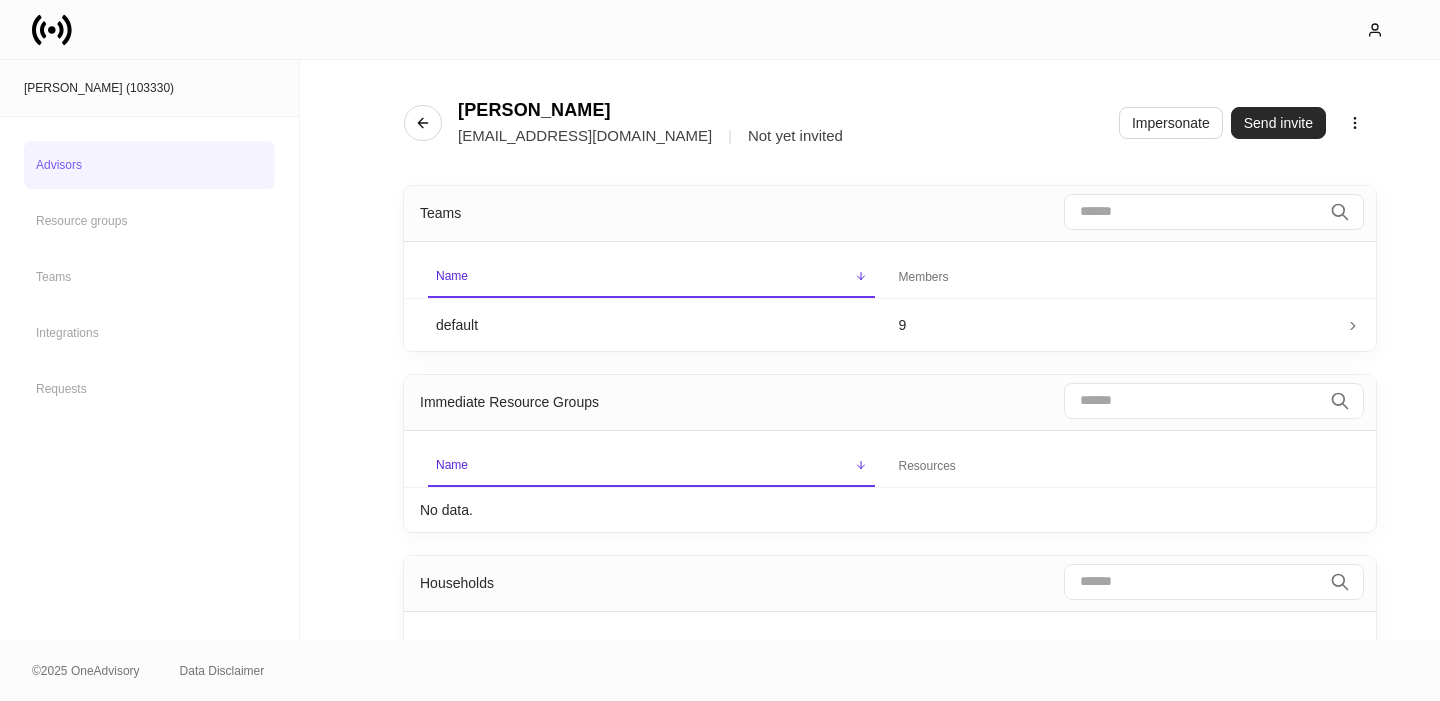 click on "Send invite" at bounding box center (1278, 123) 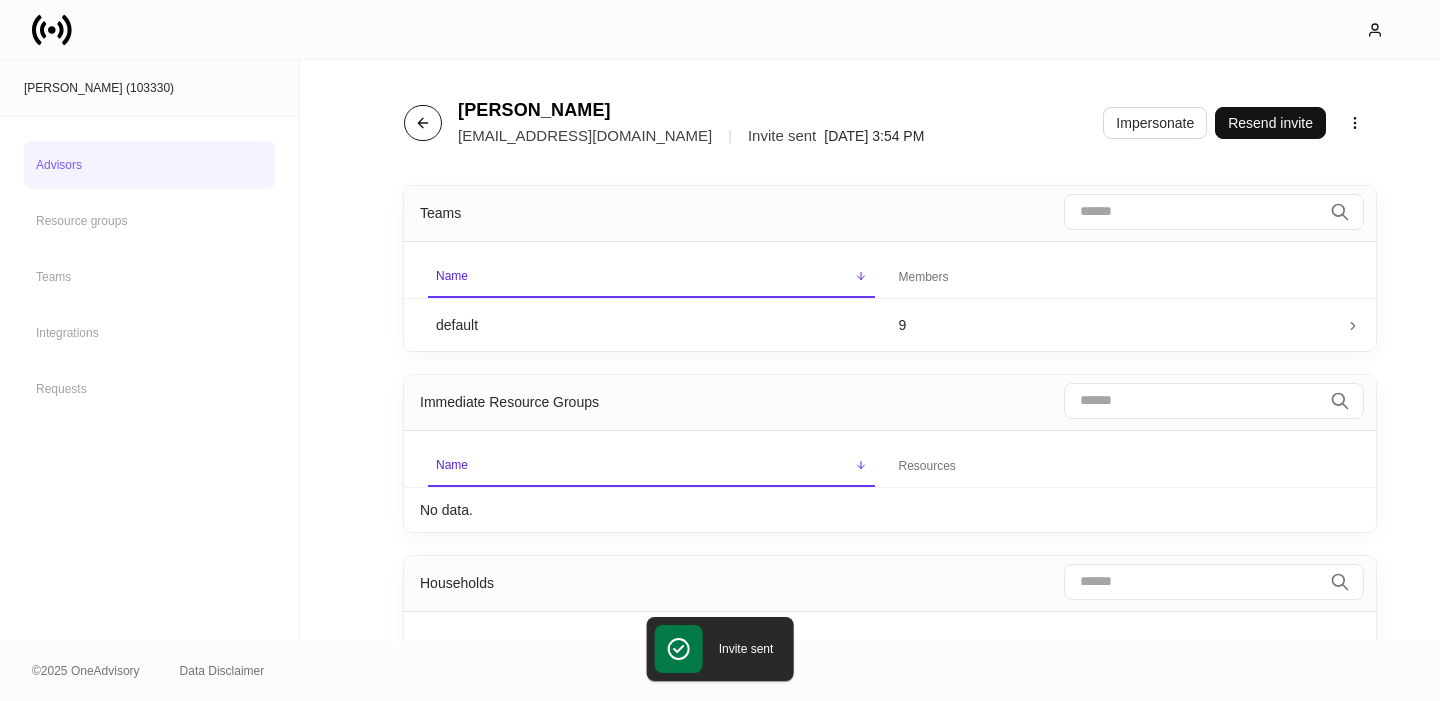 click 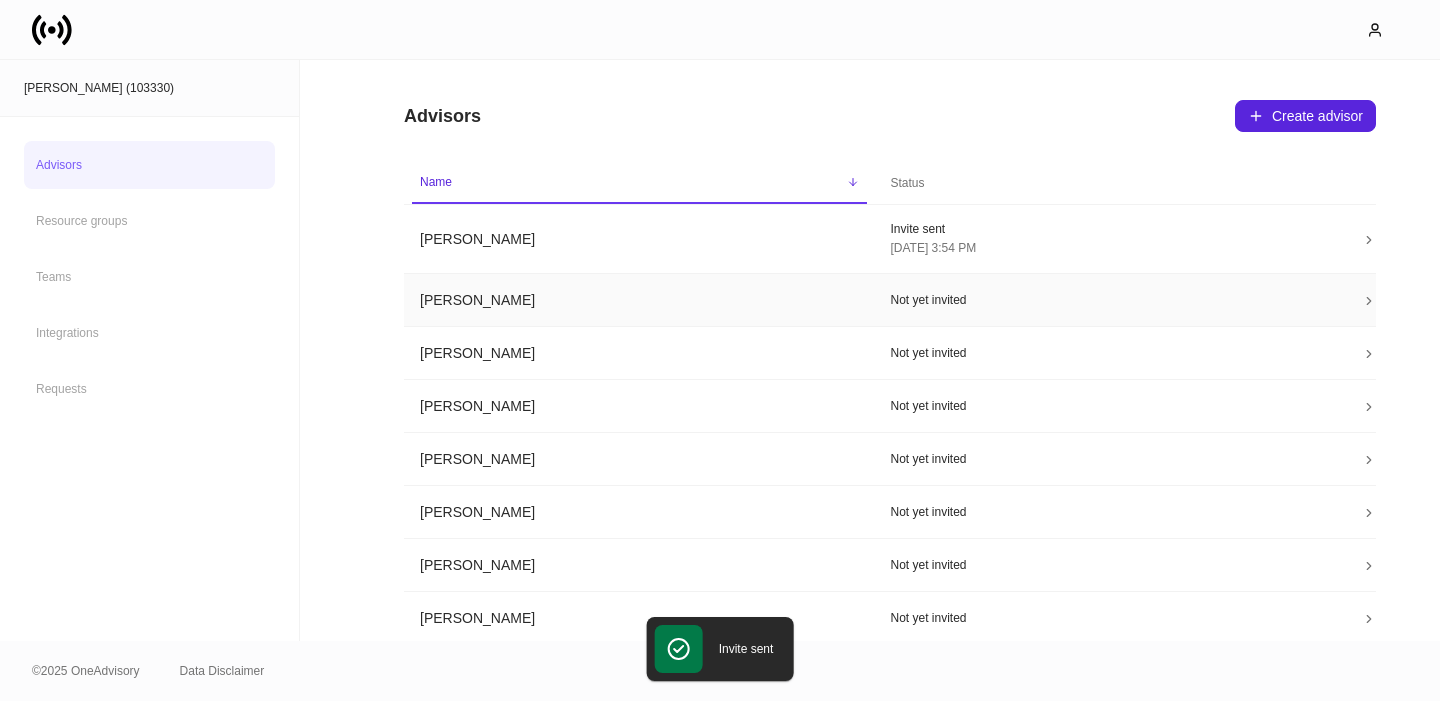 click on "Billie Roberts" at bounding box center (639, 300) 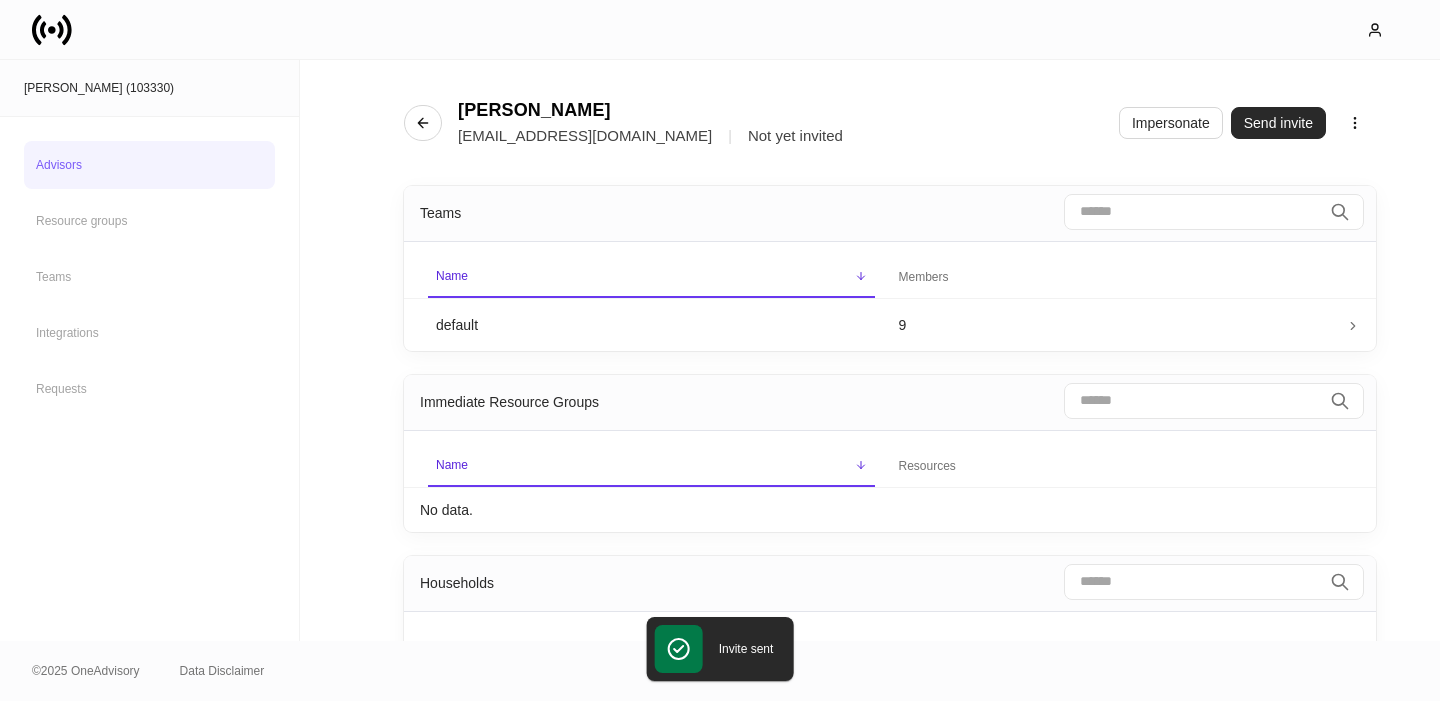 click on "Send invite" at bounding box center (1278, 123) 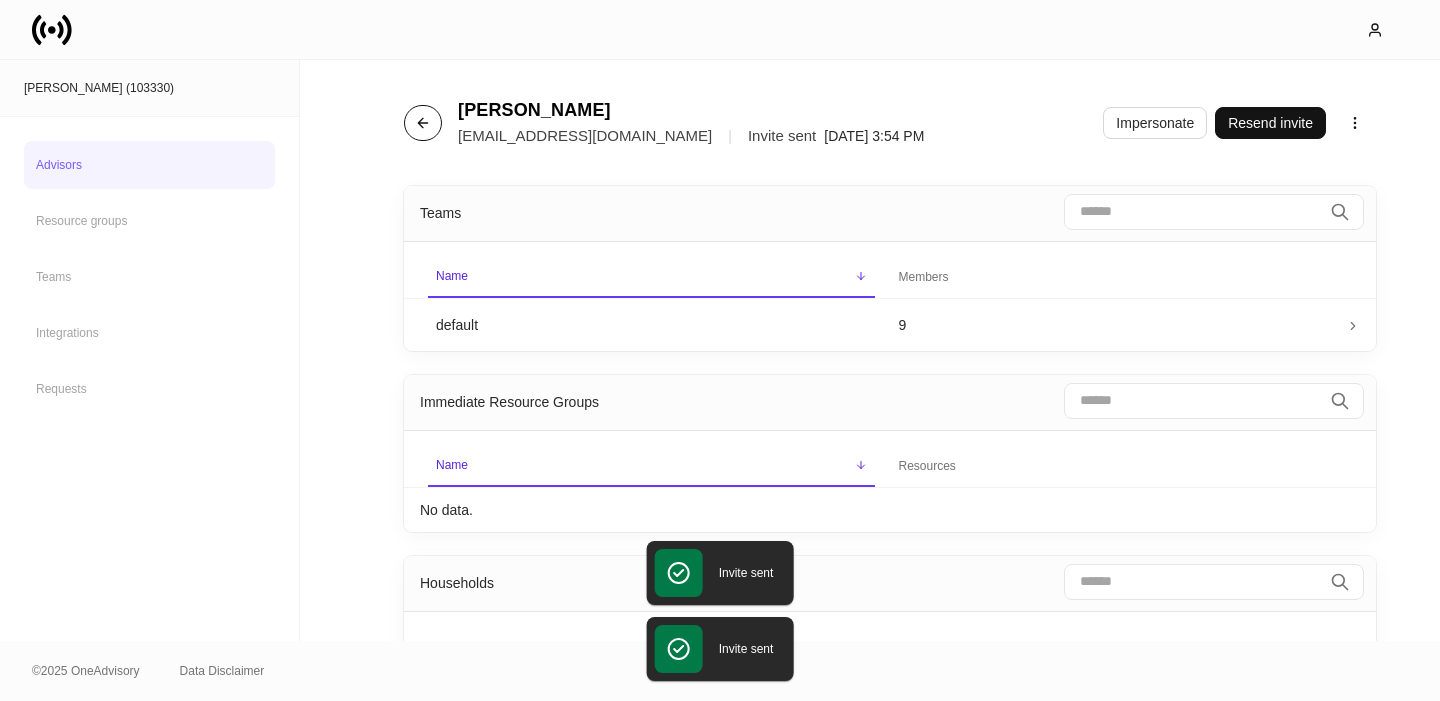 click at bounding box center [423, 123] 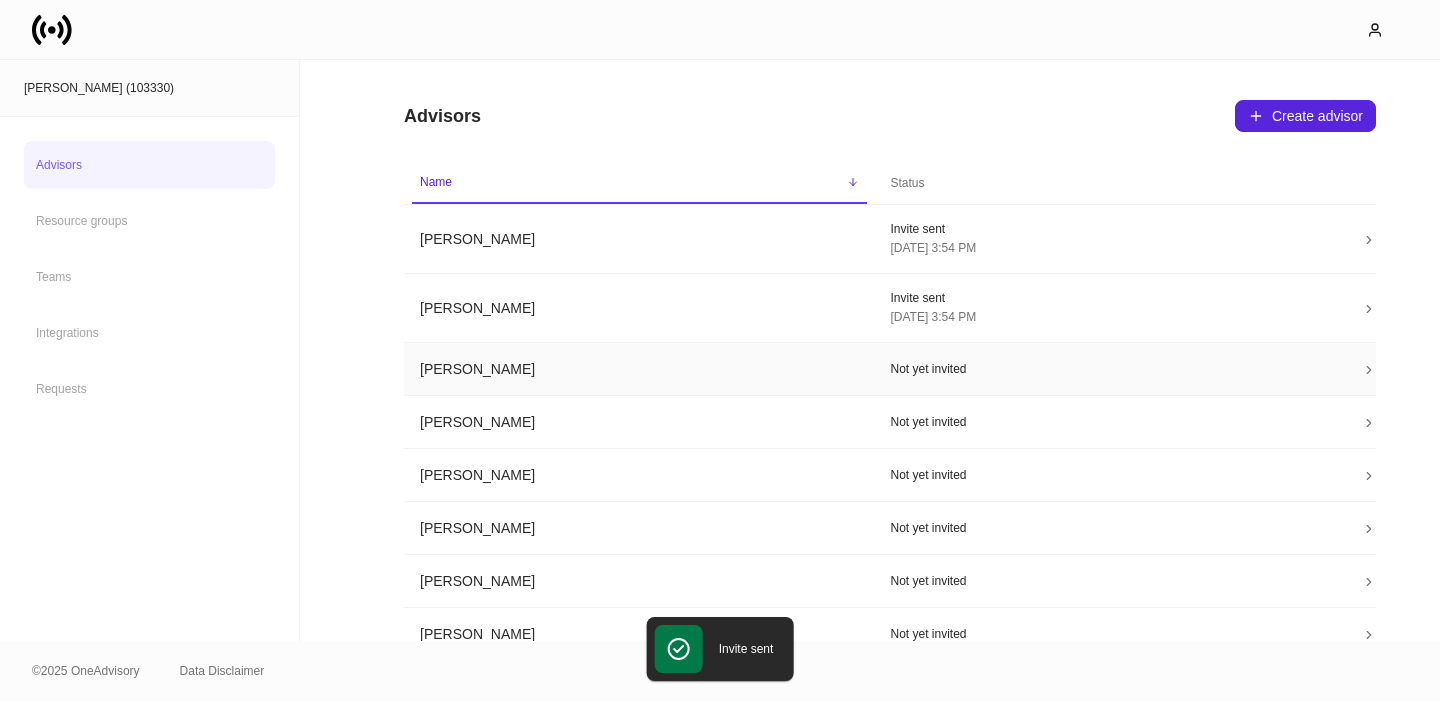 click on "Carrie Williams" at bounding box center (639, 369) 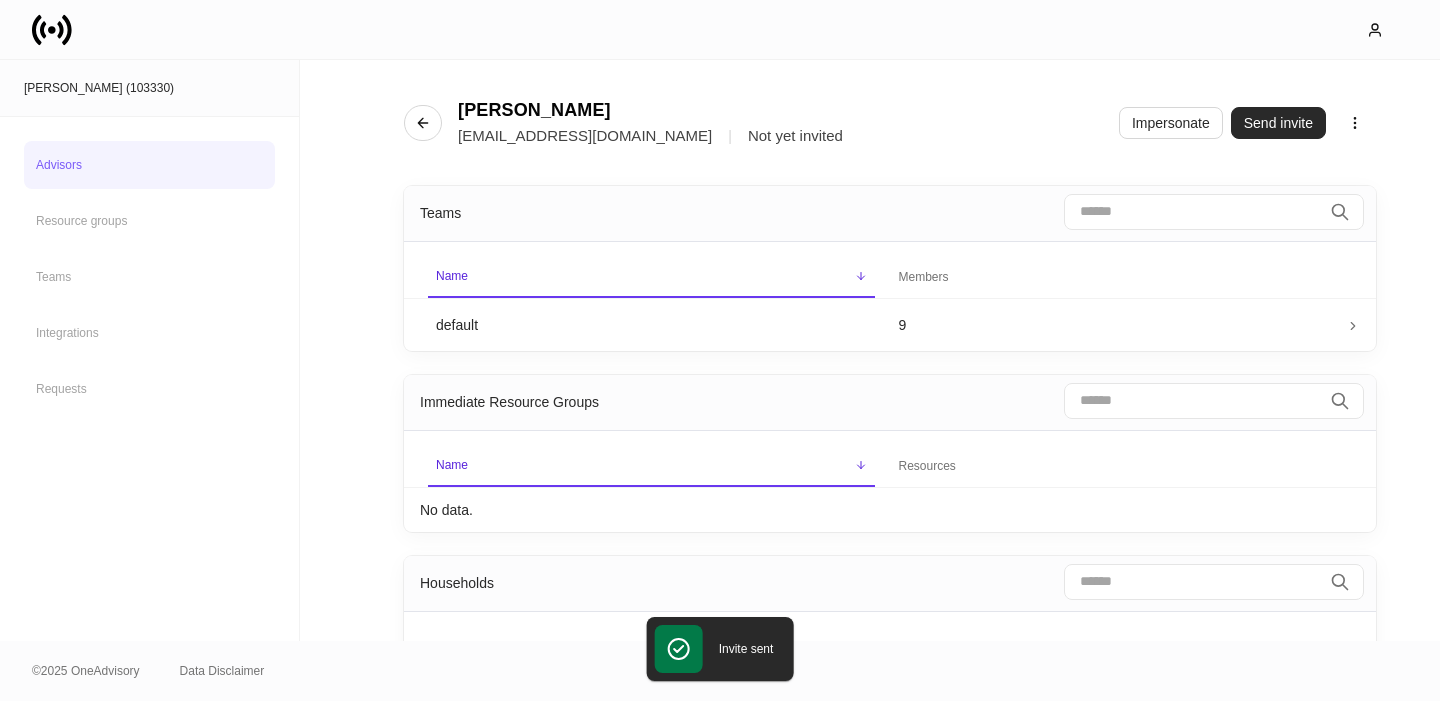 click on "Send invite" at bounding box center [1278, 123] 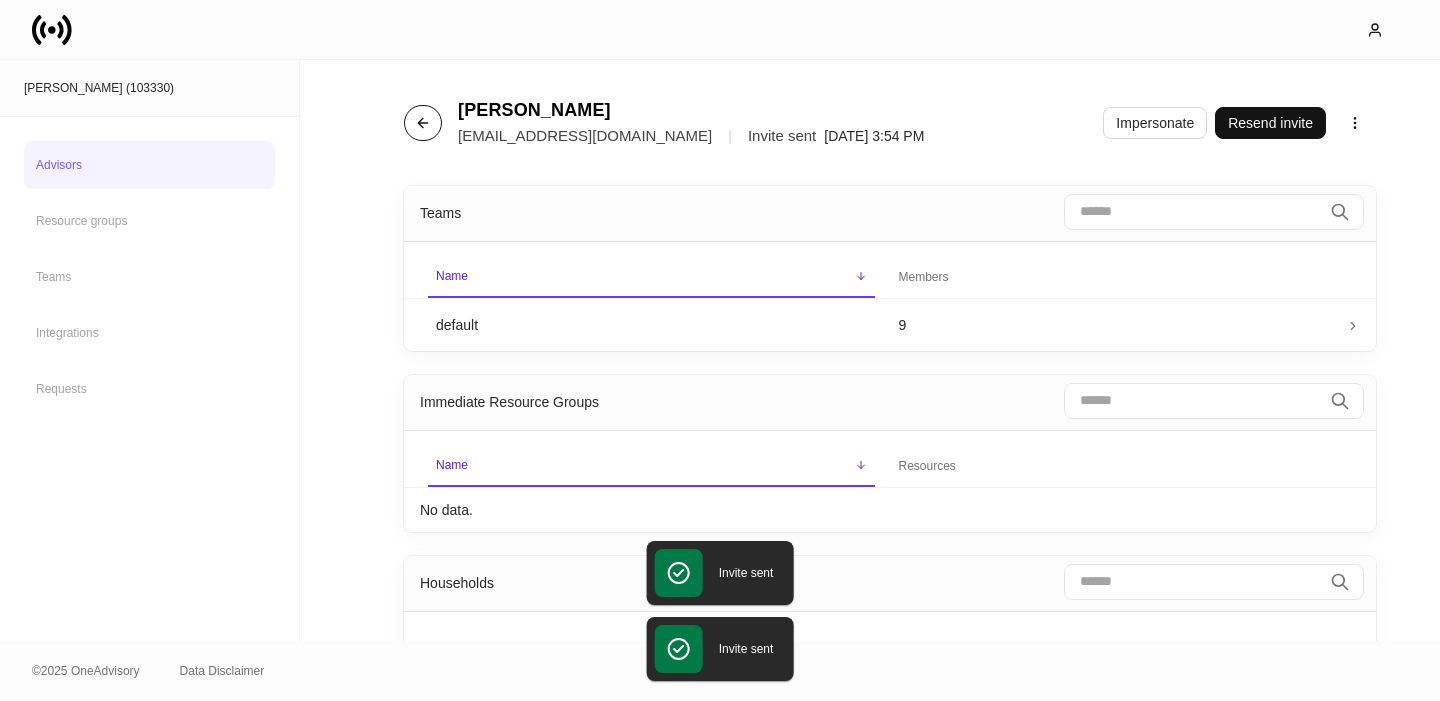 click at bounding box center [423, 123] 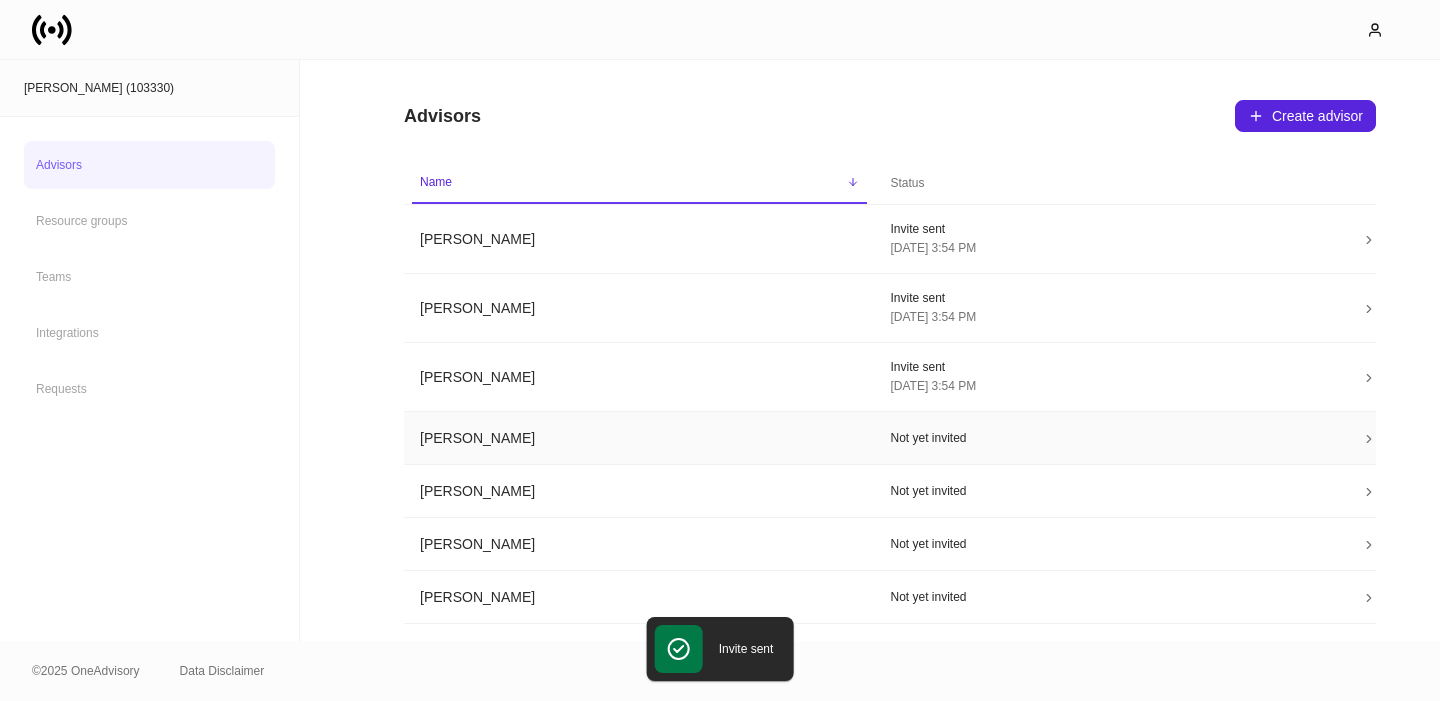click on "Chris Stensland" at bounding box center (639, 438) 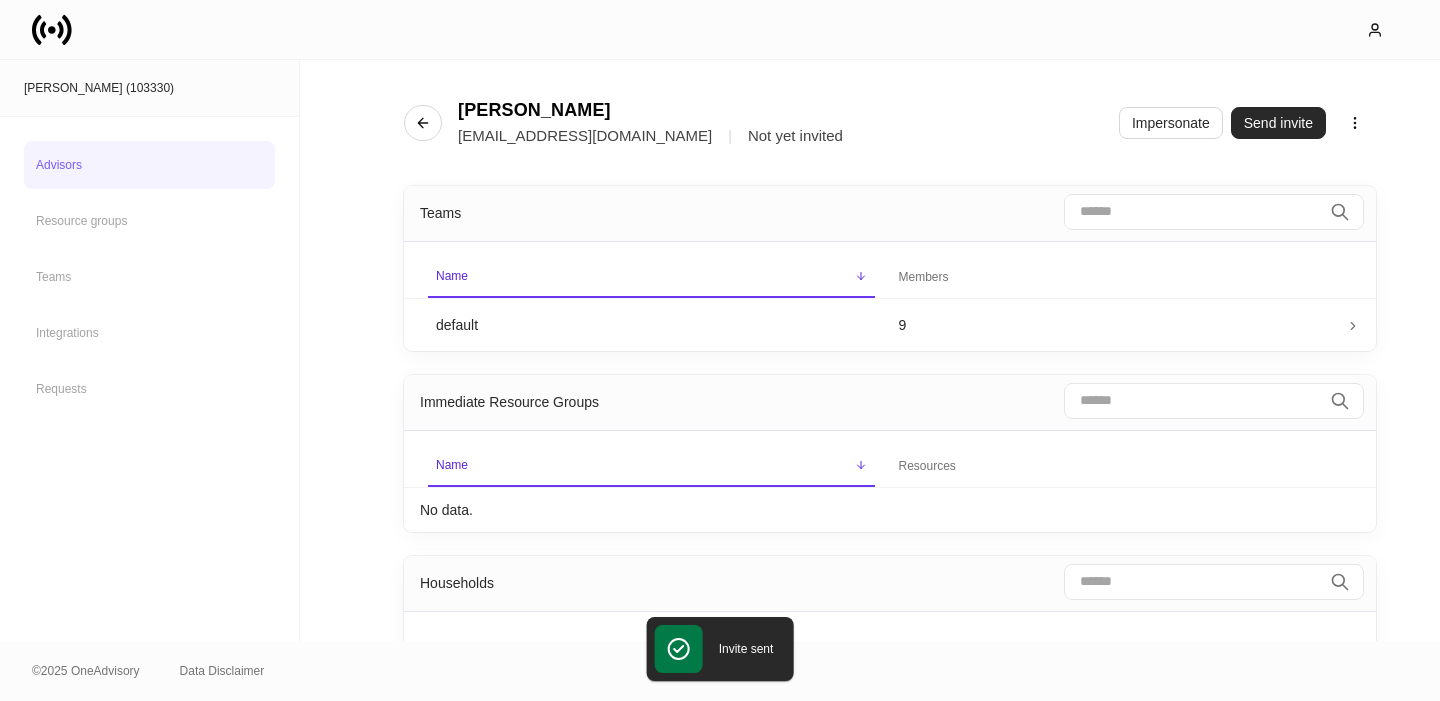 click on "Send invite" at bounding box center (1278, 123) 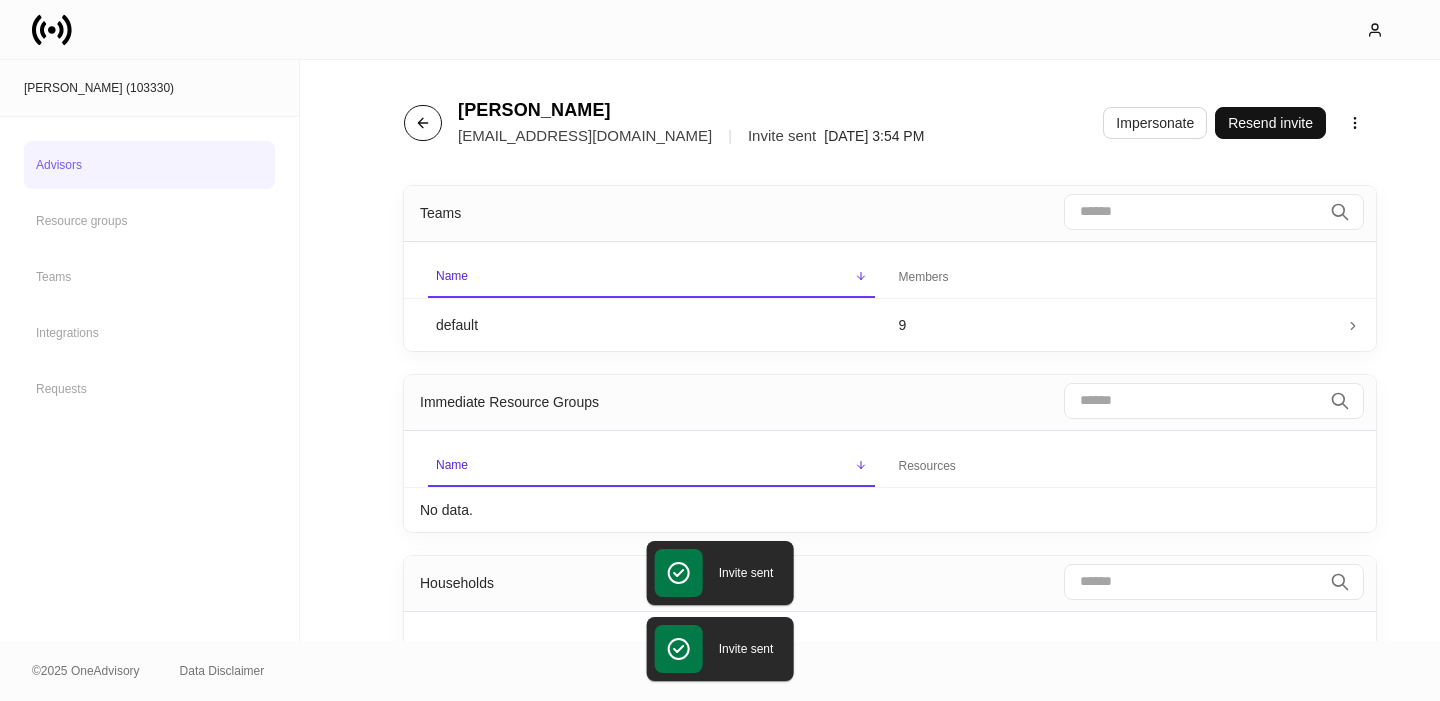 click 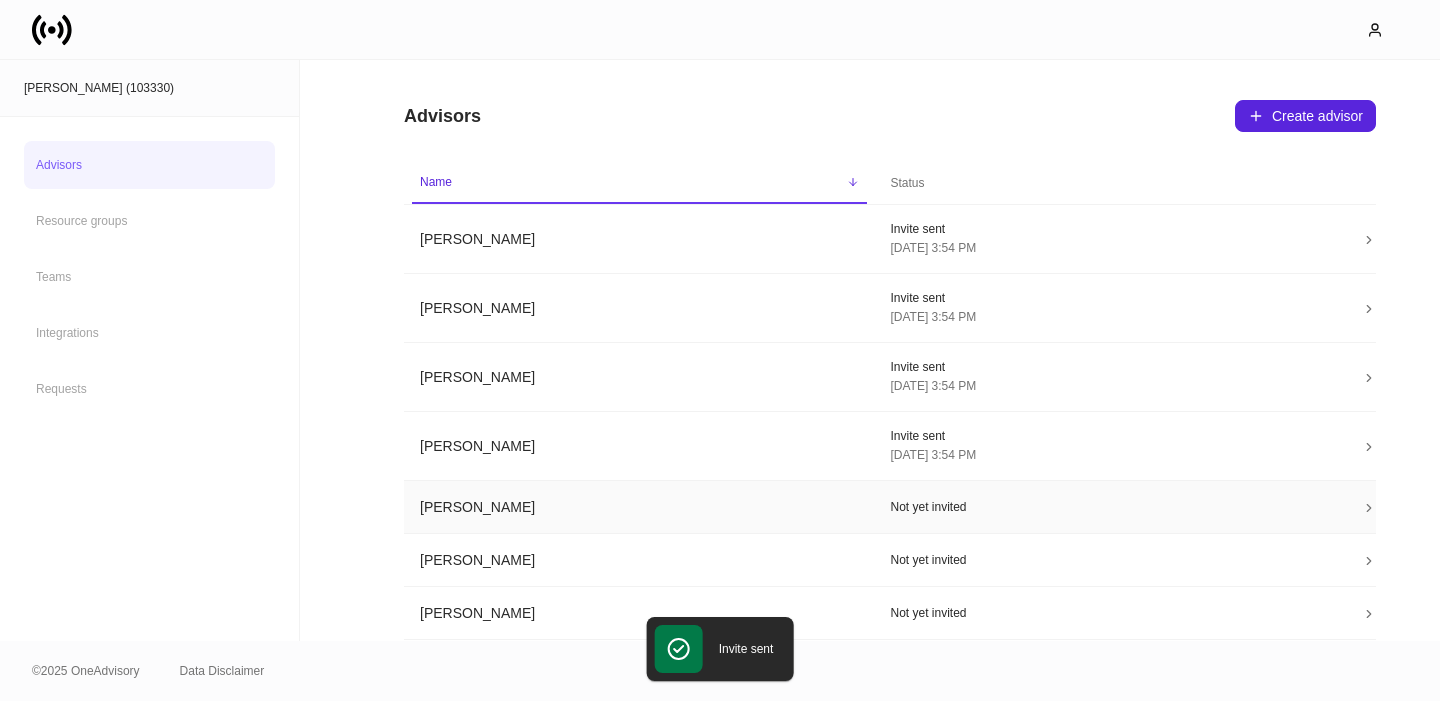 click on "Julie Paul" at bounding box center [639, 507] 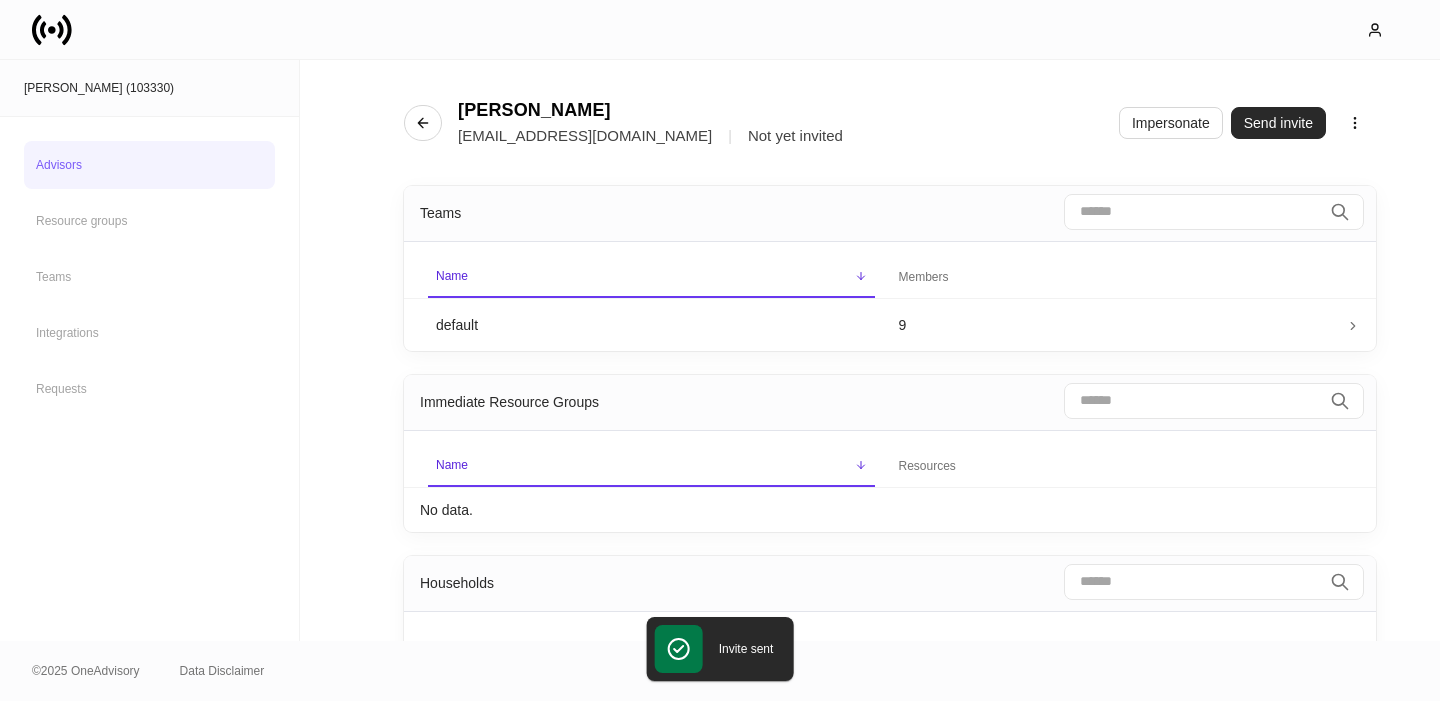 click on "Send invite" at bounding box center [1278, 123] 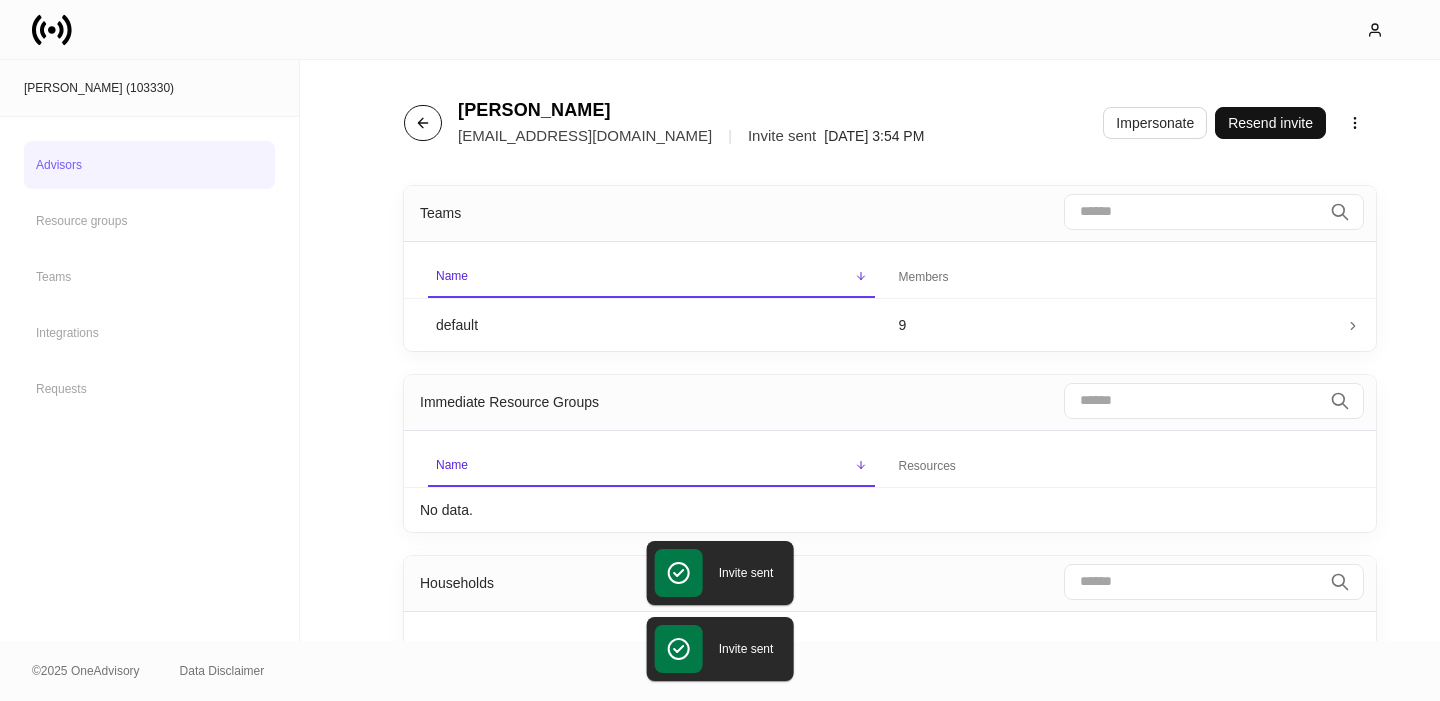 click at bounding box center (423, 123) 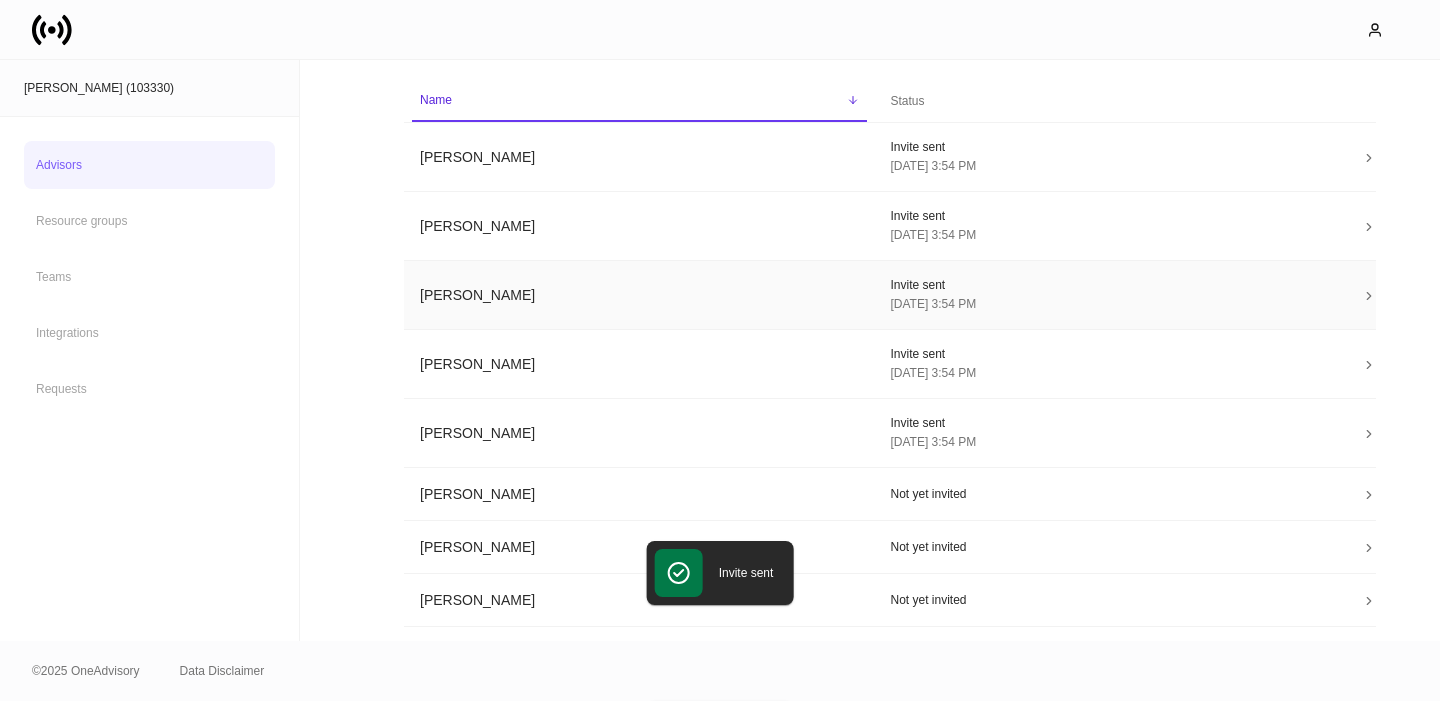 scroll, scrollTop: 120, scrollLeft: 0, axis: vertical 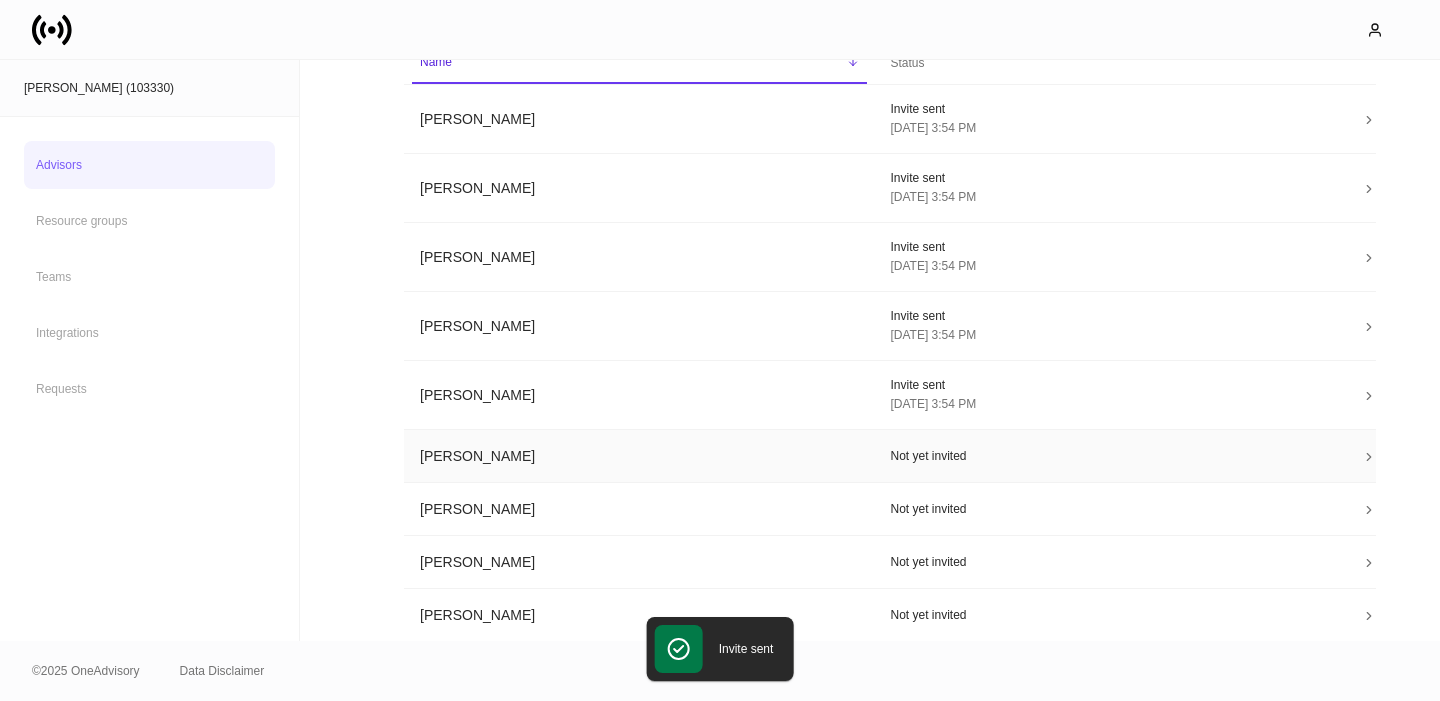 click on "Mariellen Kenyon" at bounding box center (639, 456) 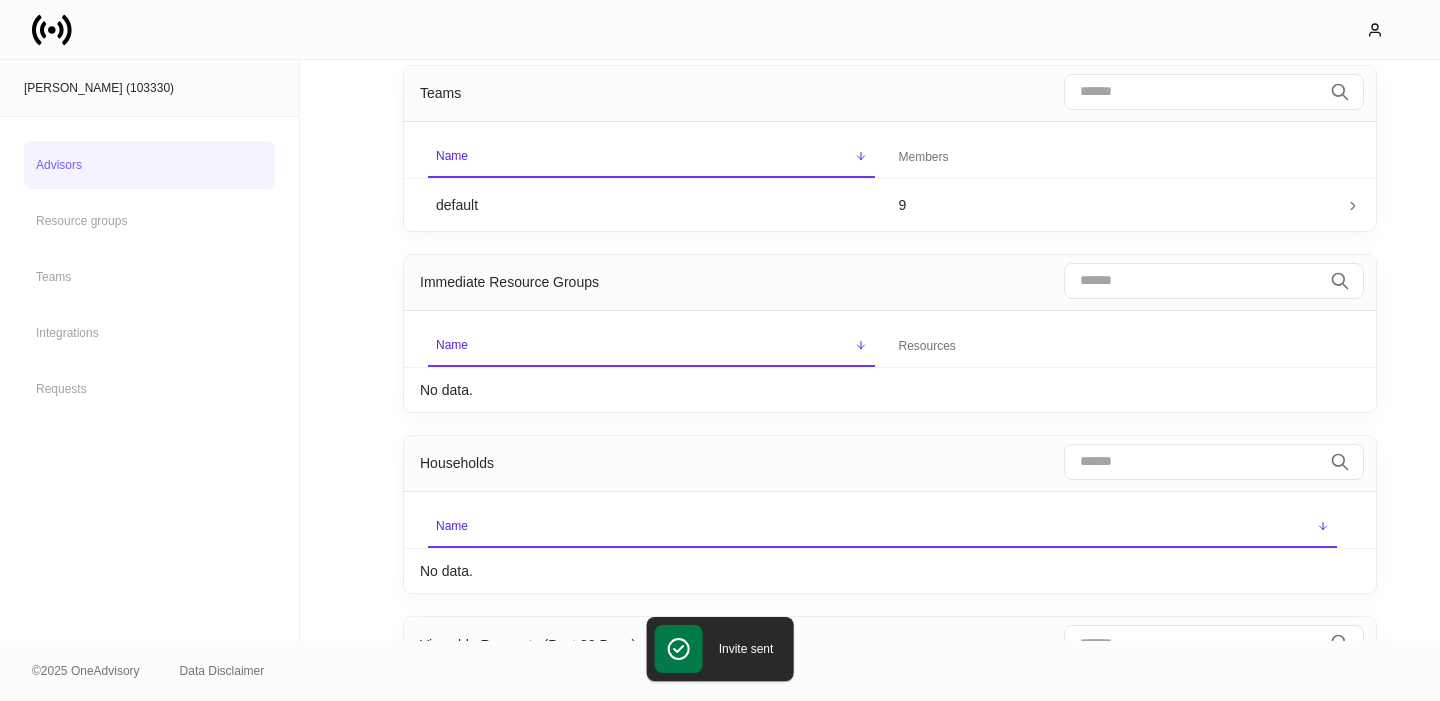 scroll, scrollTop: 0, scrollLeft: 0, axis: both 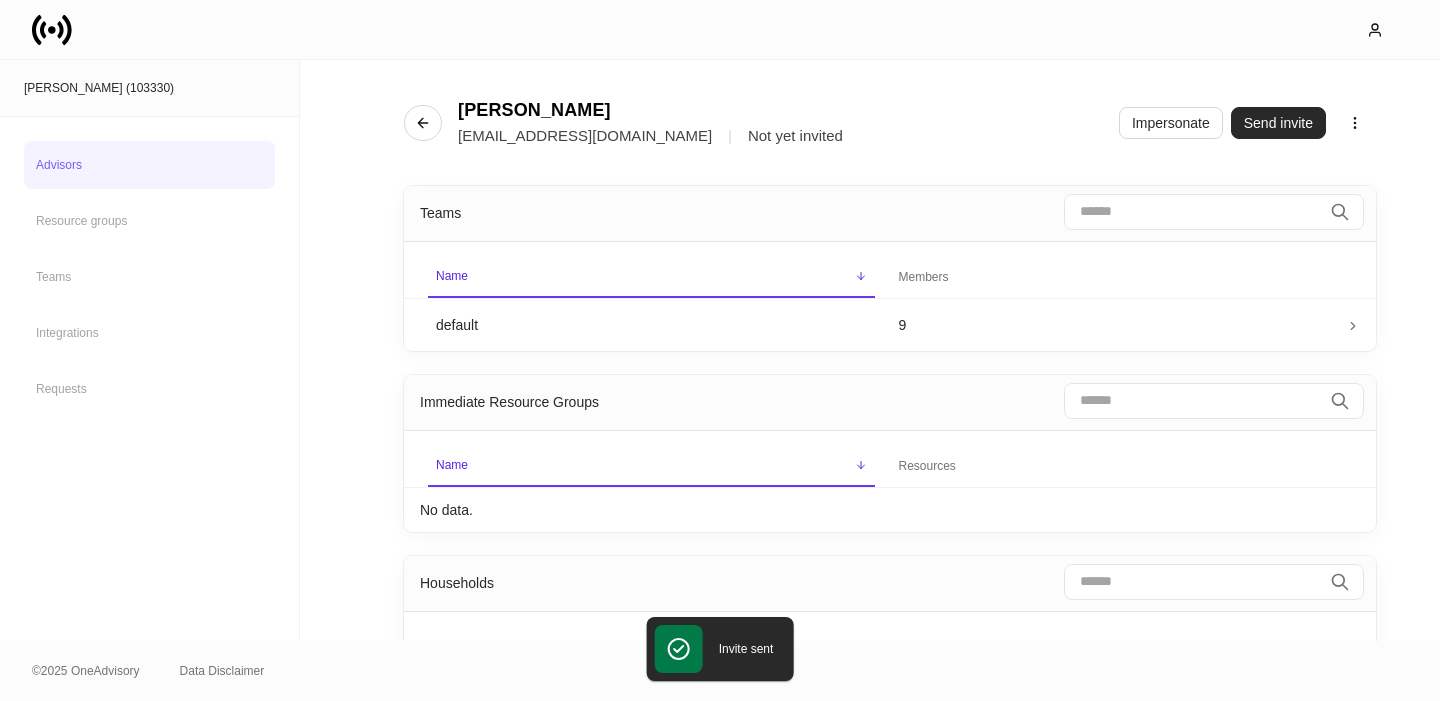 click on "Send invite" at bounding box center [1278, 123] 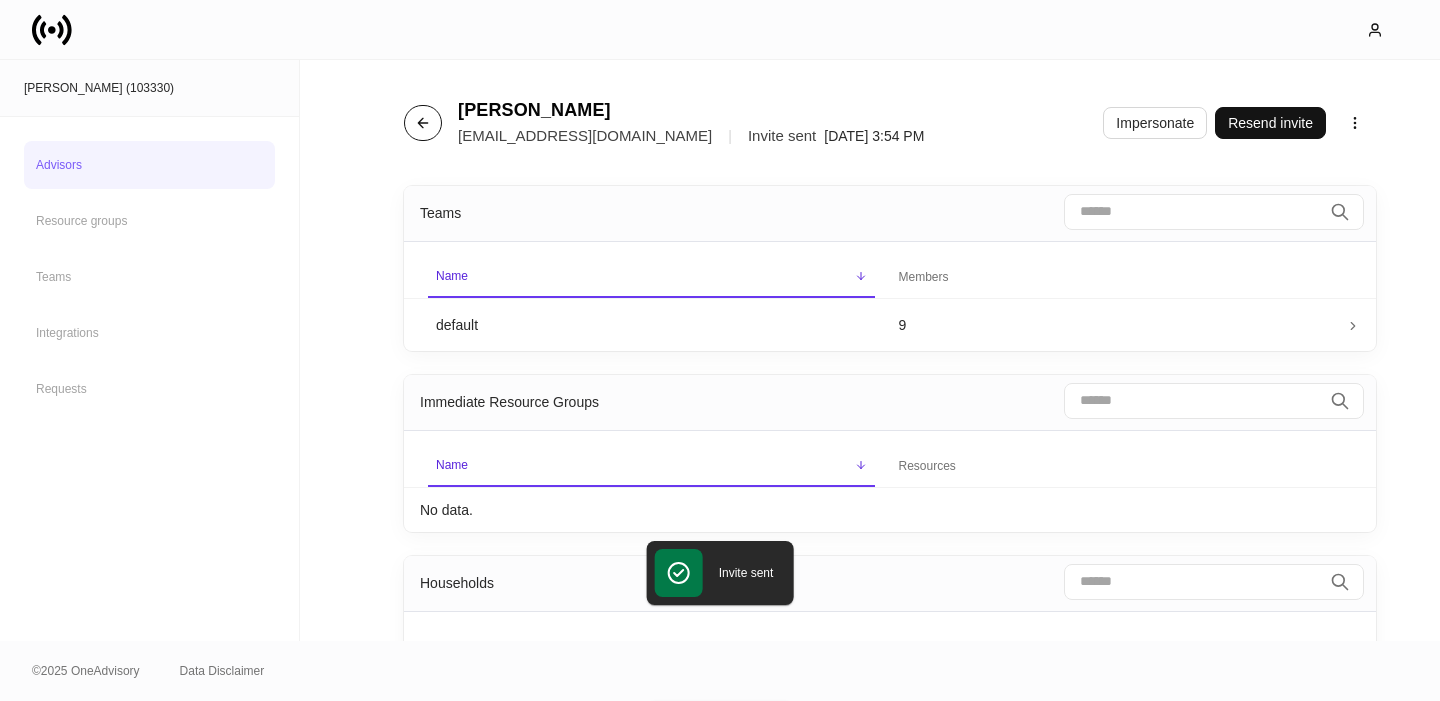 click at bounding box center (423, 123) 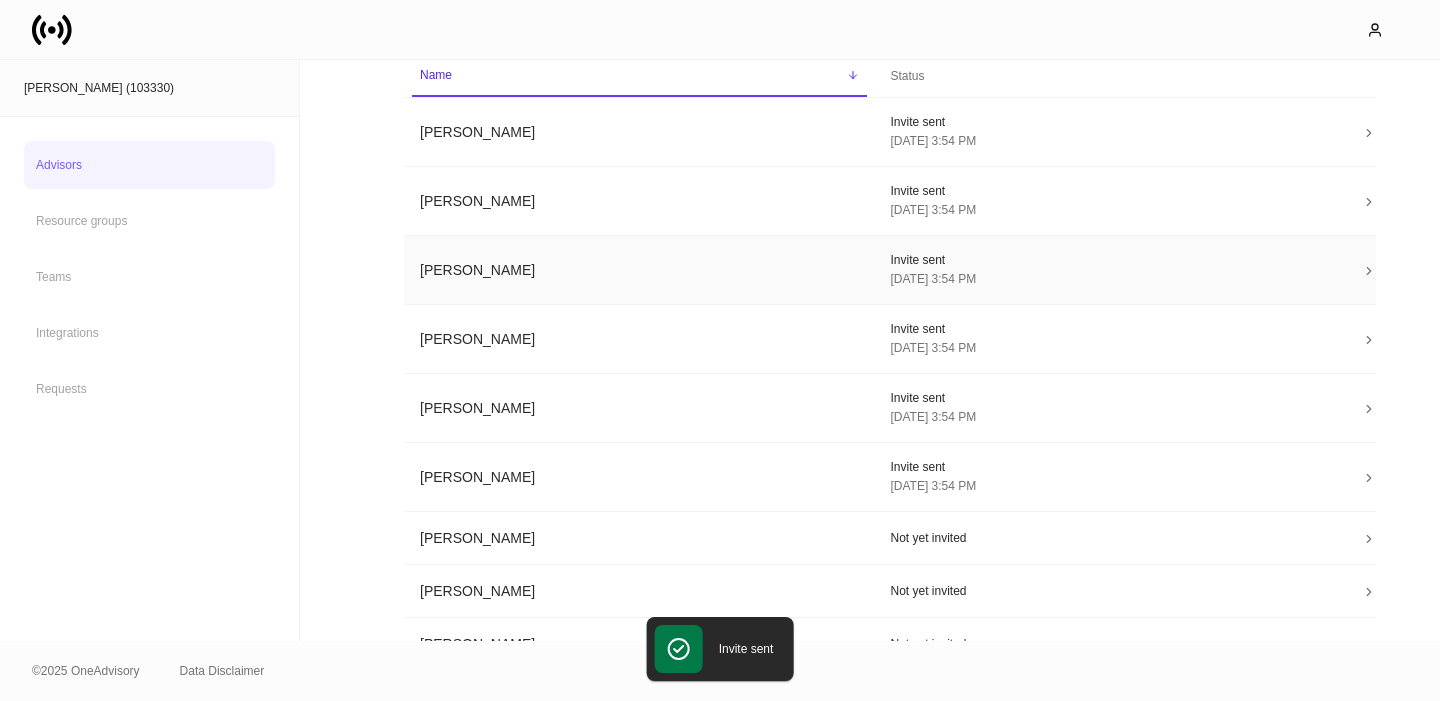 scroll, scrollTop: 136, scrollLeft: 0, axis: vertical 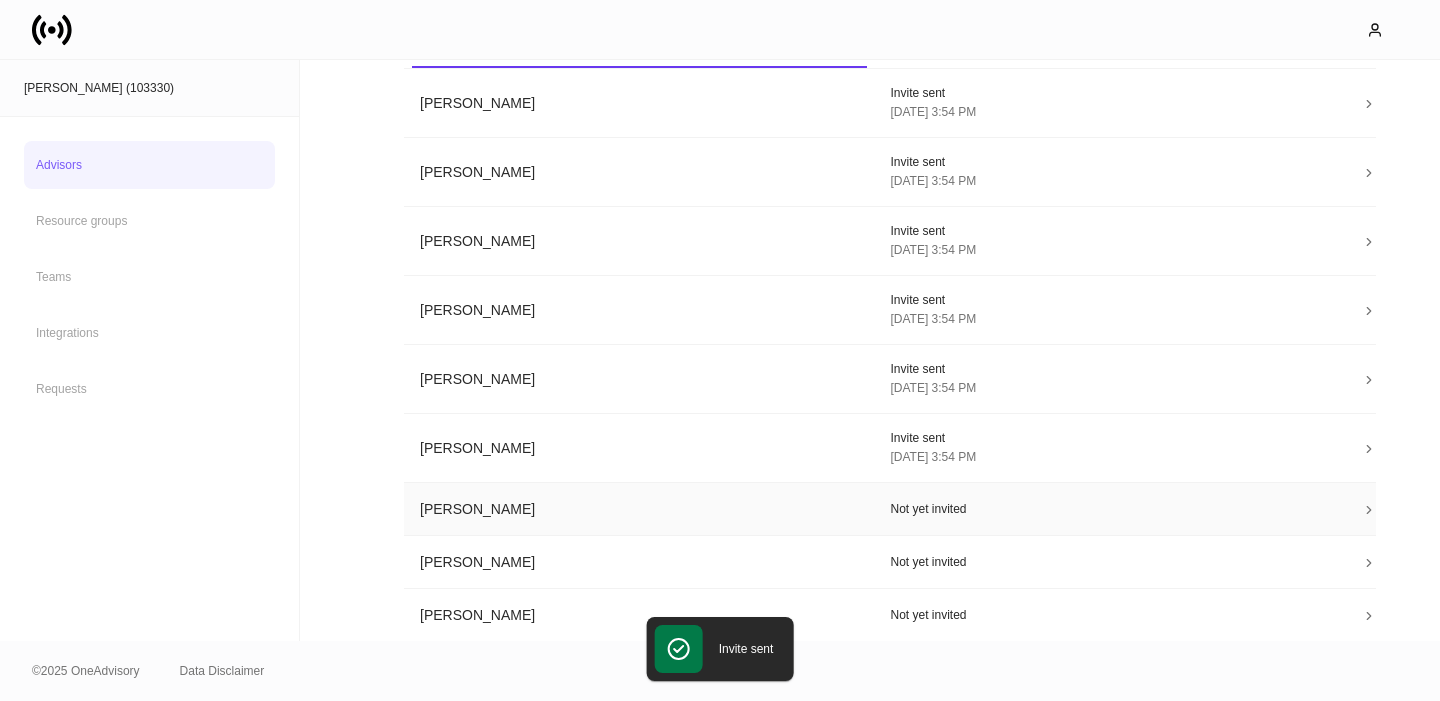 click on "Robert Morales" at bounding box center (639, 509) 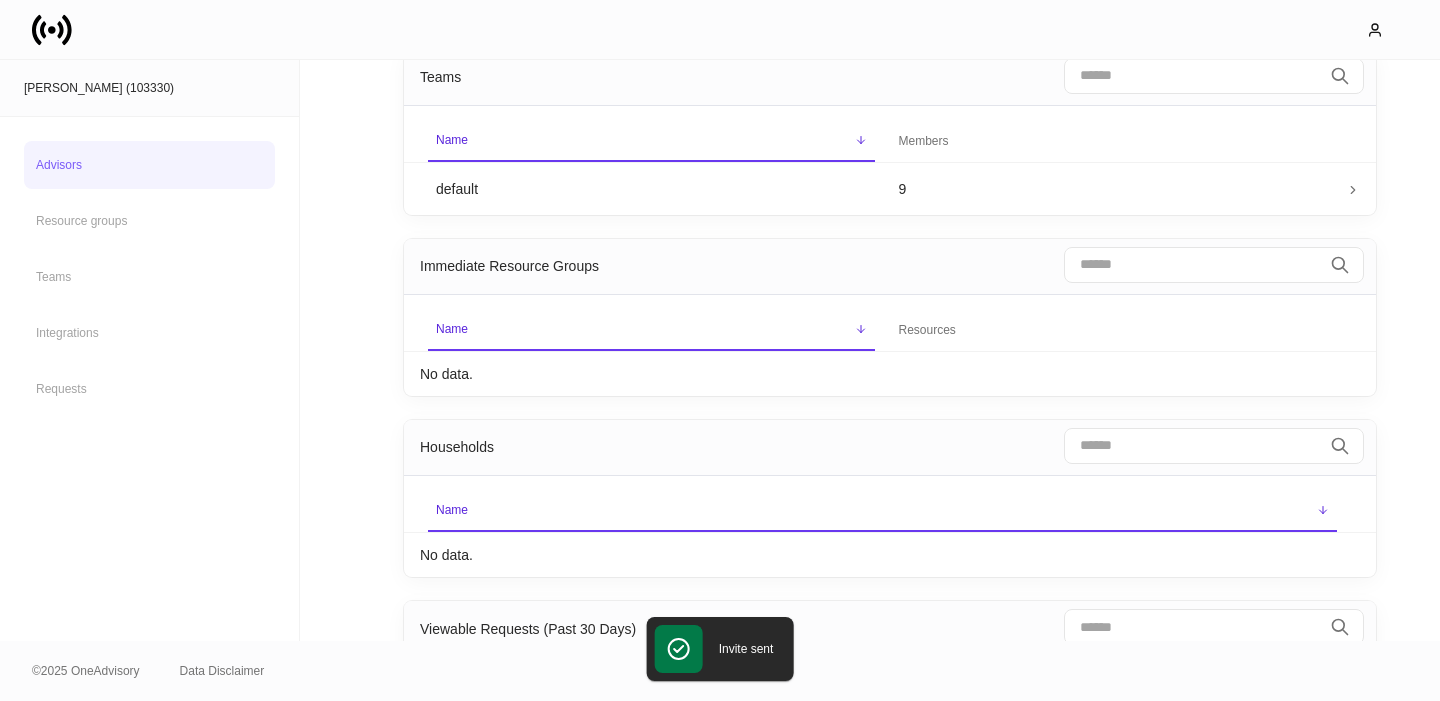 scroll, scrollTop: 0, scrollLeft: 0, axis: both 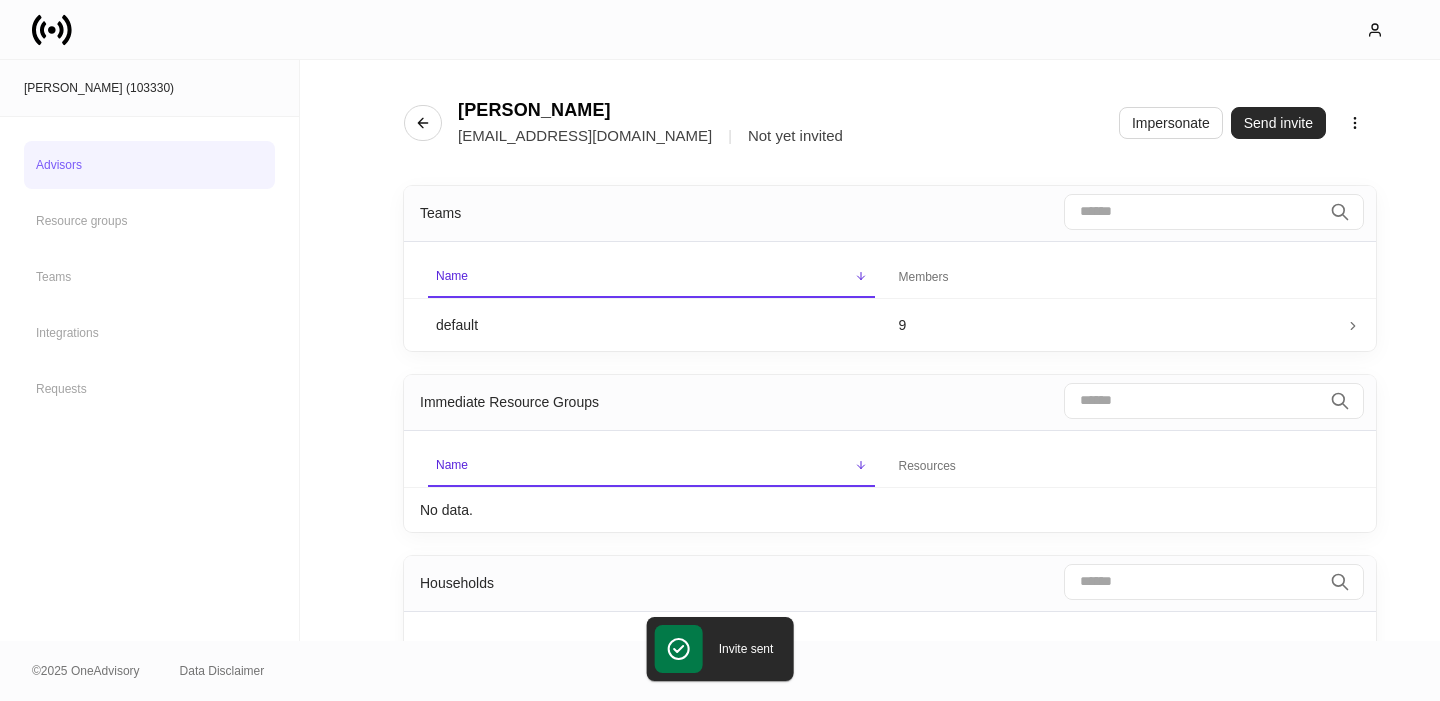 click on "Send invite" at bounding box center [1278, 123] 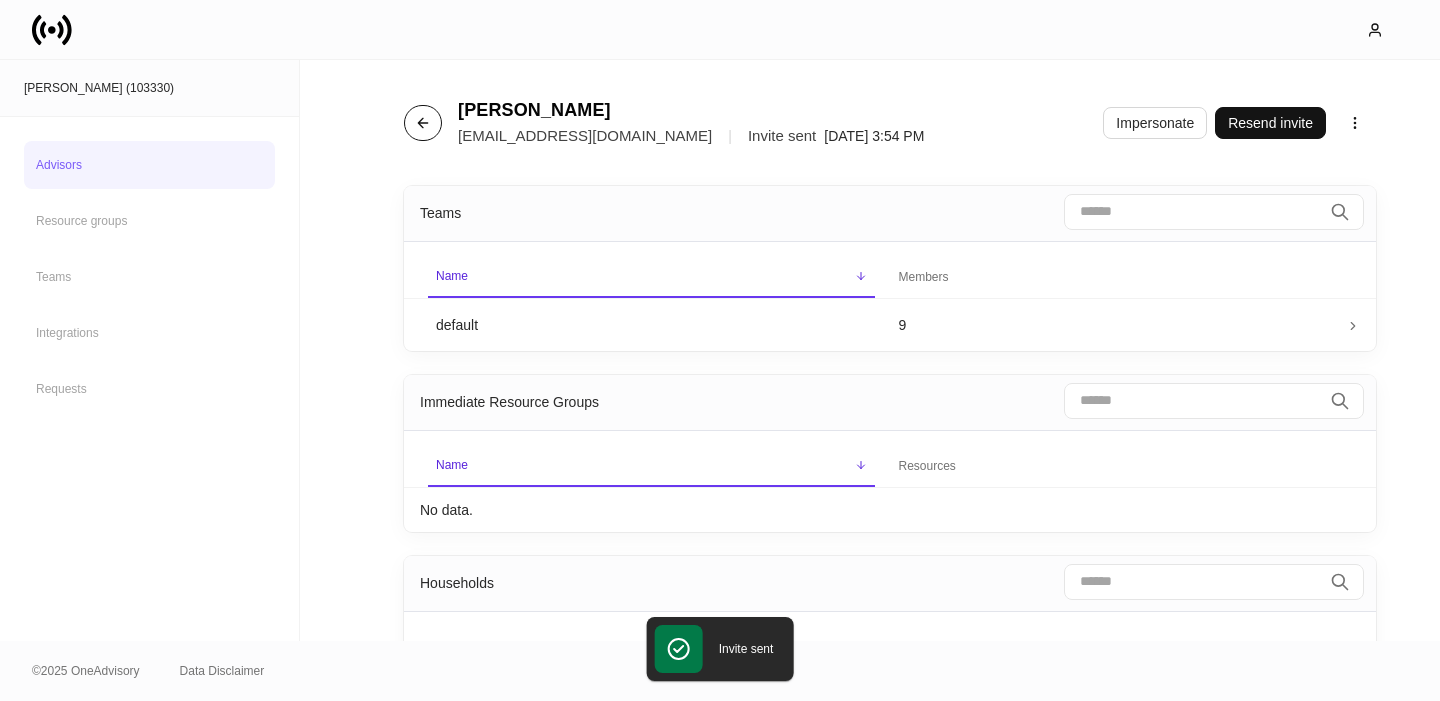 click at bounding box center [423, 123] 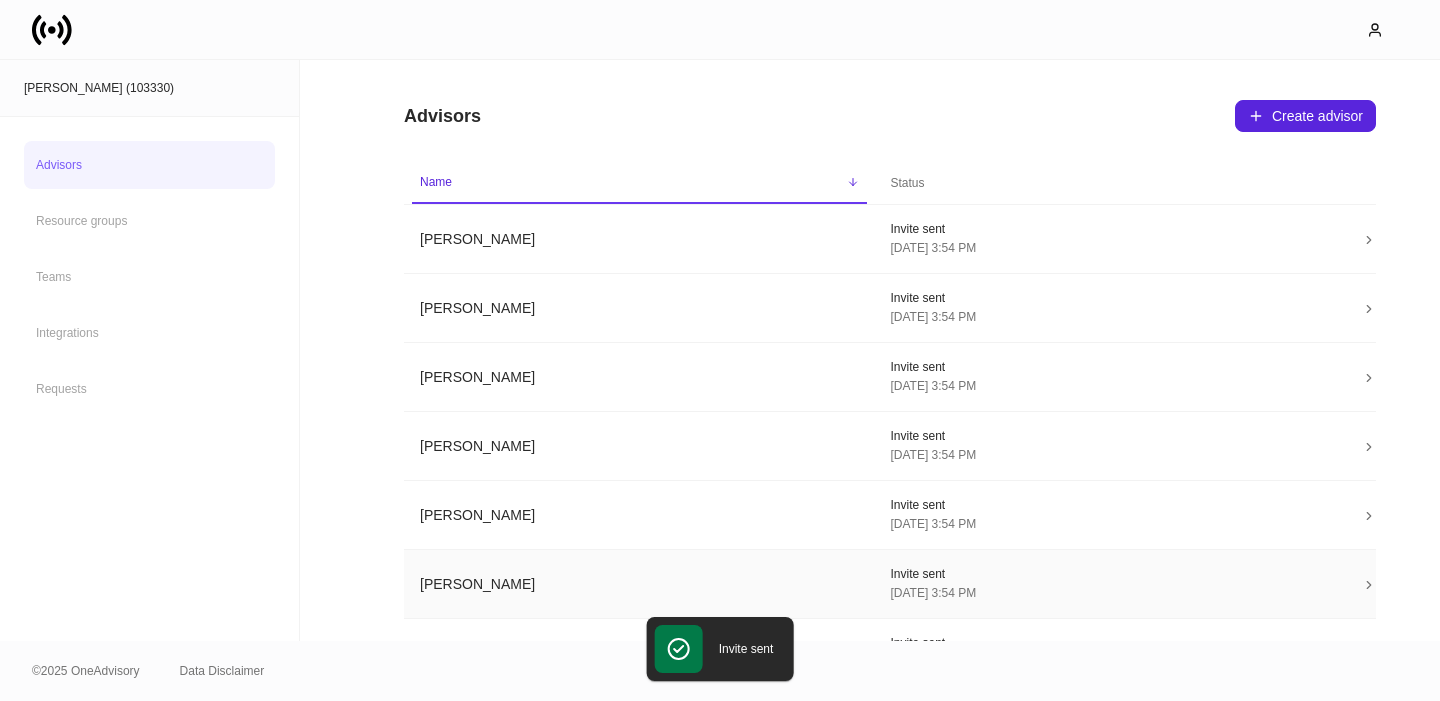 scroll, scrollTop: 152, scrollLeft: 0, axis: vertical 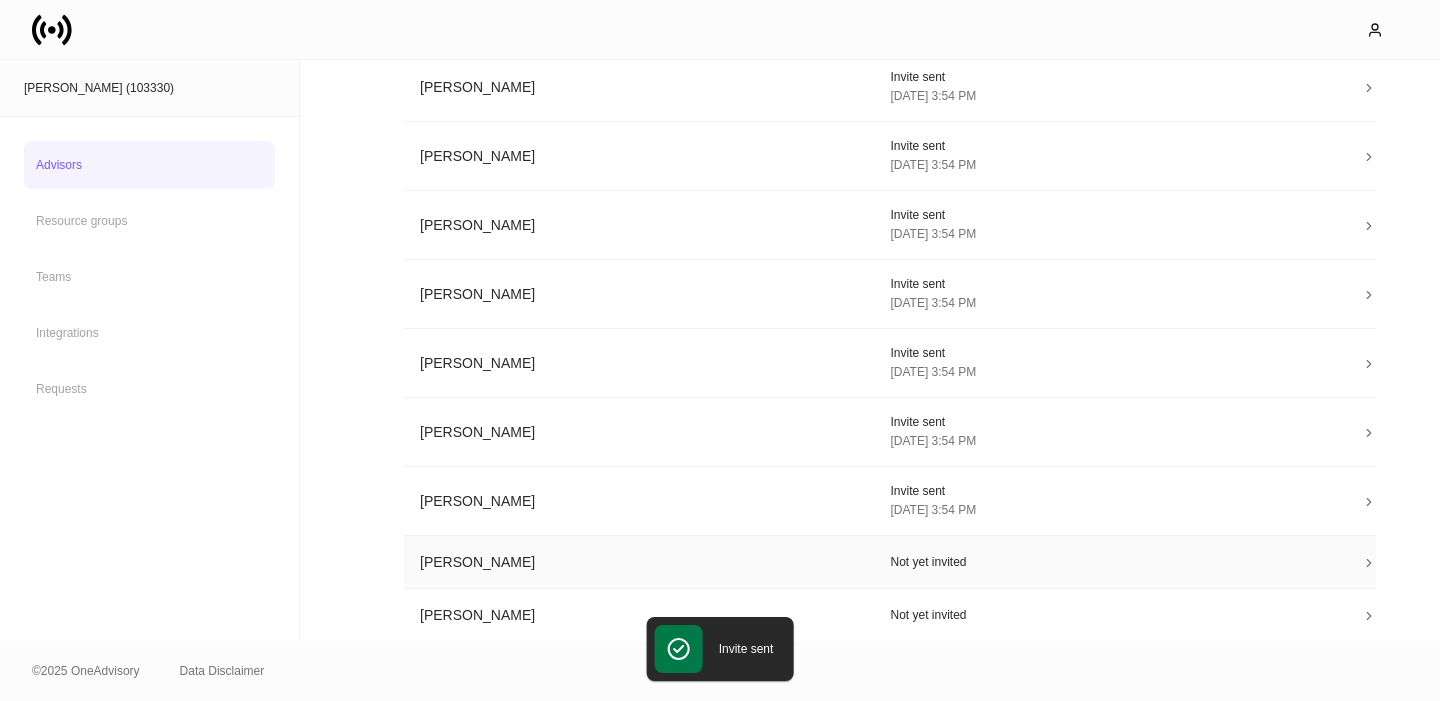 click on "Skyler Bloxham" at bounding box center [639, 562] 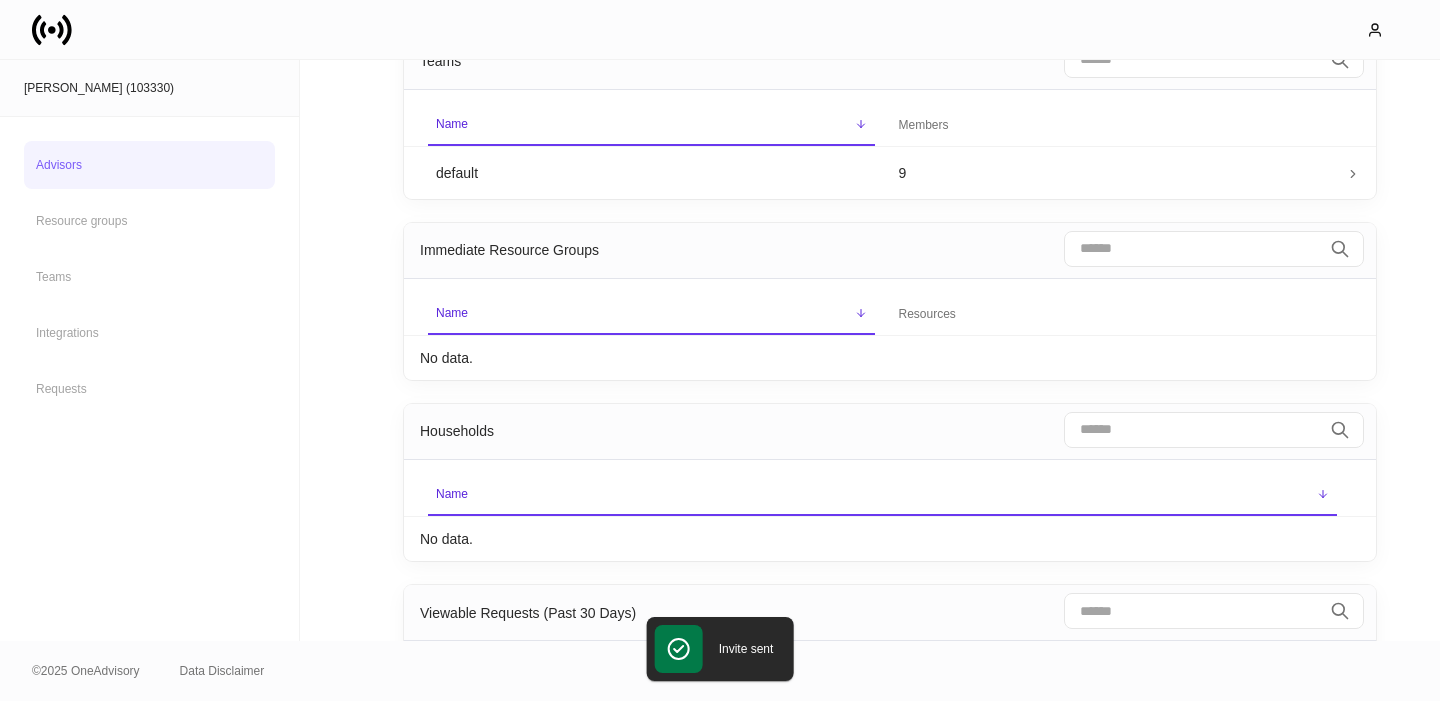 scroll, scrollTop: 0, scrollLeft: 0, axis: both 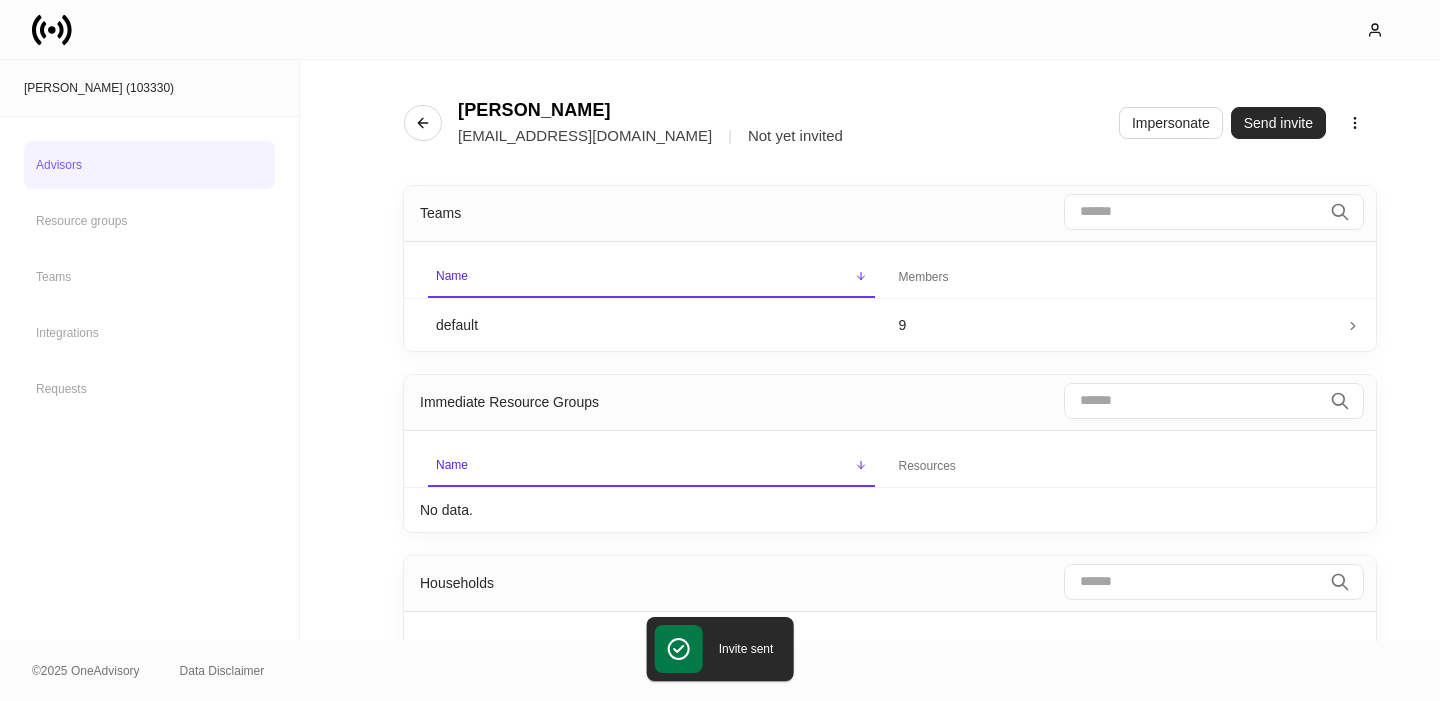 click on "Send invite" at bounding box center (1278, 123) 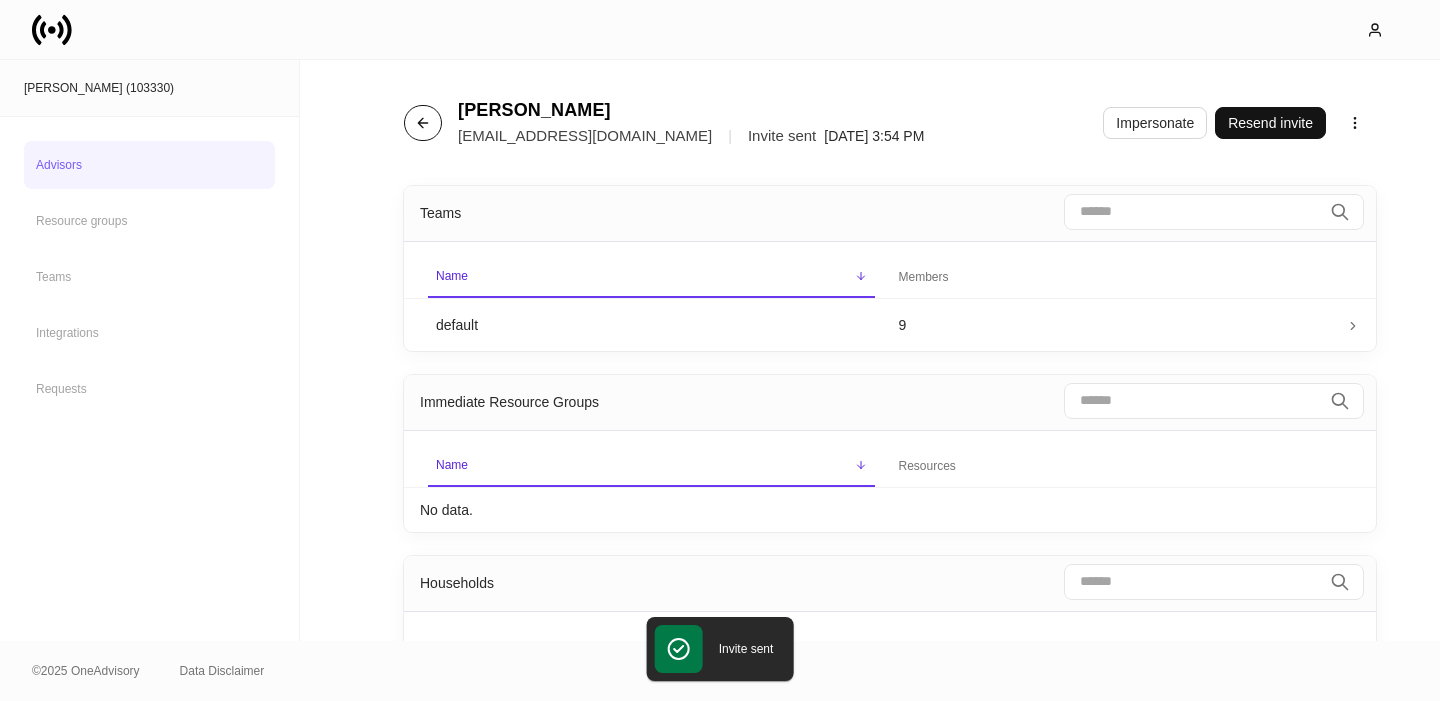 click 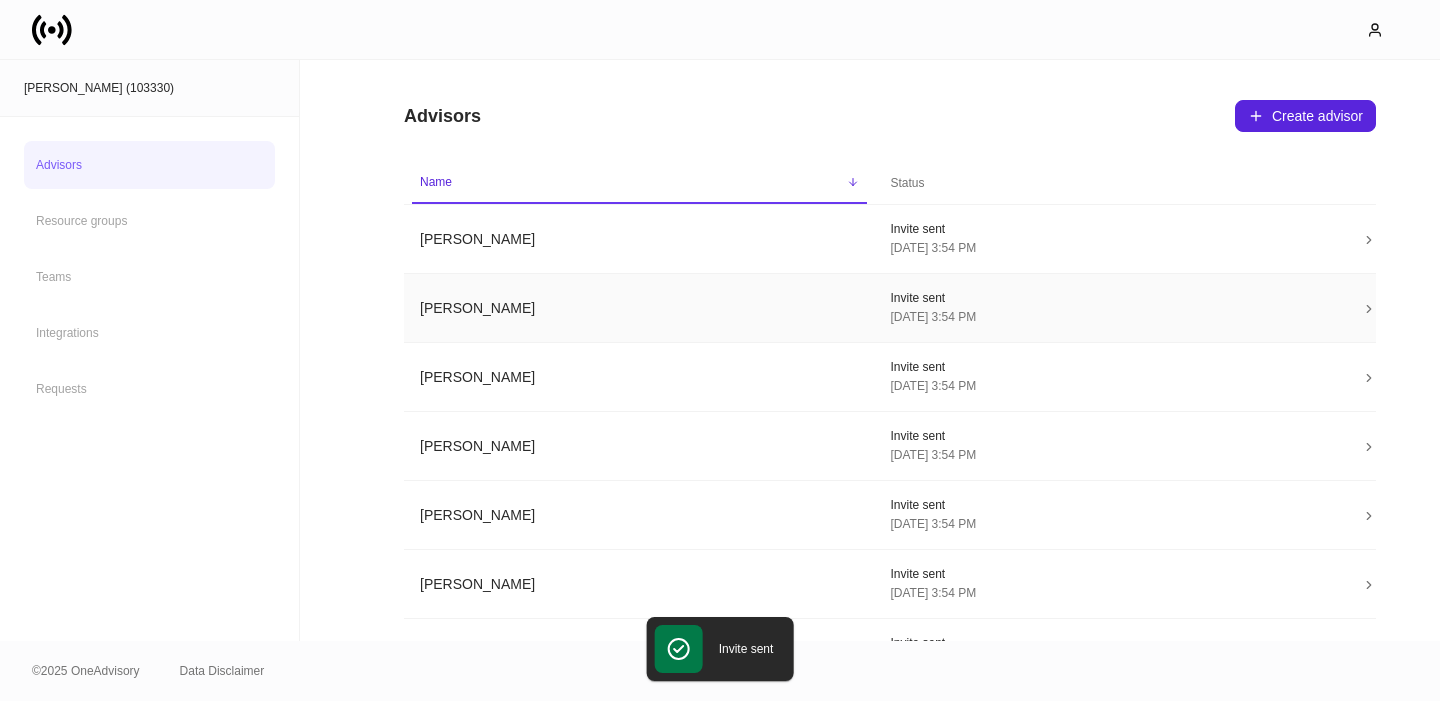 scroll, scrollTop: 168, scrollLeft: 0, axis: vertical 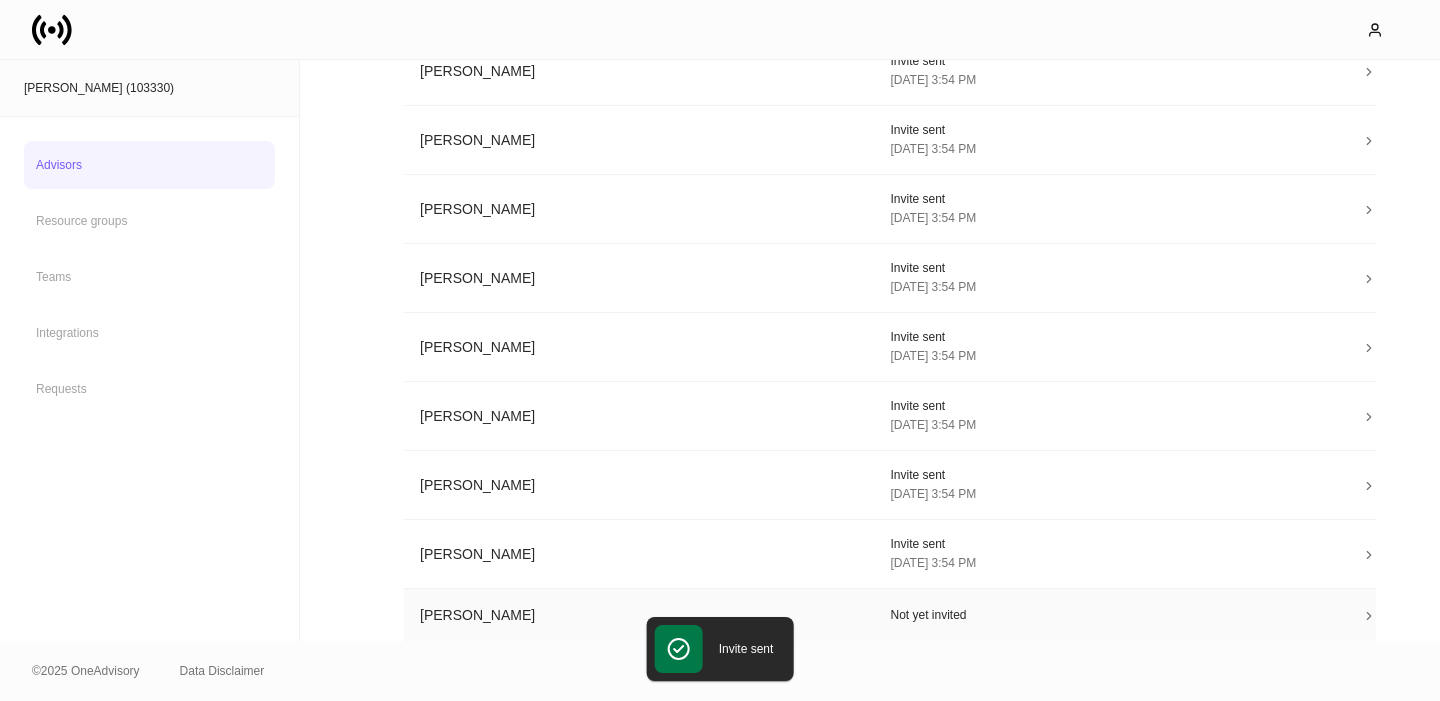 click on "Tamara Kazan" at bounding box center (639, 615) 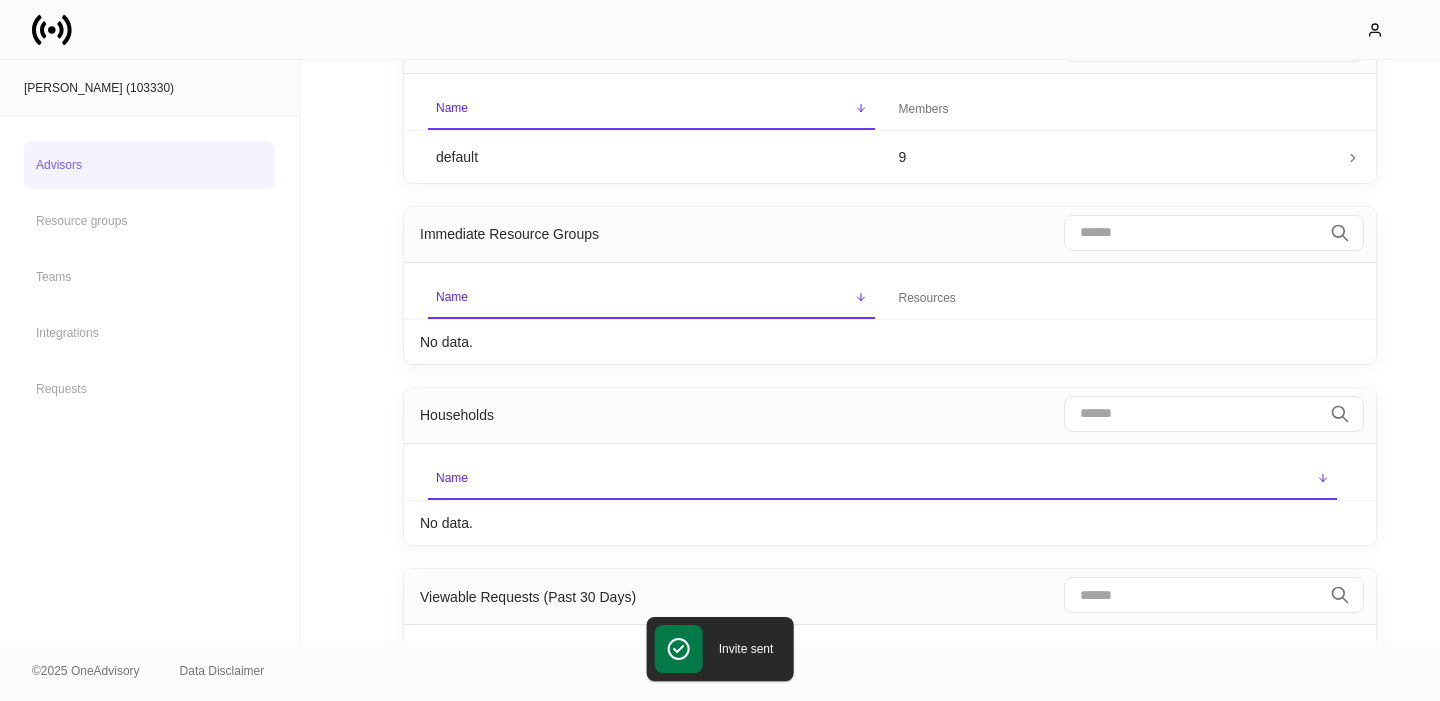 scroll, scrollTop: 0, scrollLeft: 0, axis: both 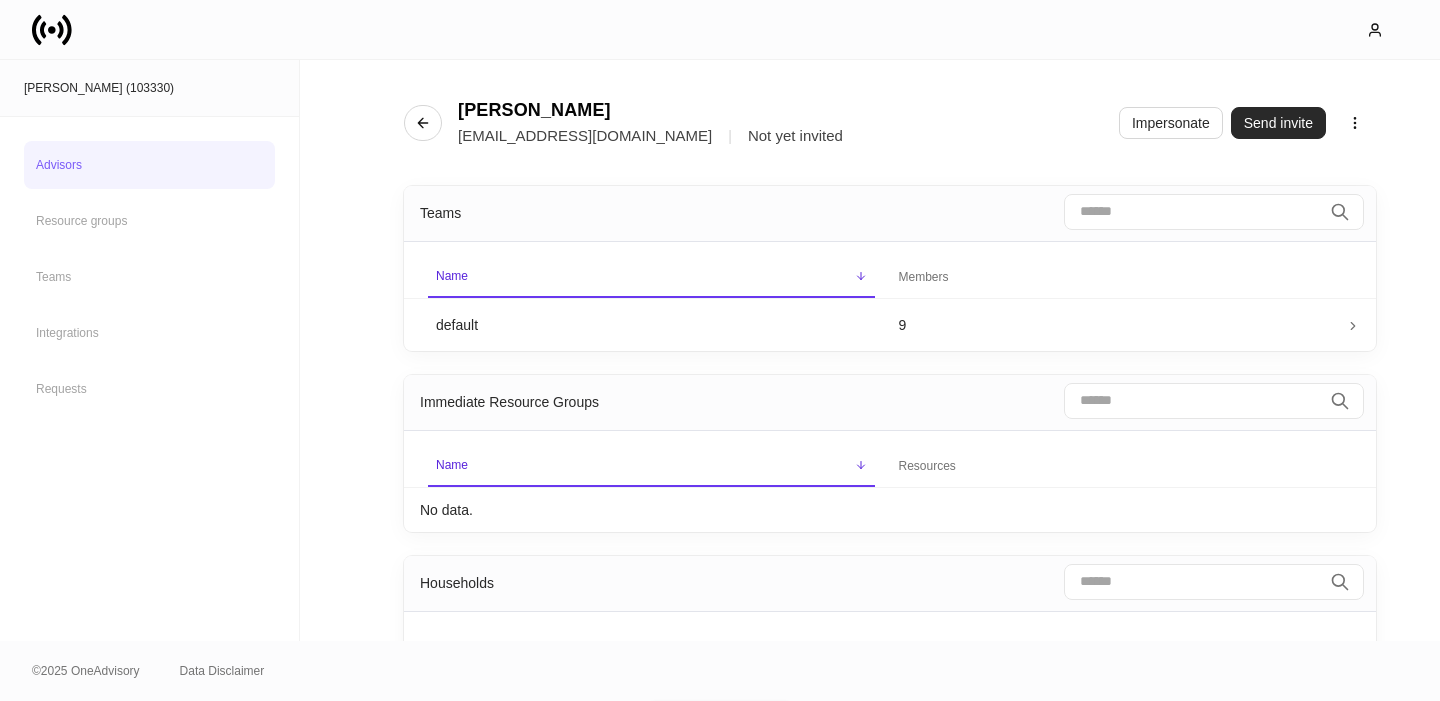 click on "Send invite" at bounding box center (1278, 123) 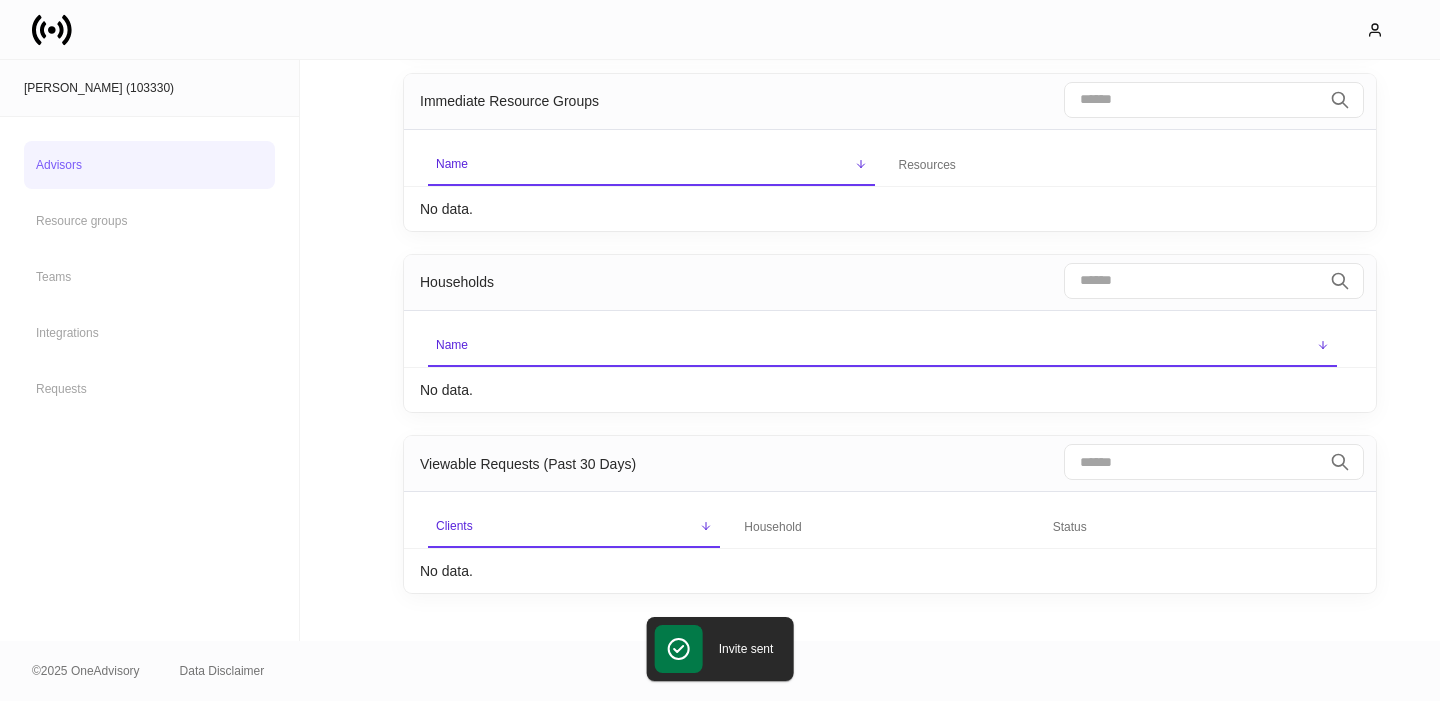 scroll, scrollTop: 0, scrollLeft: 0, axis: both 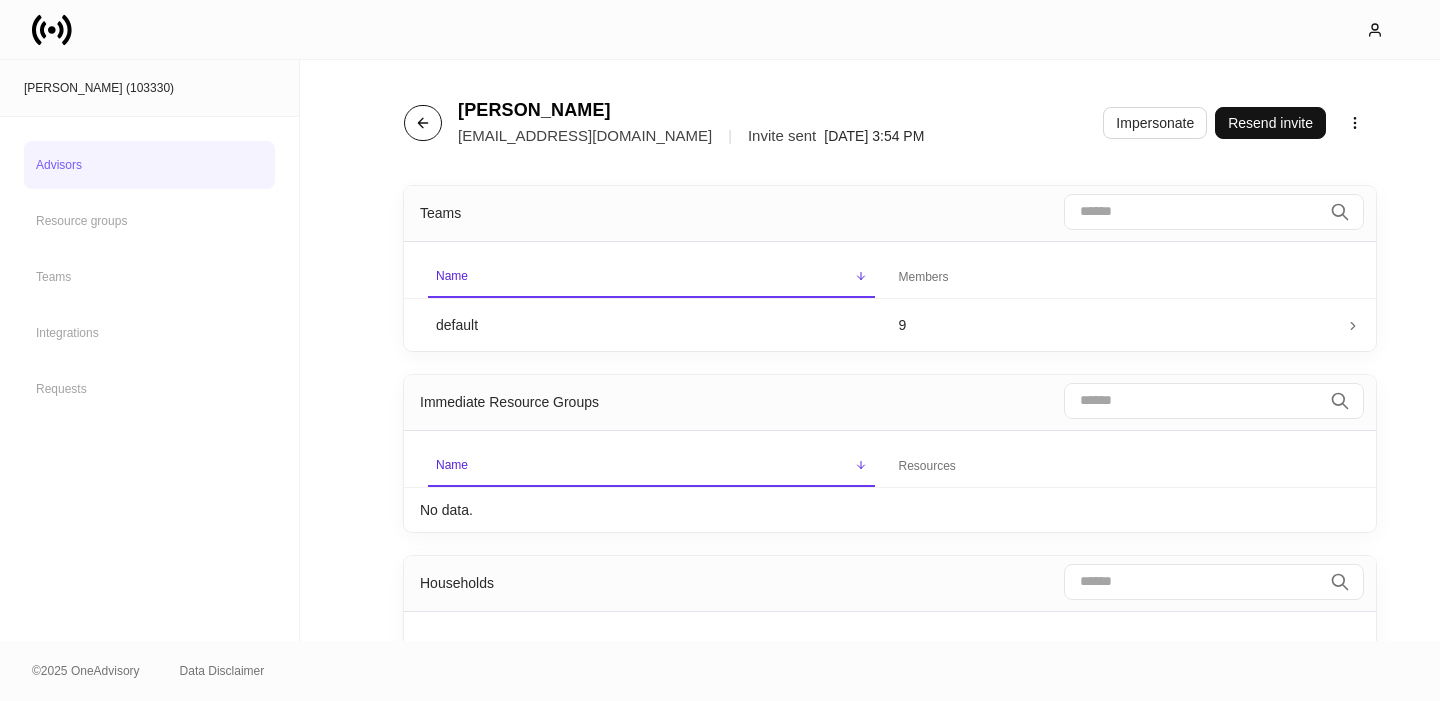click at bounding box center (423, 123) 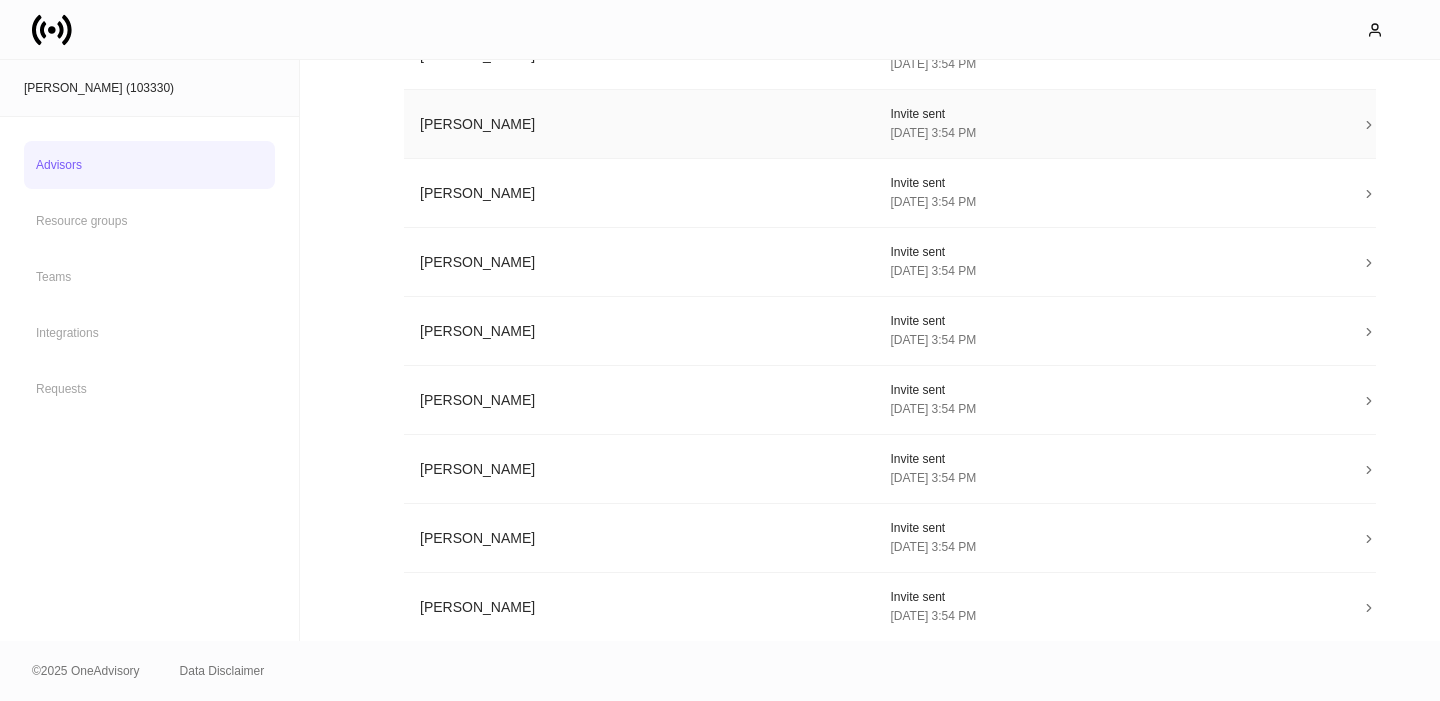 scroll, scrollTop: 0, scrollLeft: 0, axis: both 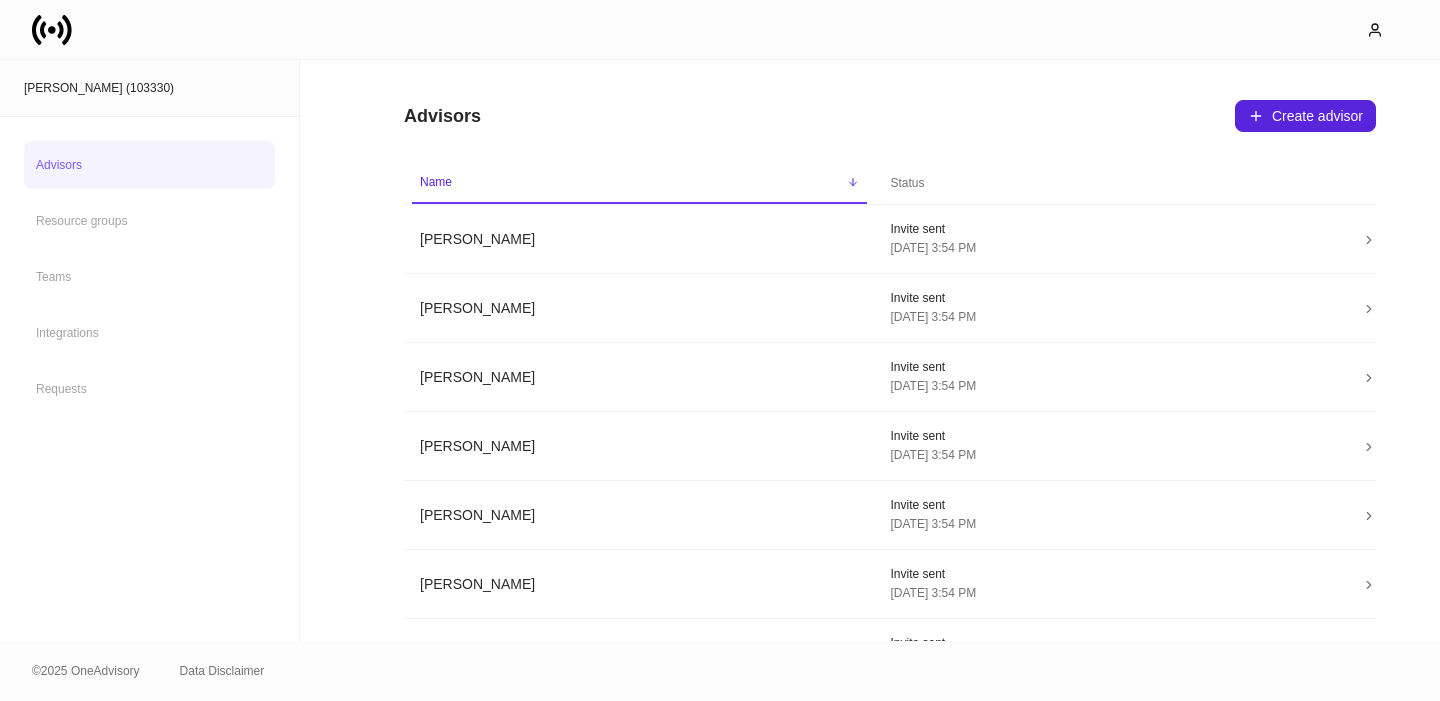 click on "Advisors" at bounding box center (149, 165) 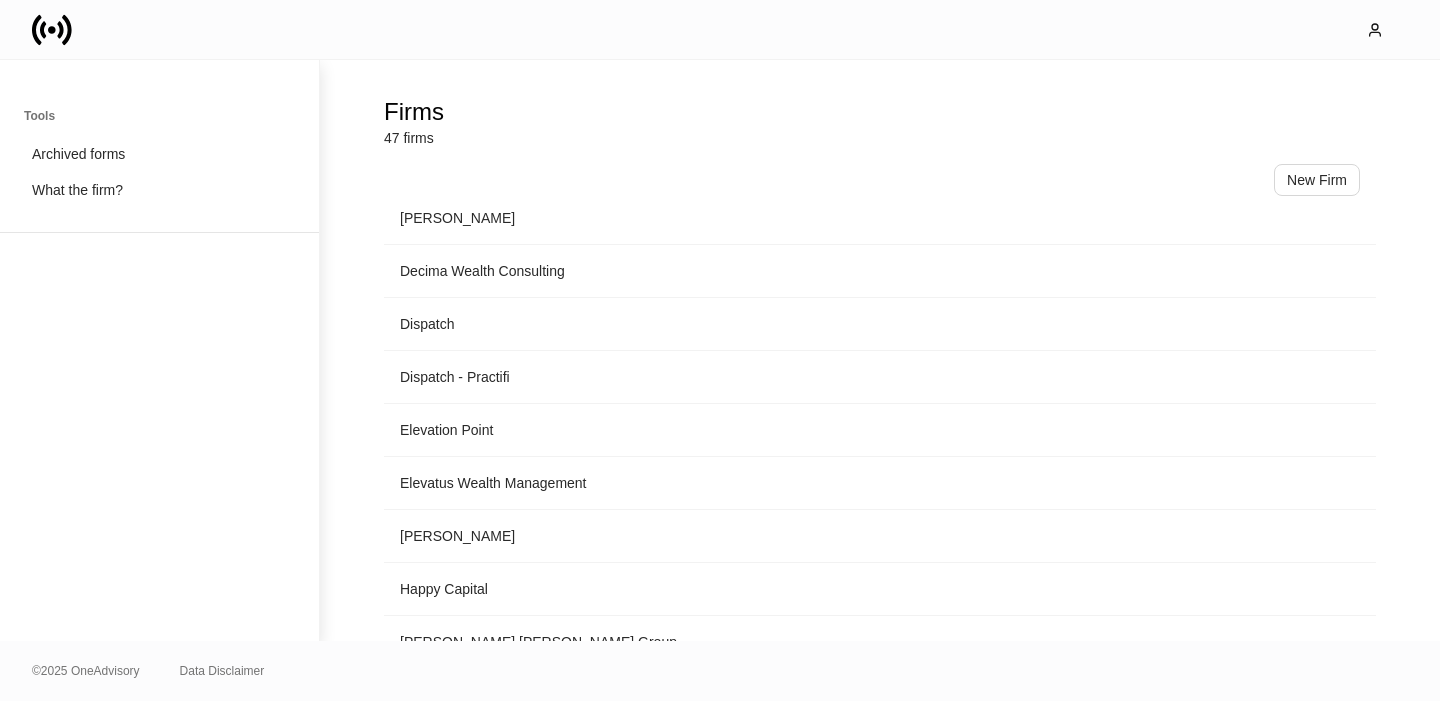 scroll, scrollTop: 869, scrollLeft: 0, axis: vertical 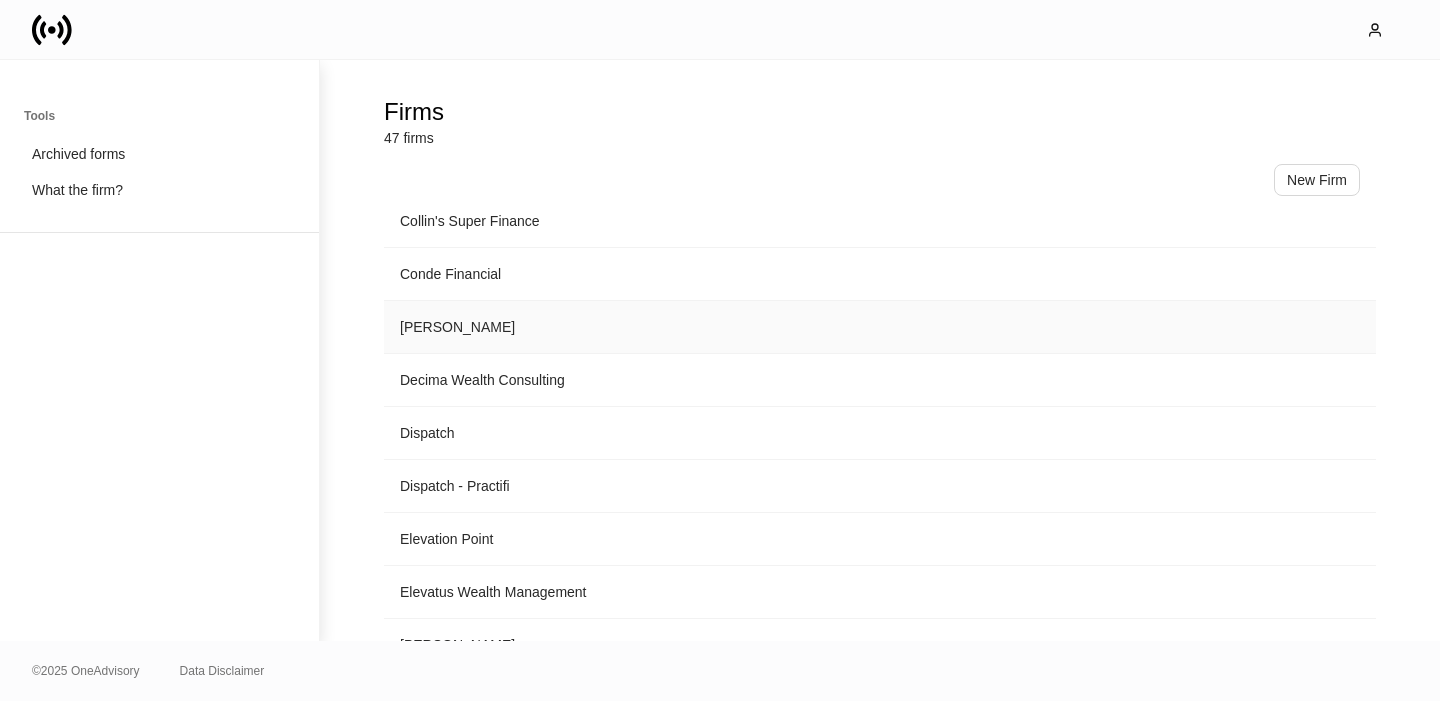 click on "D.A. Davidson" at bounding box center (880, 327) 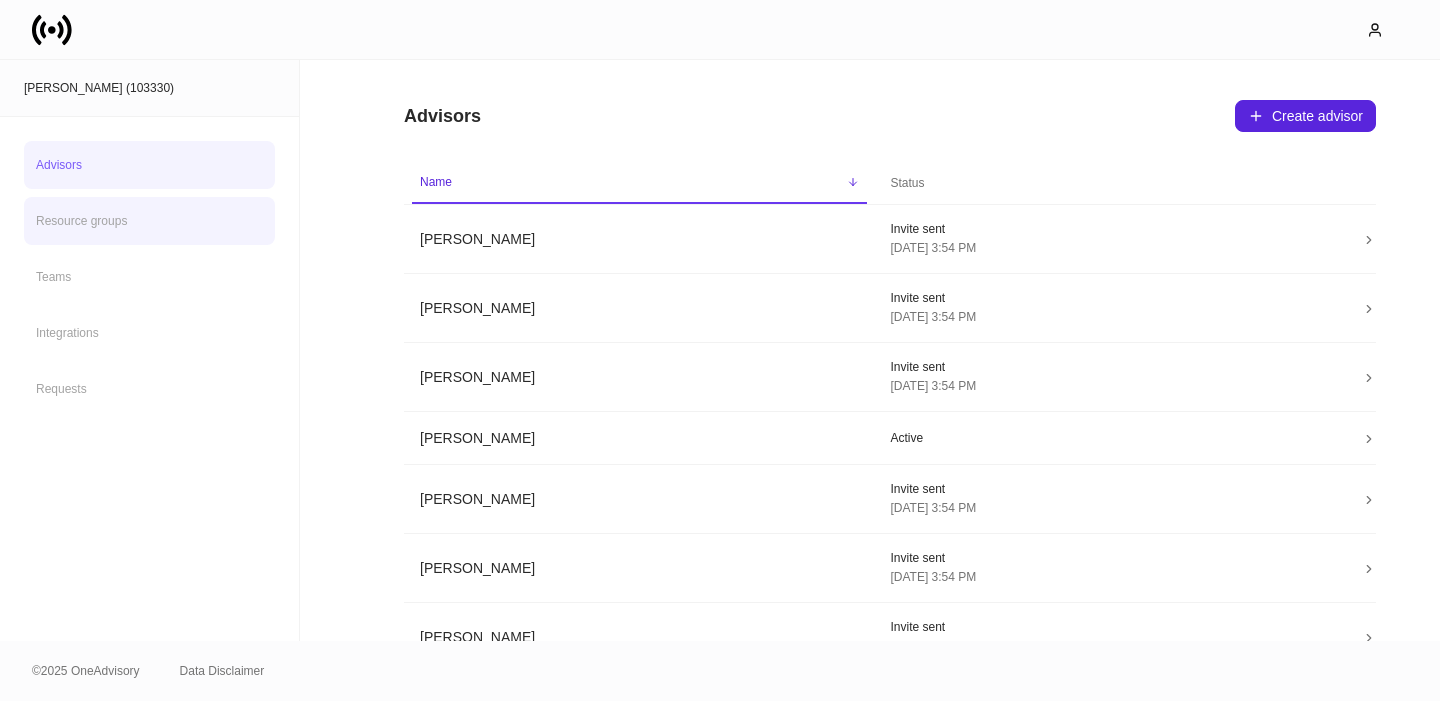 click on "Resource groups" at bounding box center [149, 221] 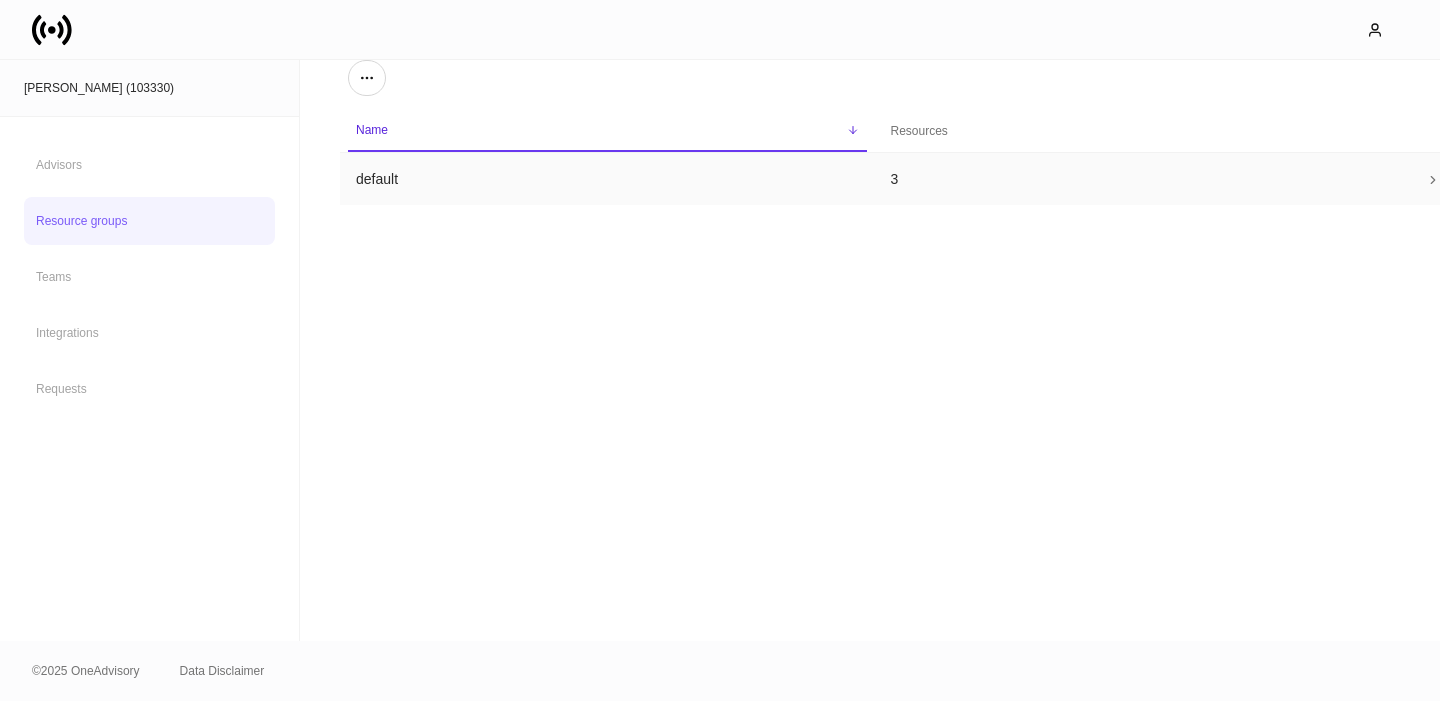 click on "default" at bounding box center (607, 179) 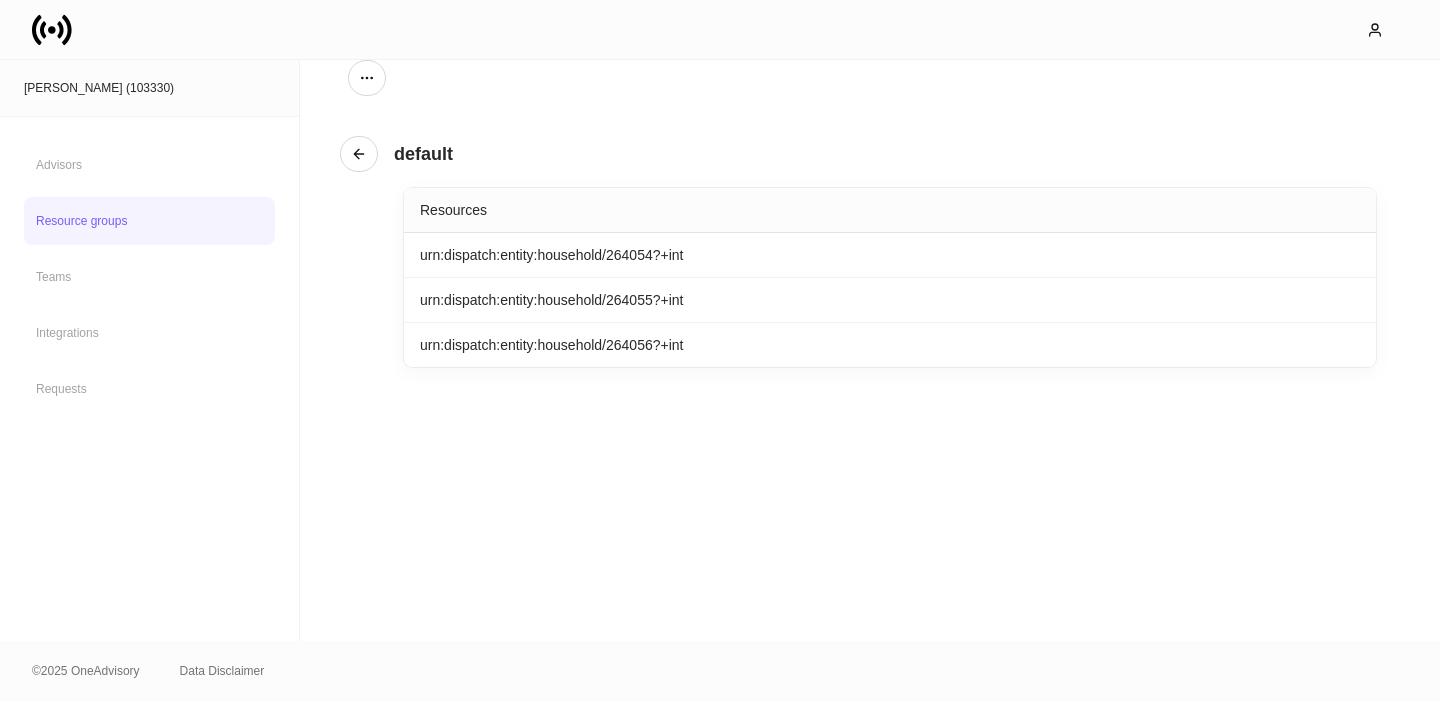 click on "Resource groups" at bounding box center [149, 221] 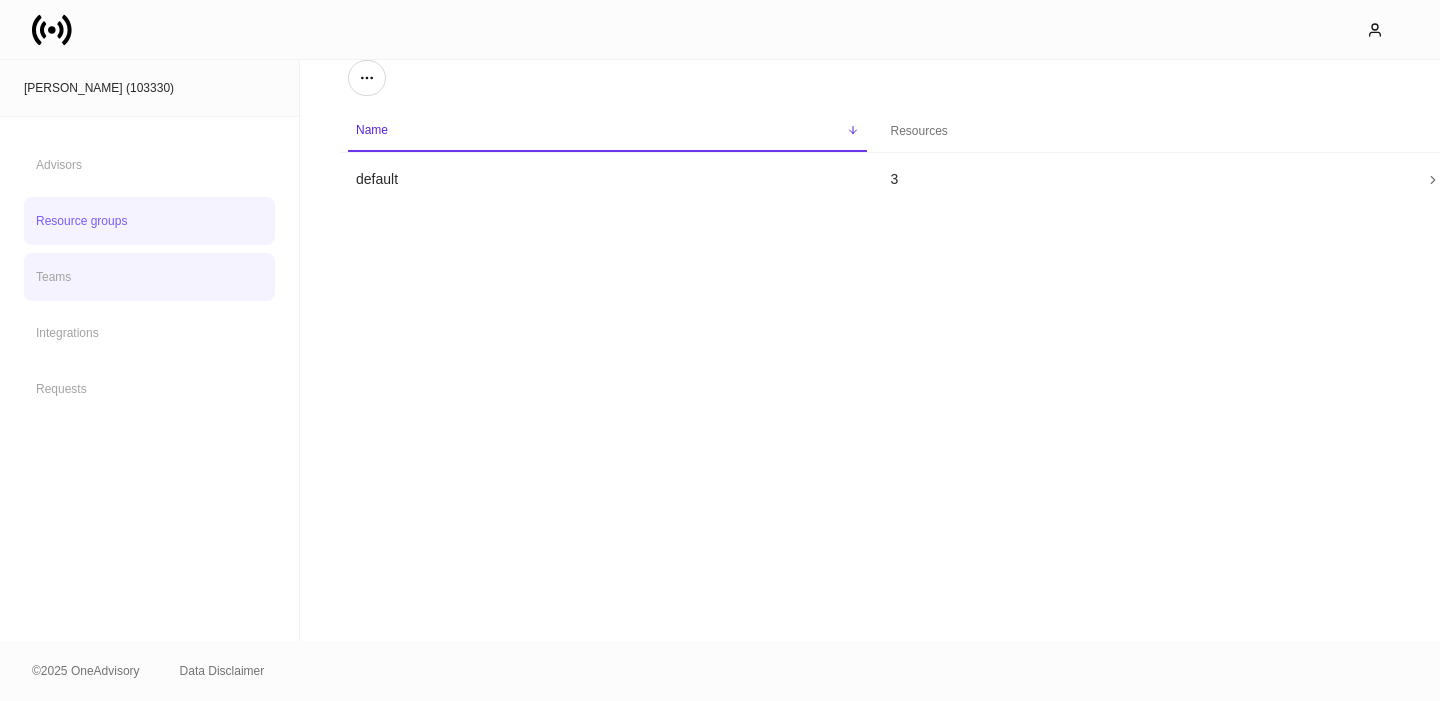 click on "Teams" at bounding box center (149, 277) 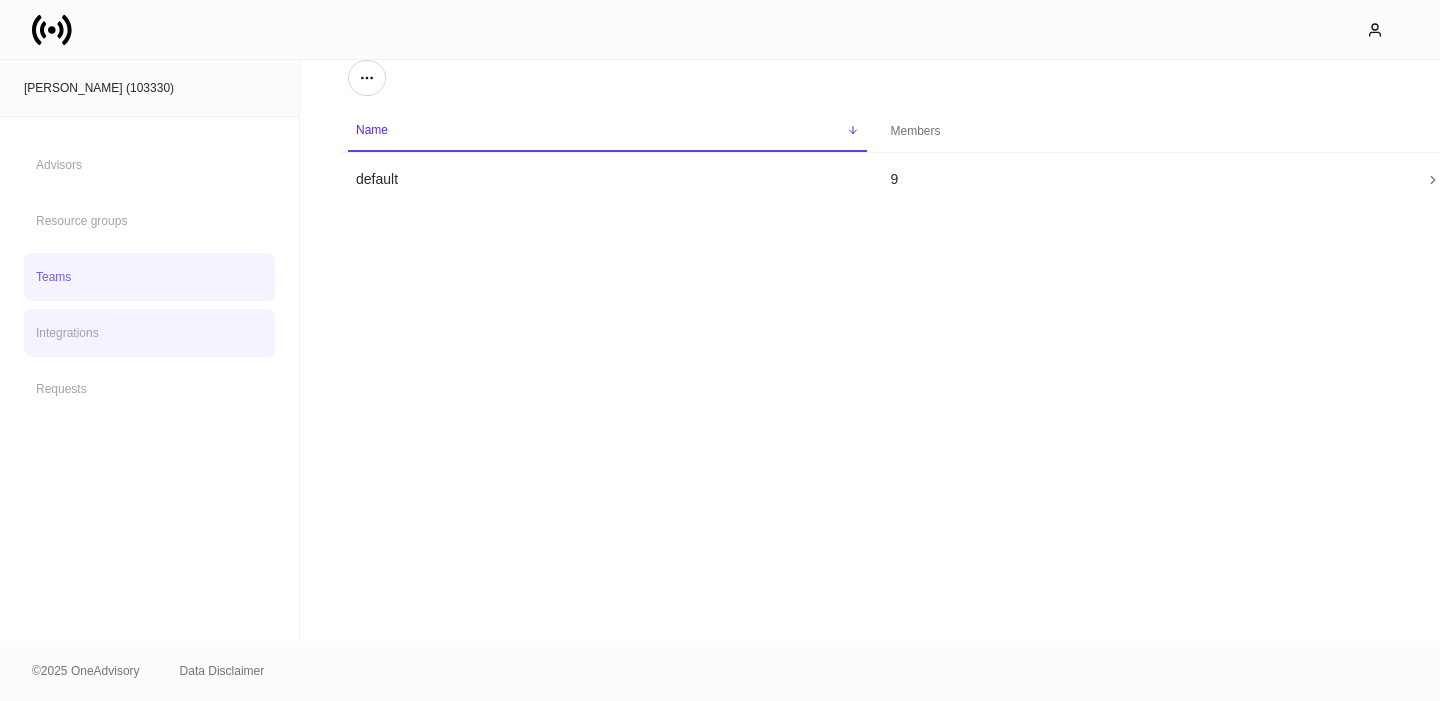 click on "Integrations" at bounding box center (149, 333) 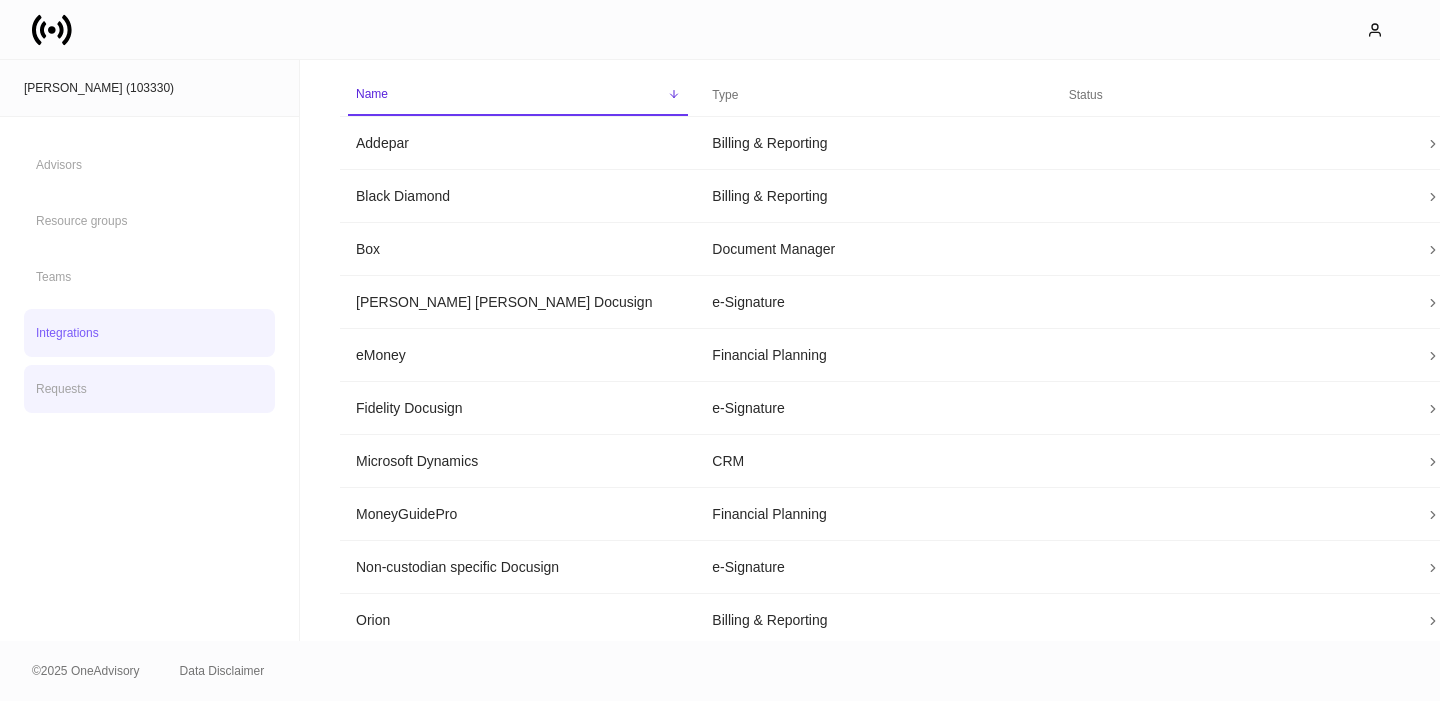 click on "Requests" at bounding box center [149, 389] 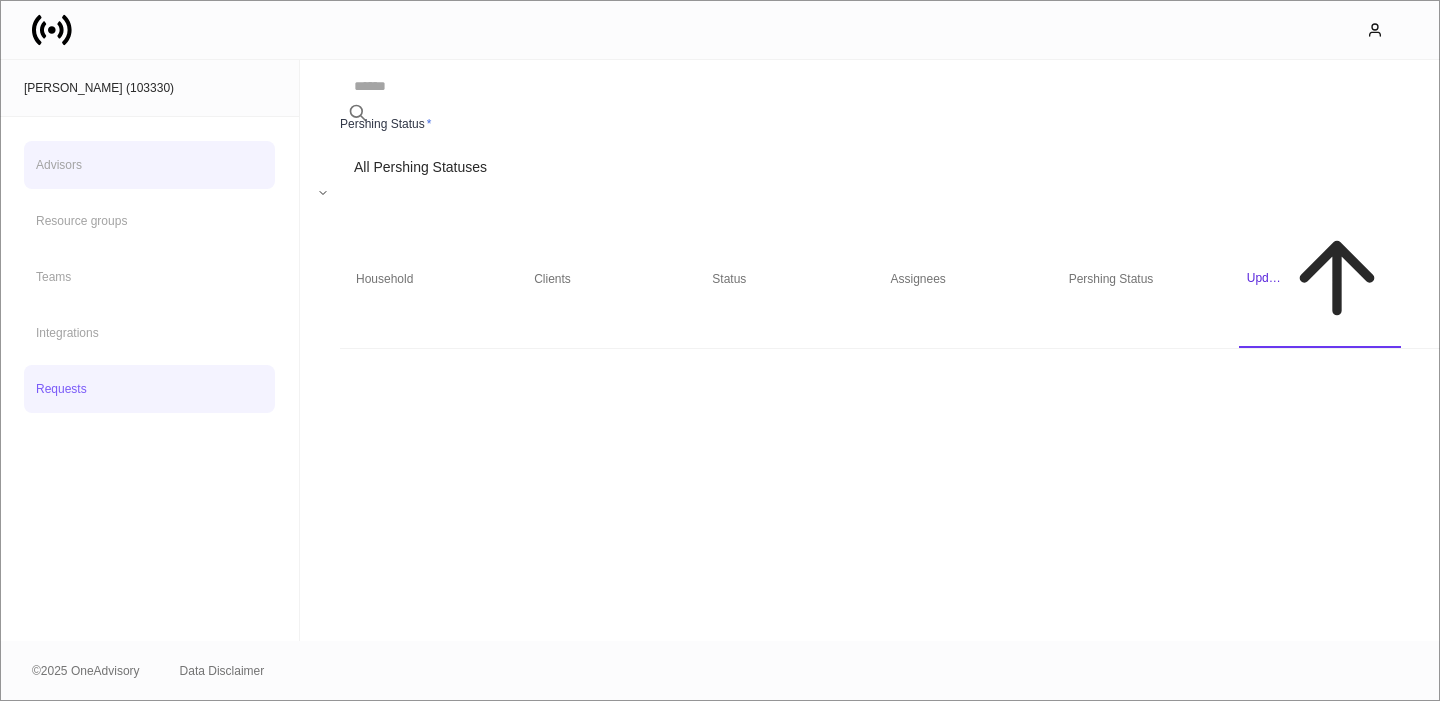 click on "Advisors" at bounding box center (149, 165) 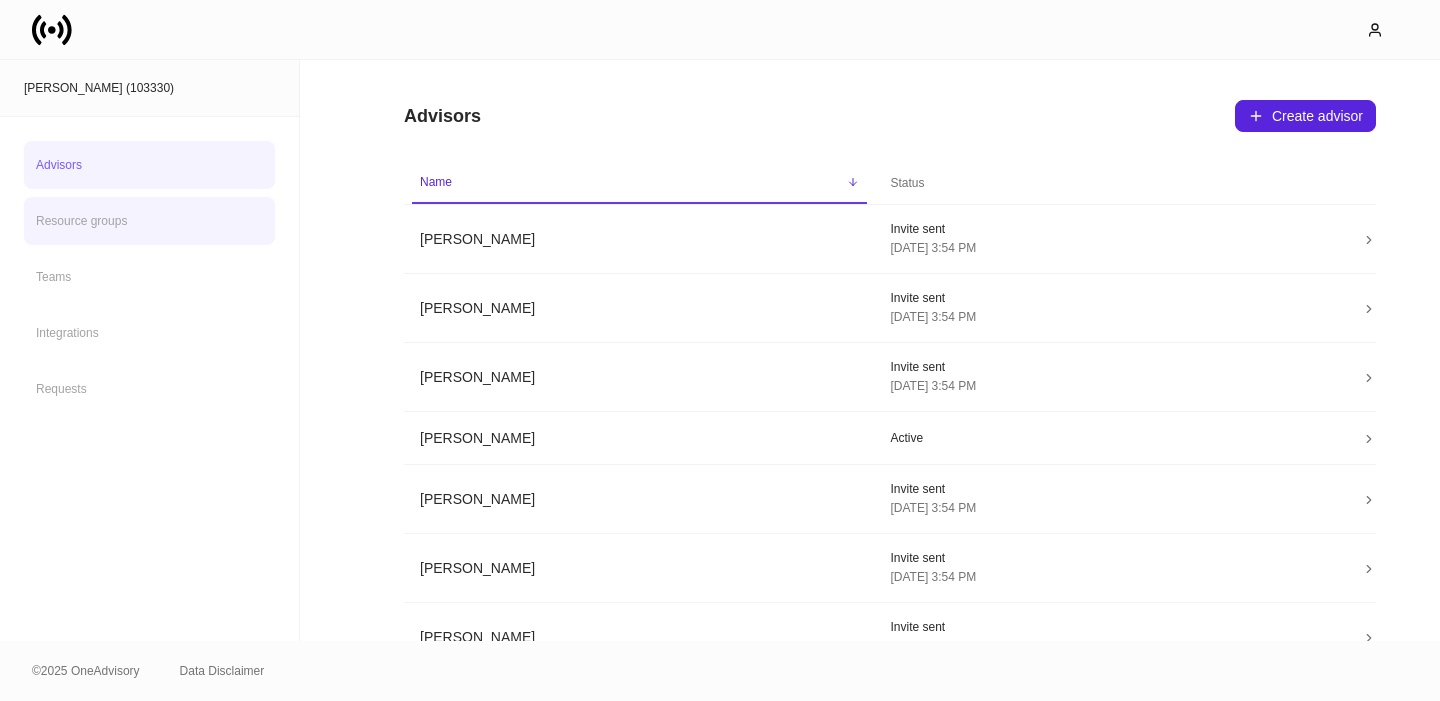 click on "Resource groups" at bounding box center [149, 221] 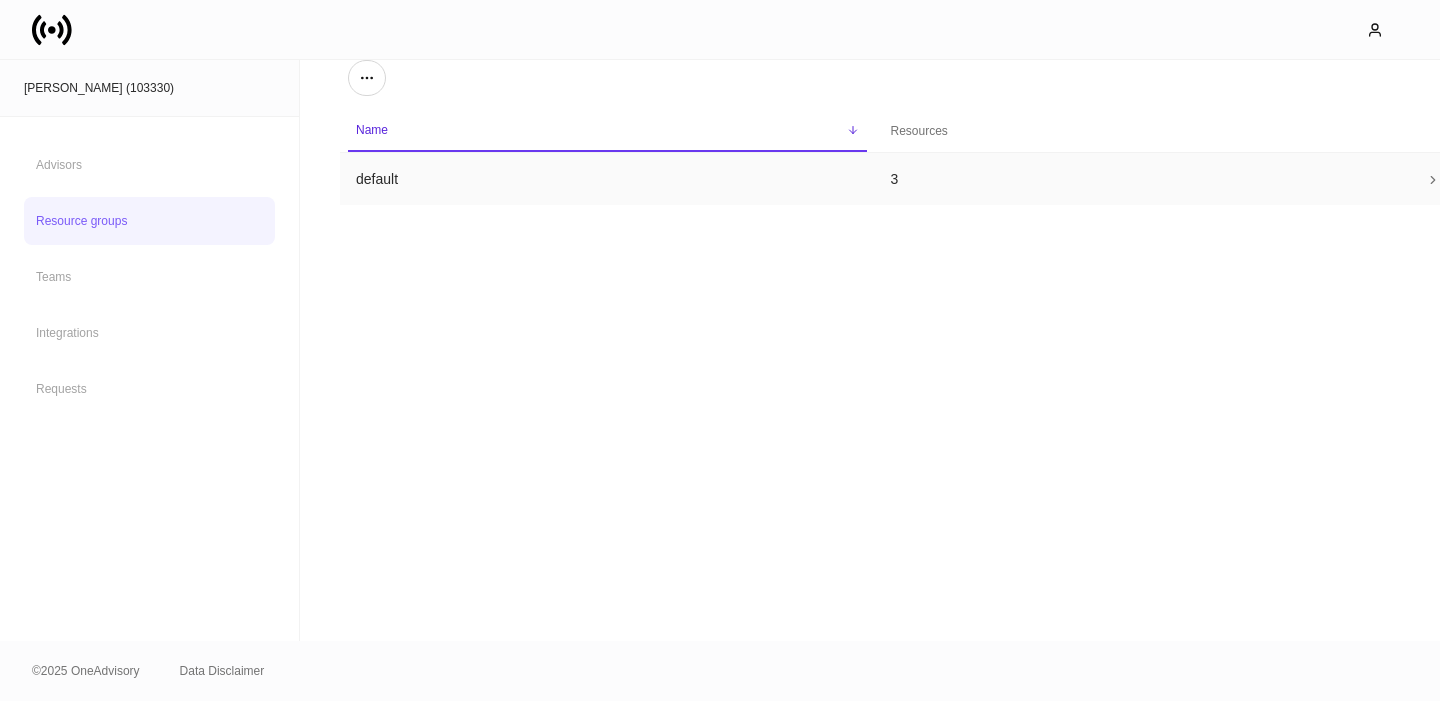 click on "default" at bounding box center [607, 179] 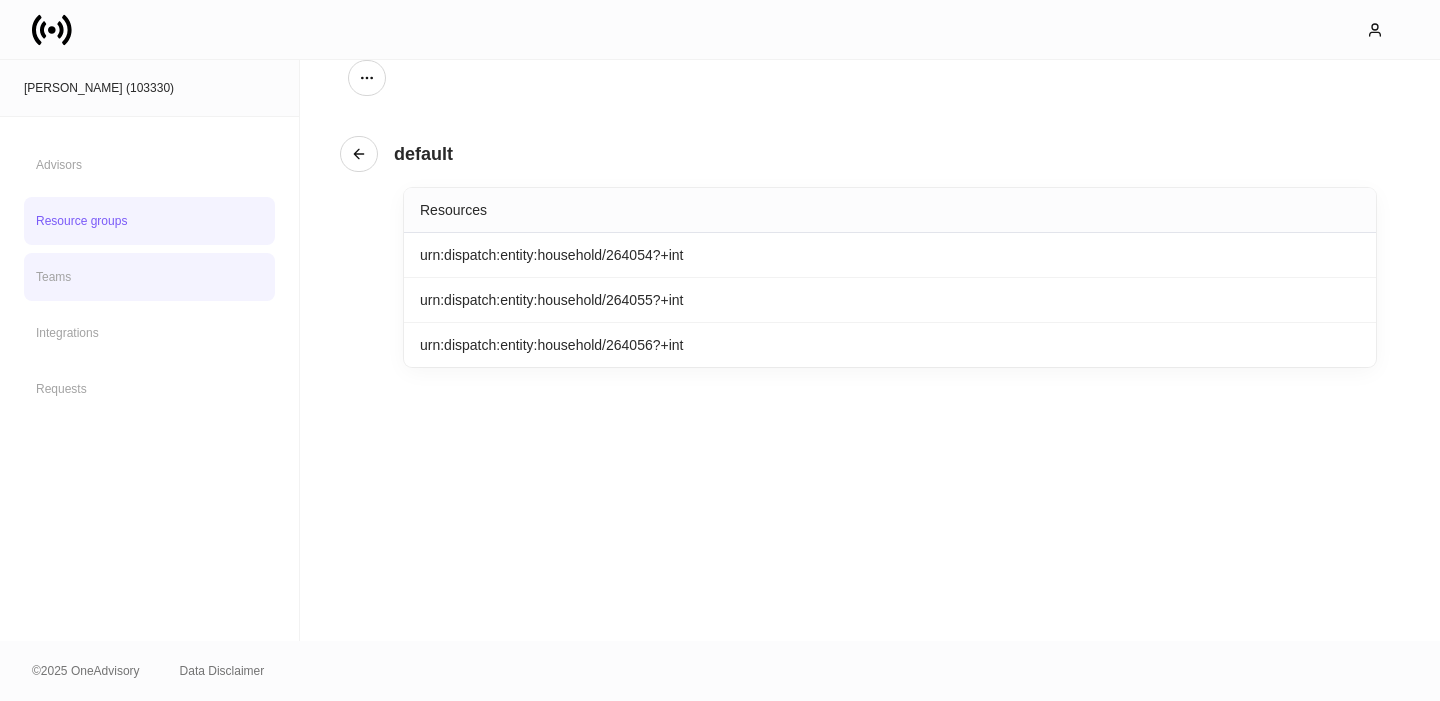 click on "Teams" at bounding box center (149, 277) 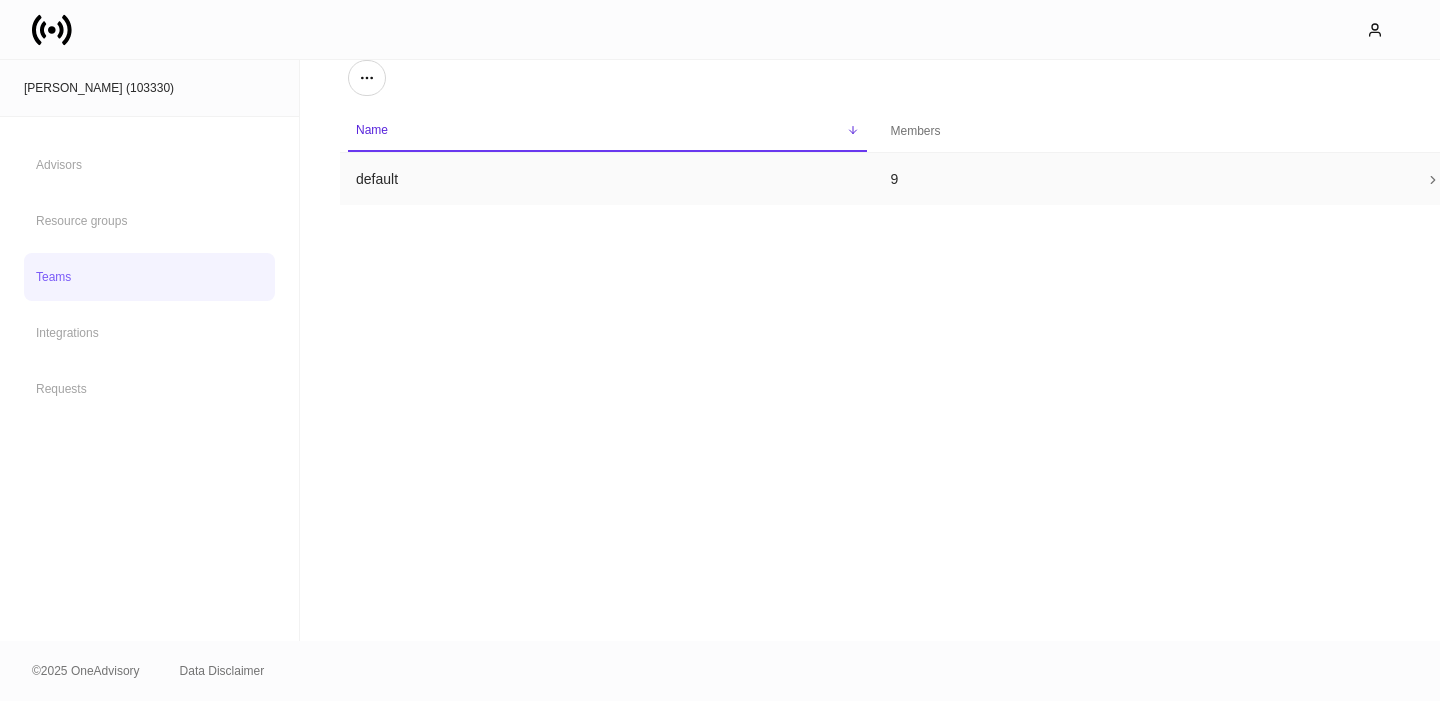 click on "default" at bounding box center (607, 179) 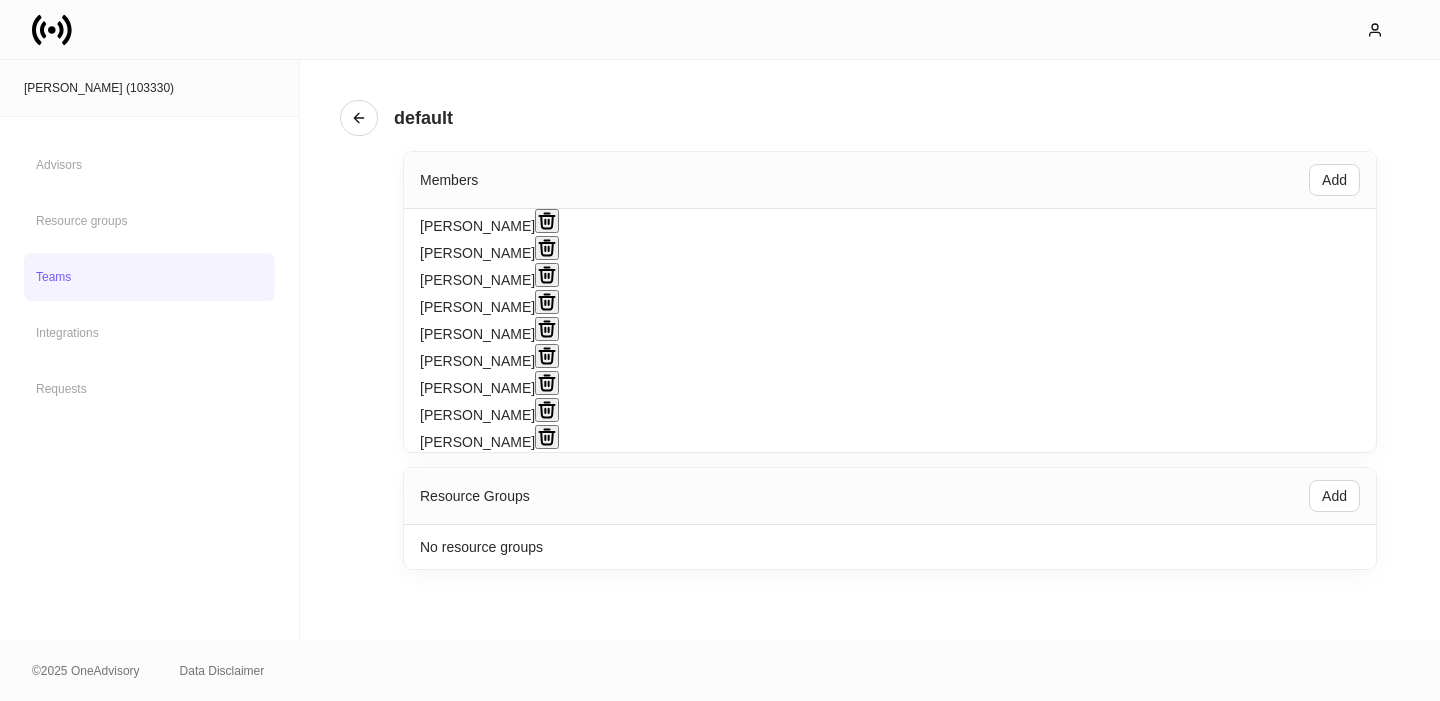 scroll, scrollTop: 233, scrollLeft: 0, axis: vertical 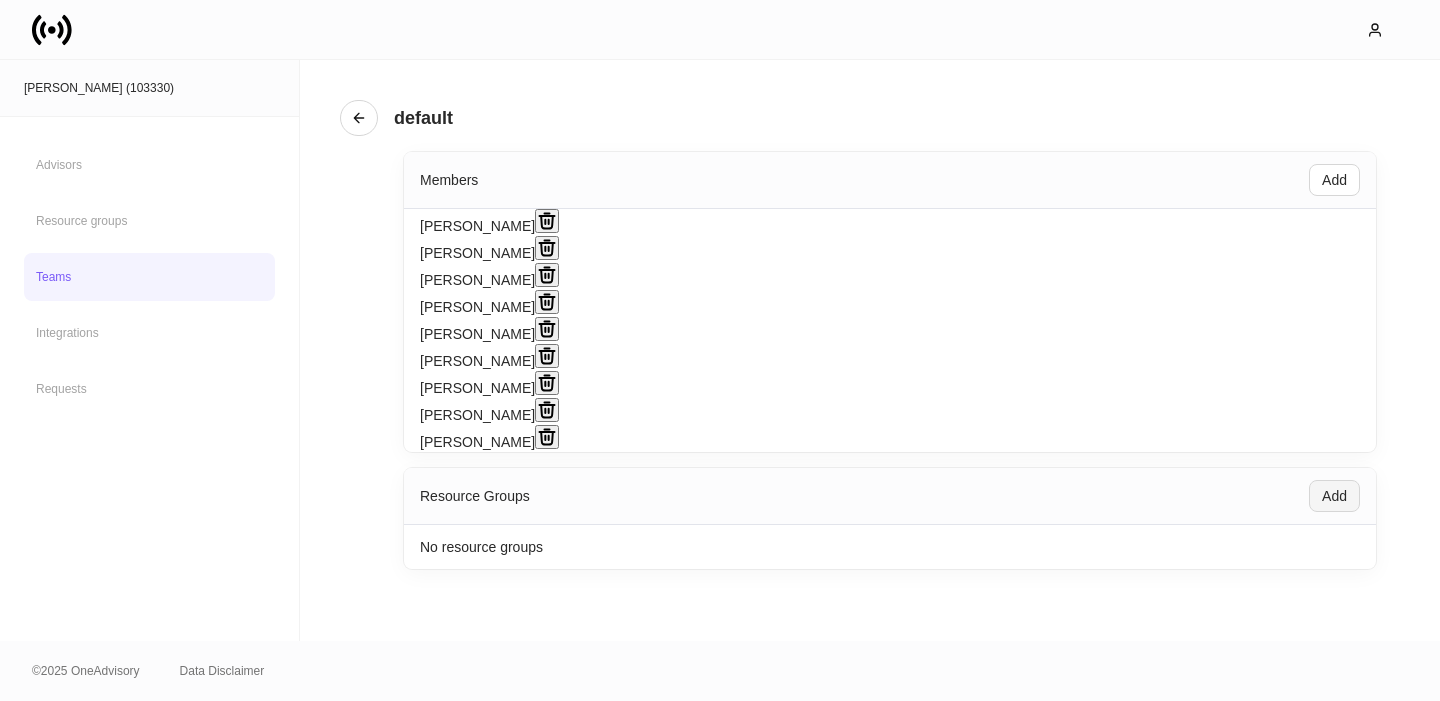 click on "Add" at bounding box center [1334, 496] 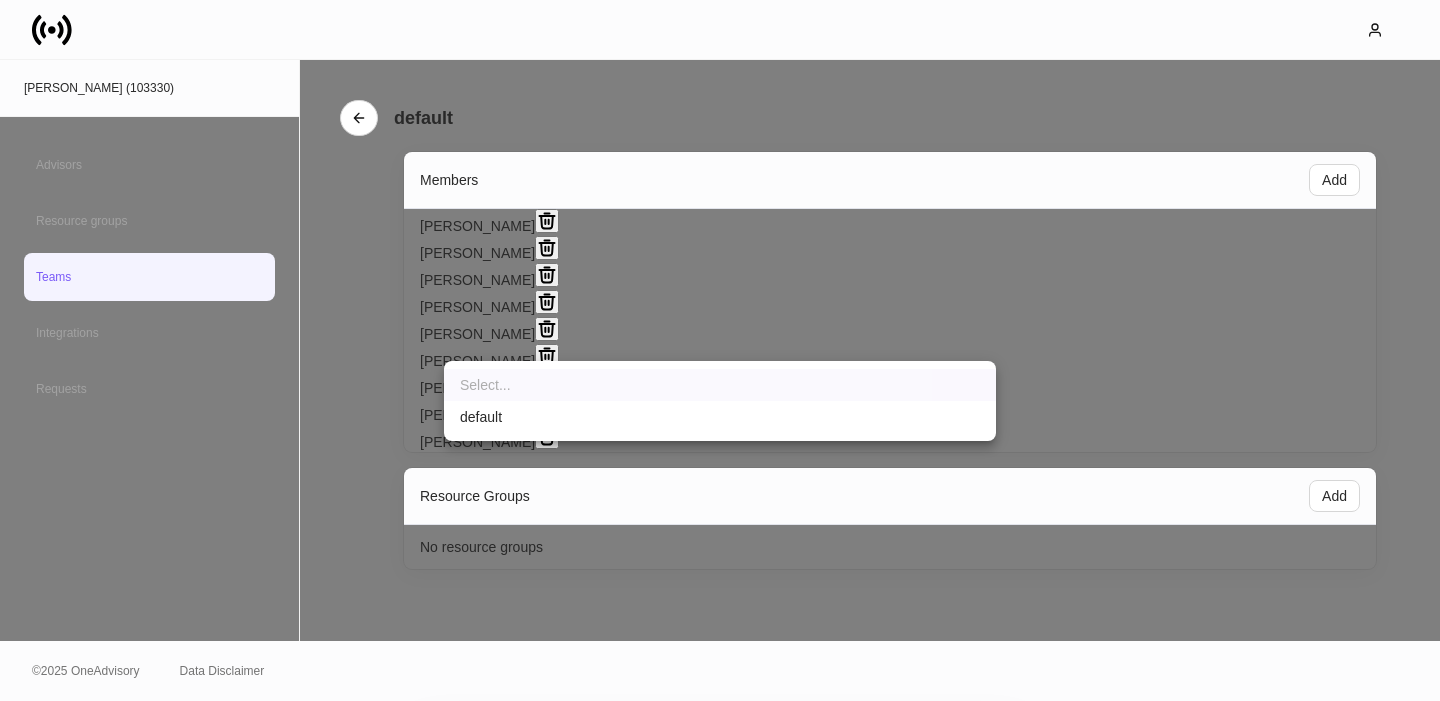 drag, startPoint x: 838, startPoint y: 341, endPoint x: 809, endPoint y: 355, distance: 32.202484 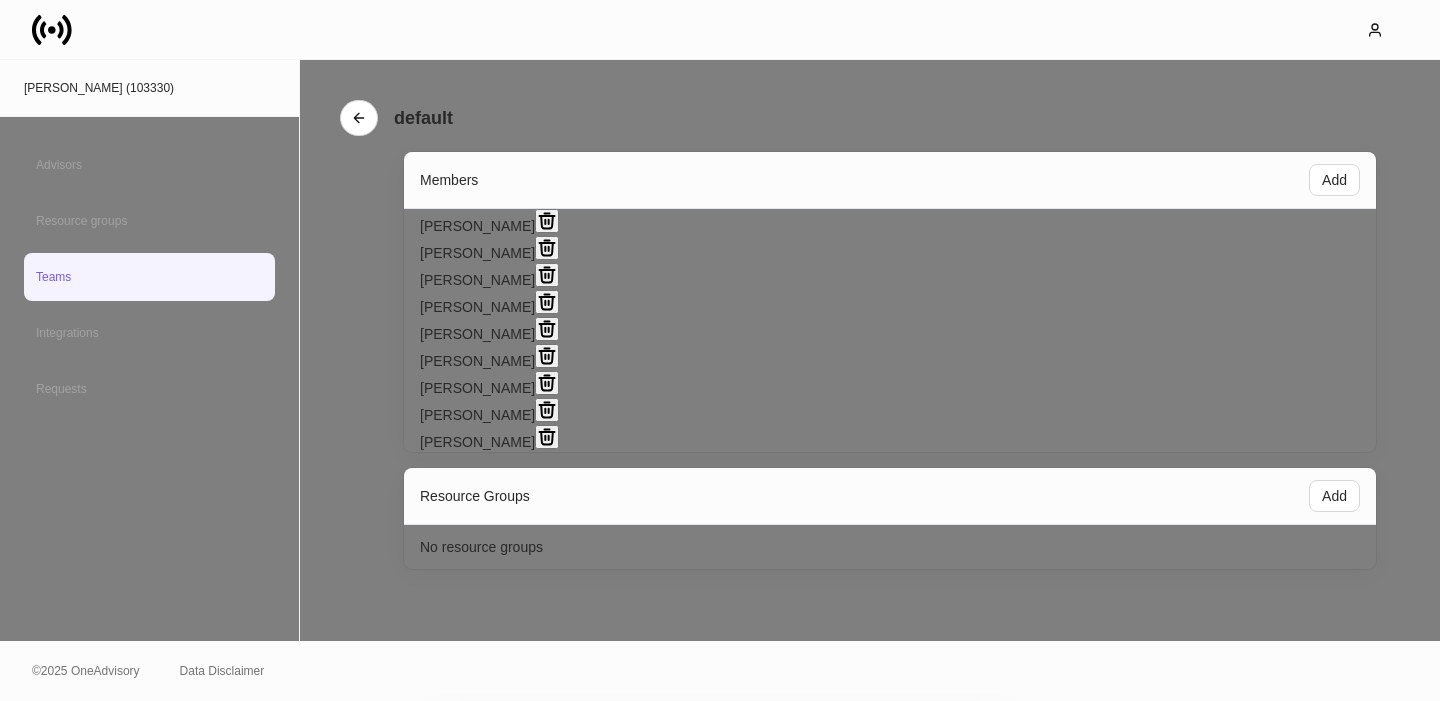 type on "**********" 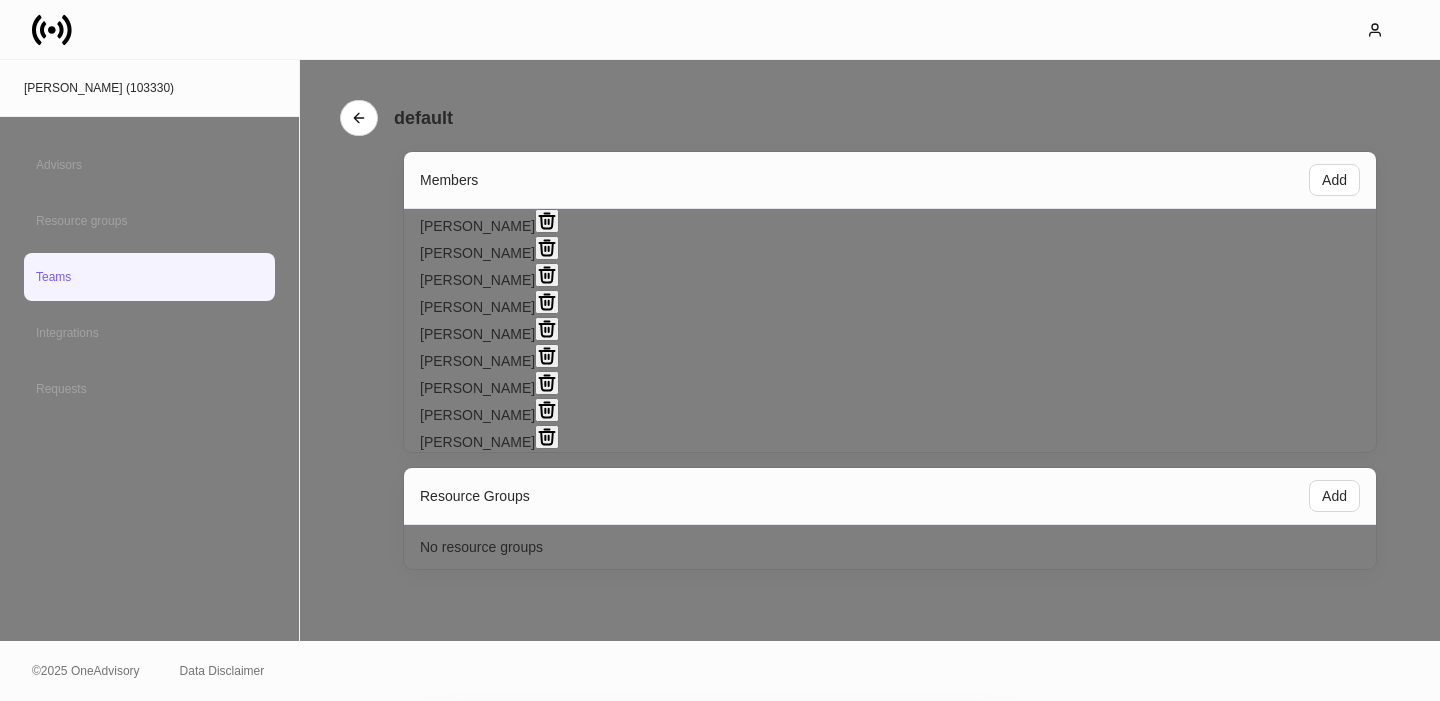 drag, startPoint x: 913, startPoint y: 424, endPoint x: 590, endPoint y: 389, distance: 324.89075 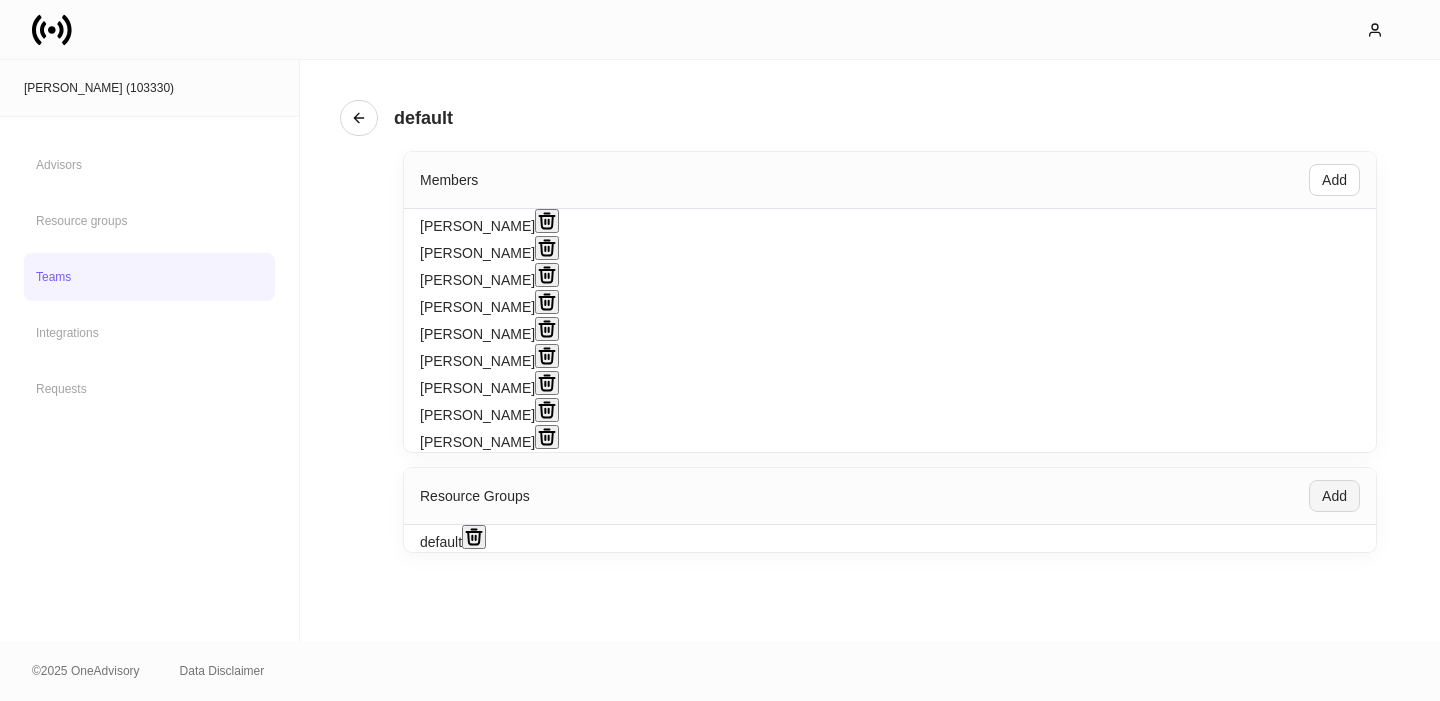 scroll, scrollTop: 249, scrollLeft: 0, axis: vertical 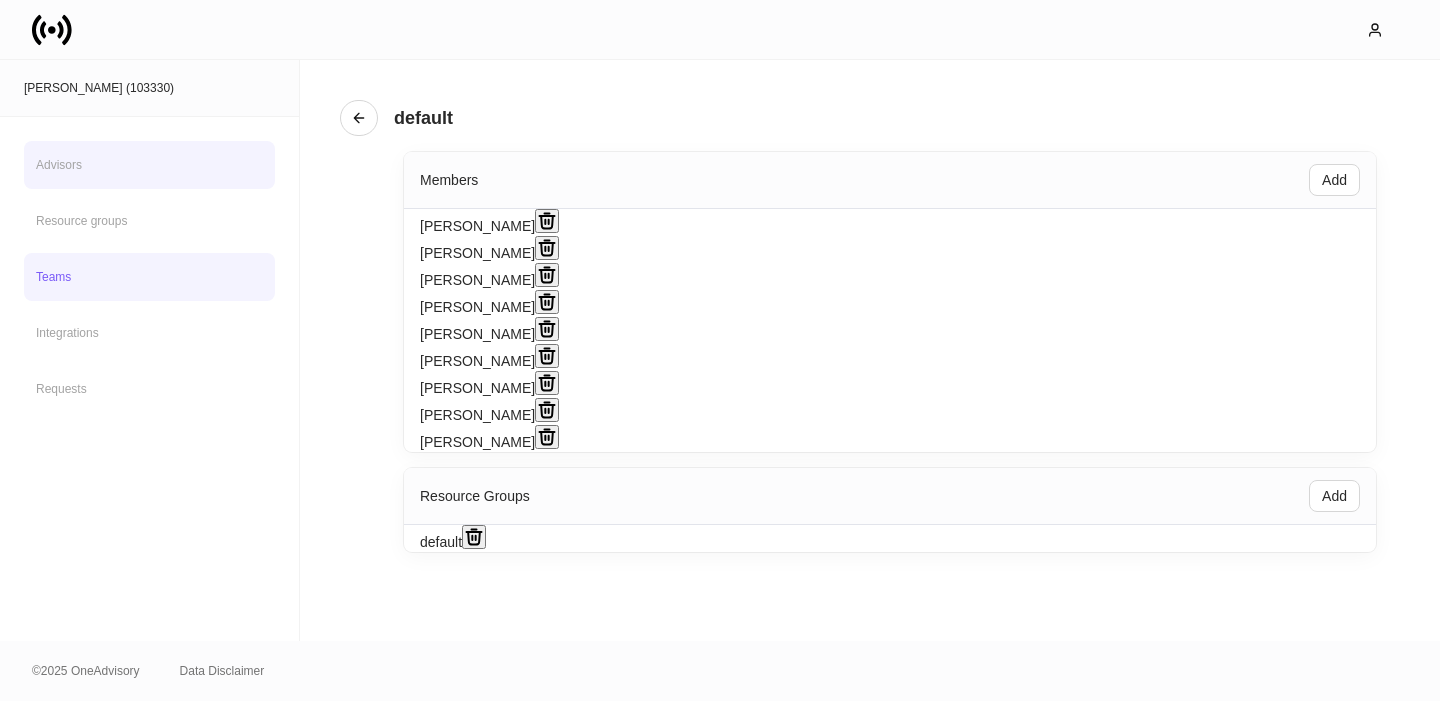 click on "Advisors" at bounding box center (149, 165) 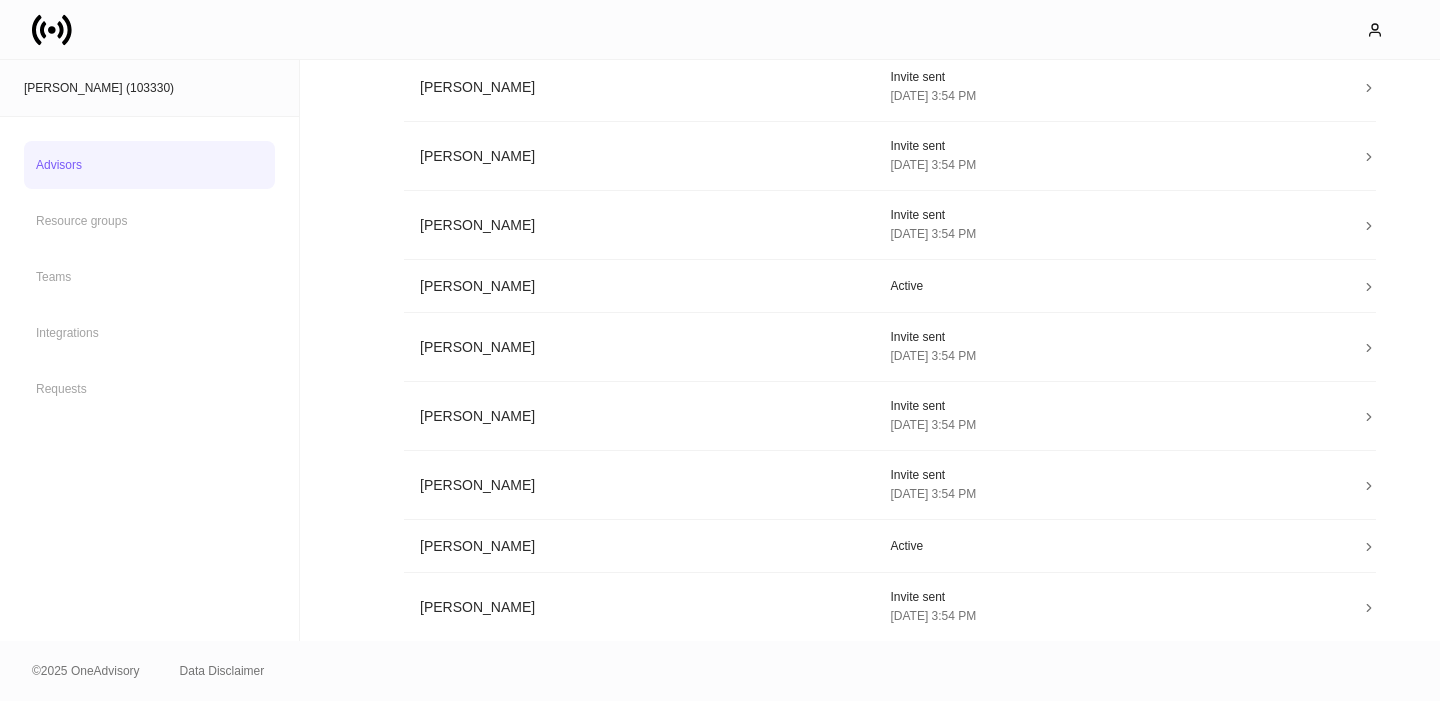 scroll, scrollTop: 0, scrollLeft: 0, axis: both 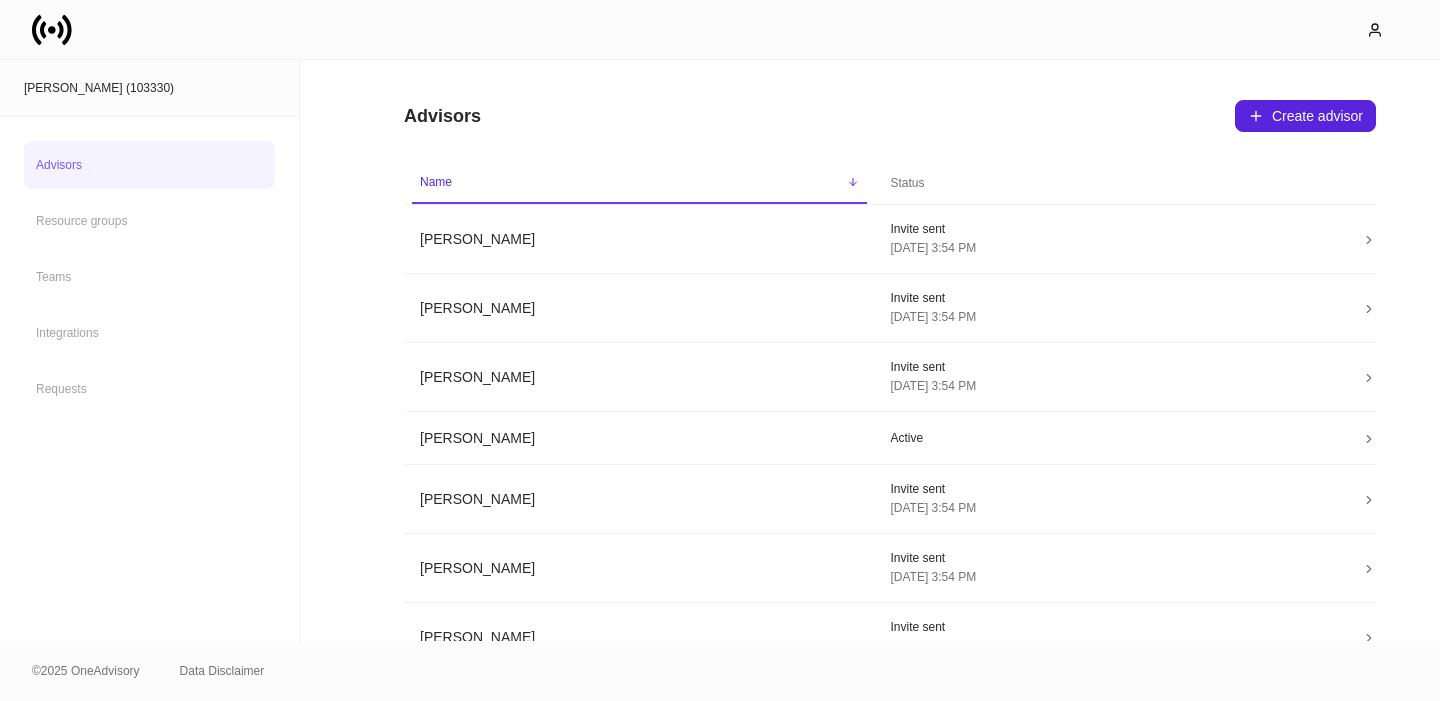 click 